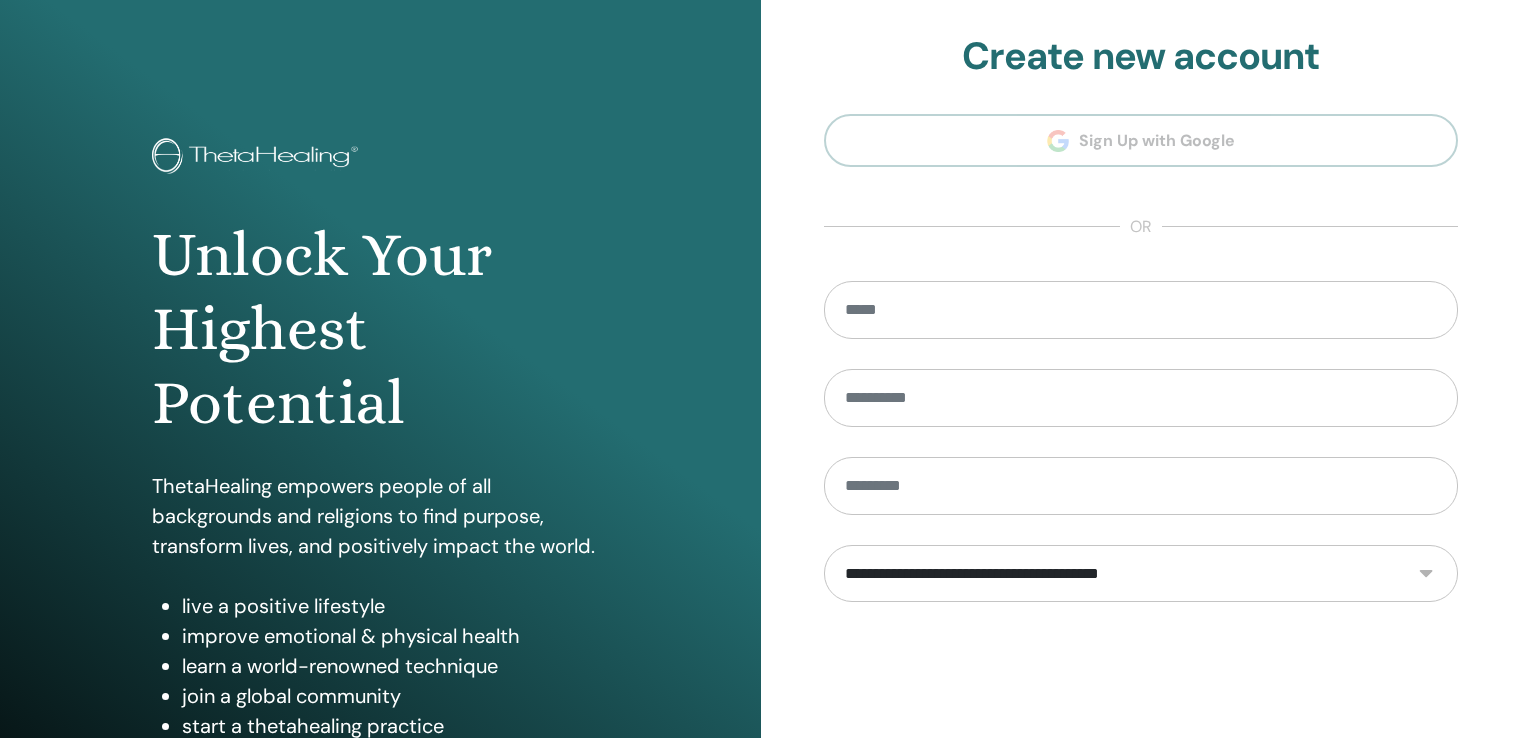scroll, scrollTop: 0, scrollLeft: 0, axis: both 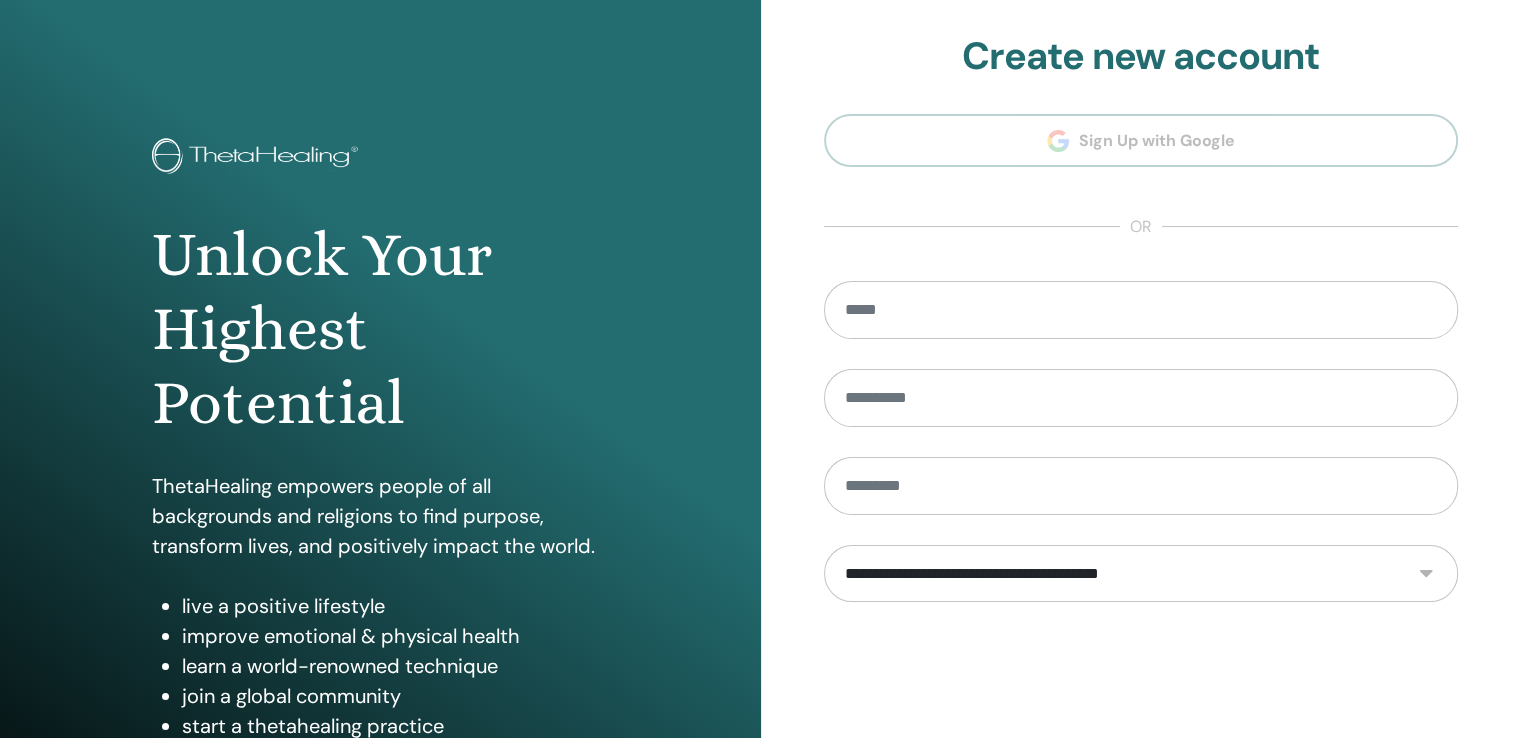 click on "**********" at bounding box center (1141, 452) 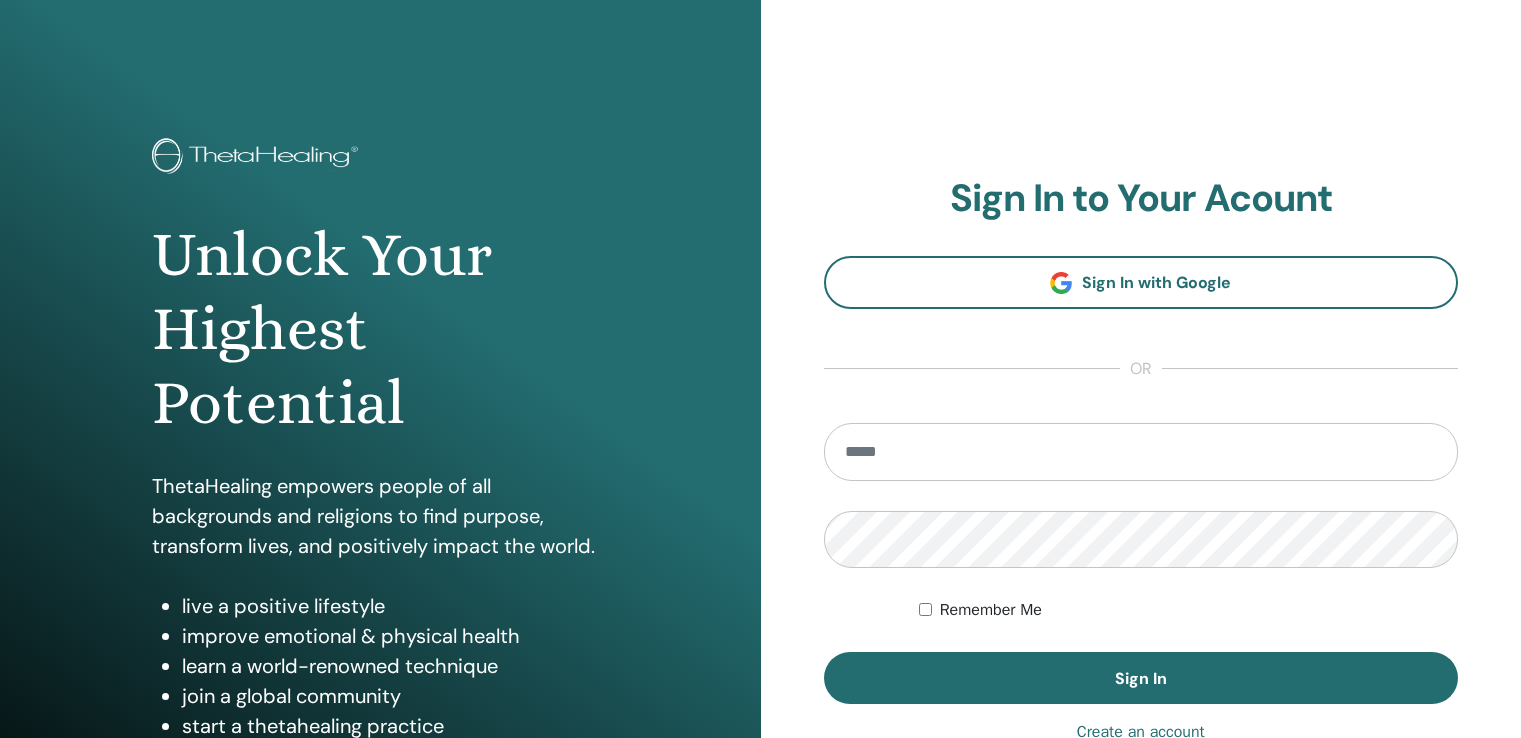 scroll, scrollTop: 0, scrollLeft: 0, axis: both 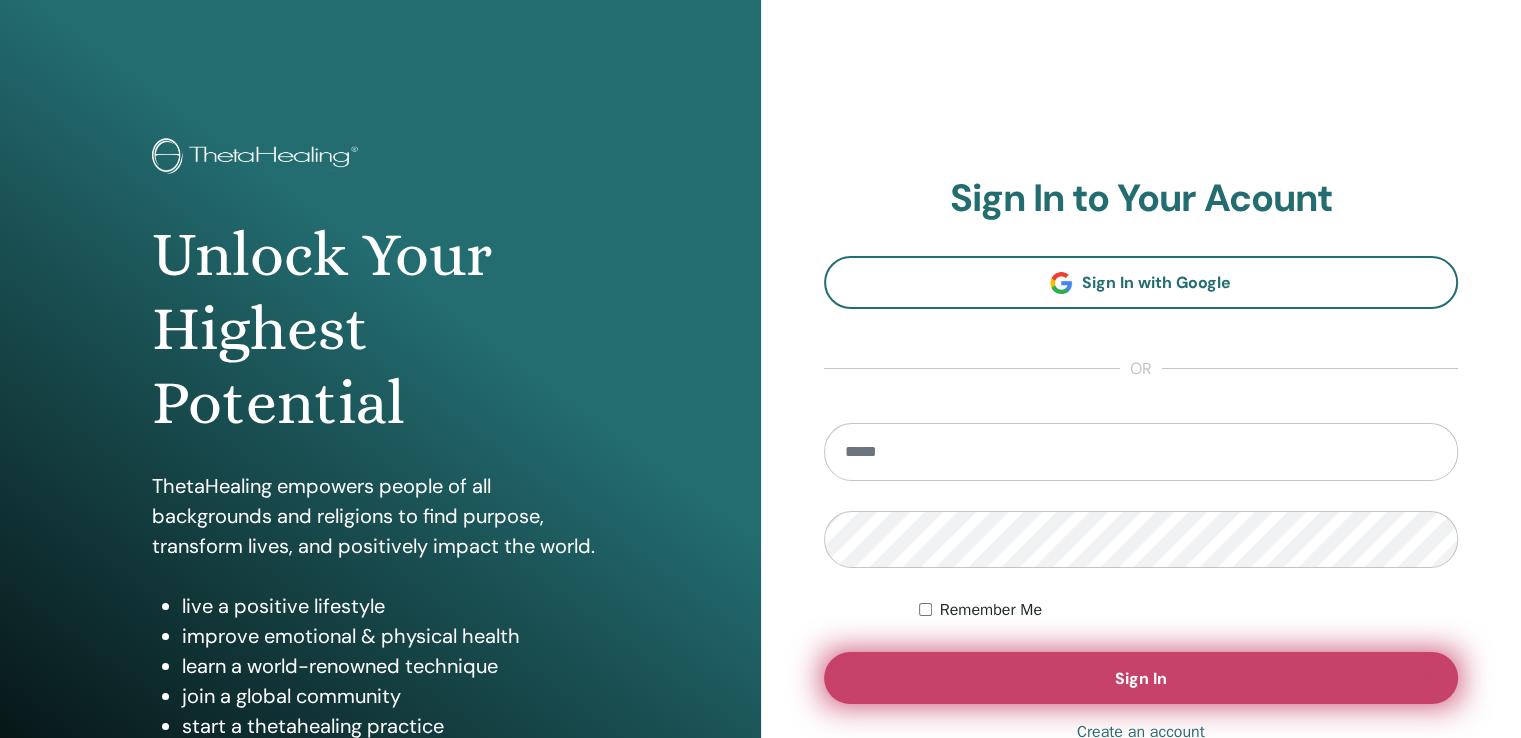 type on "**********" 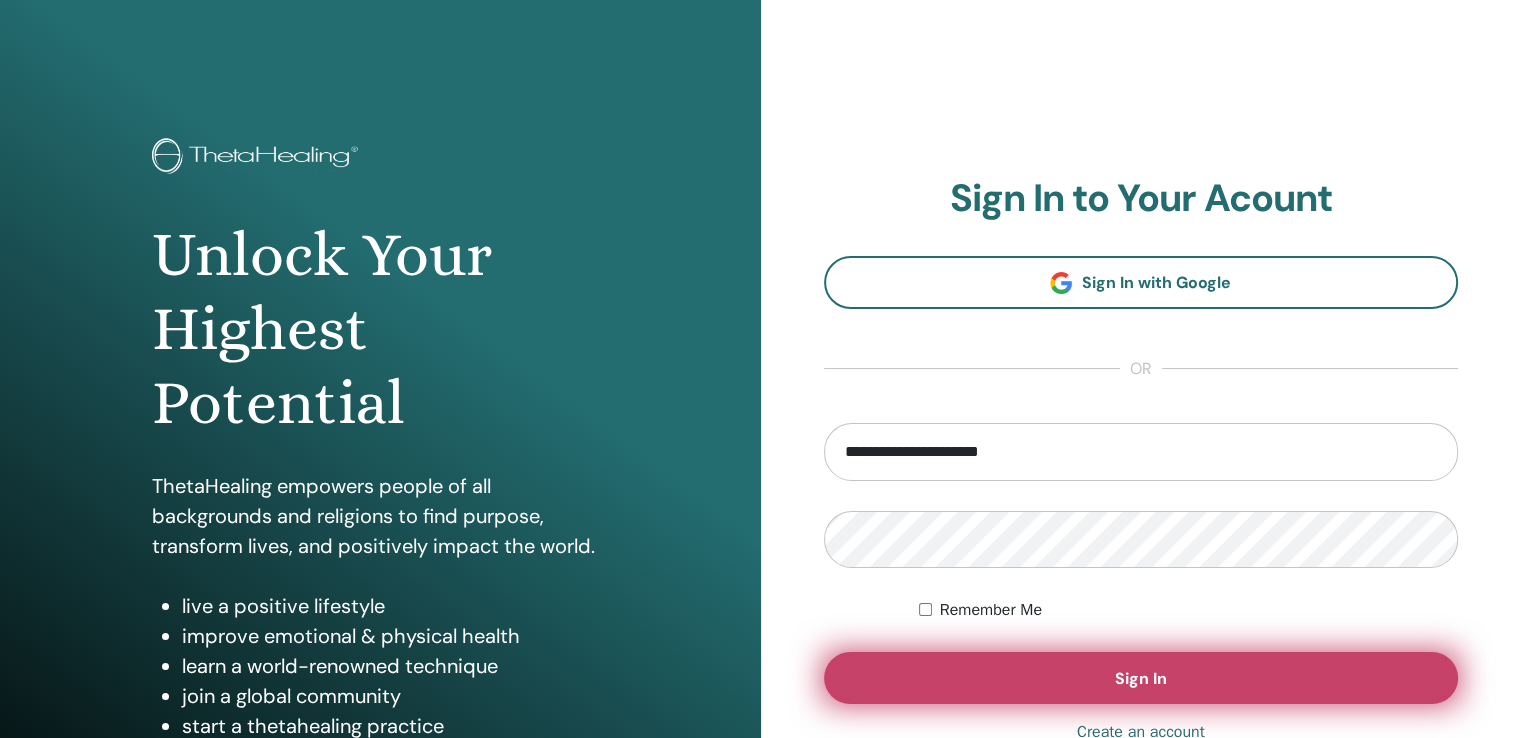 click on "Sign In" at bounding box center (1141, 678) 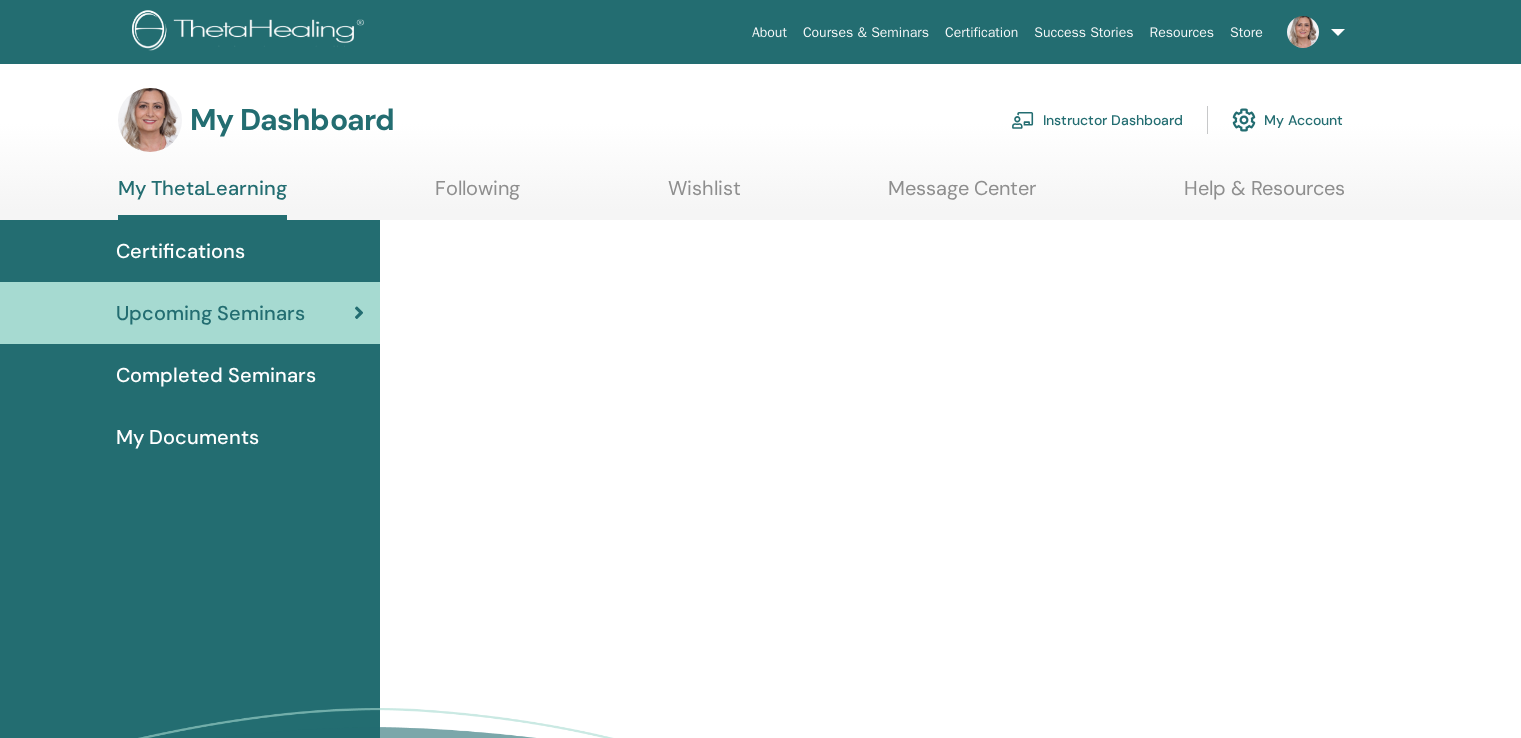 scroll, scrollTop: 0, scrollLeft: 0, axis: both 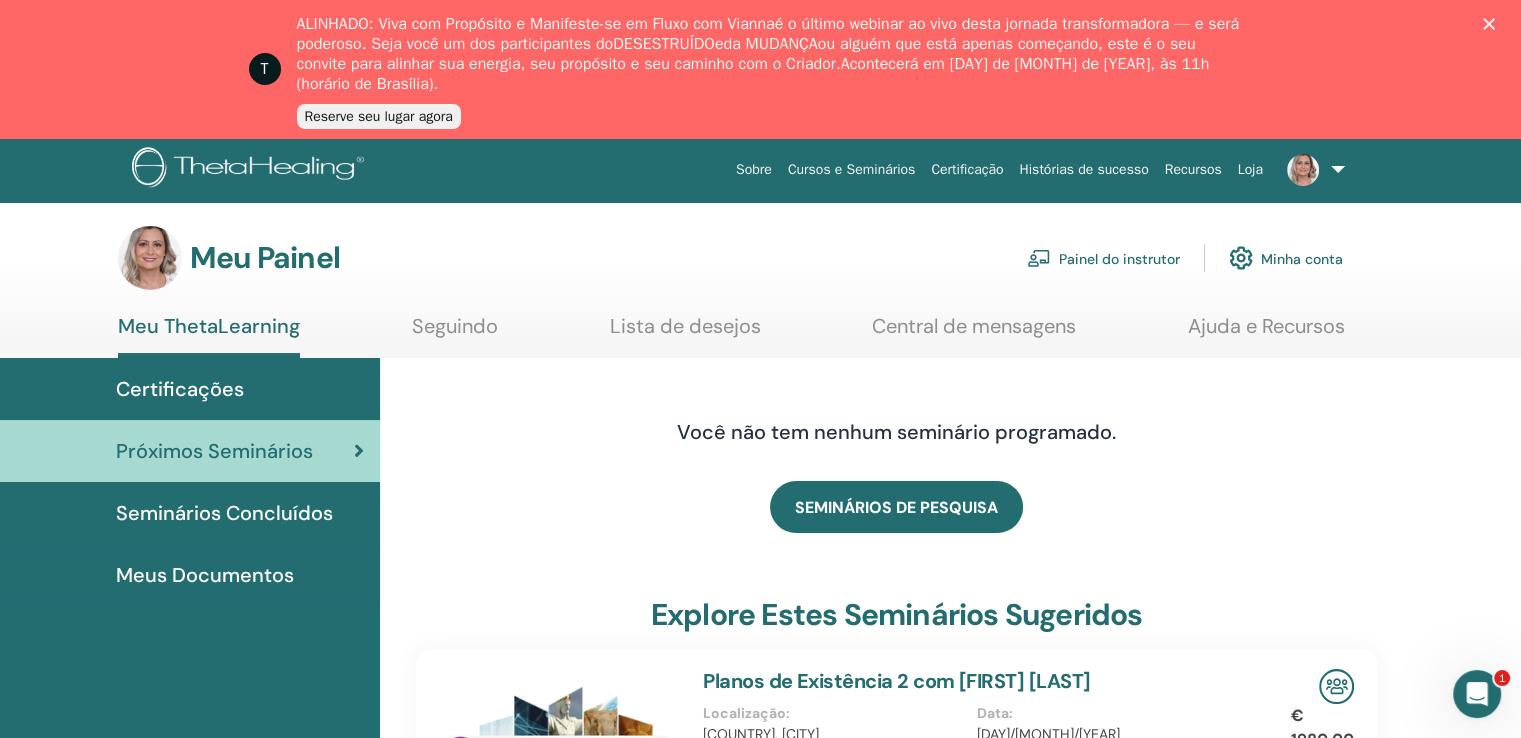 click on "Meus Documentos" at bounding box center [205, 575] 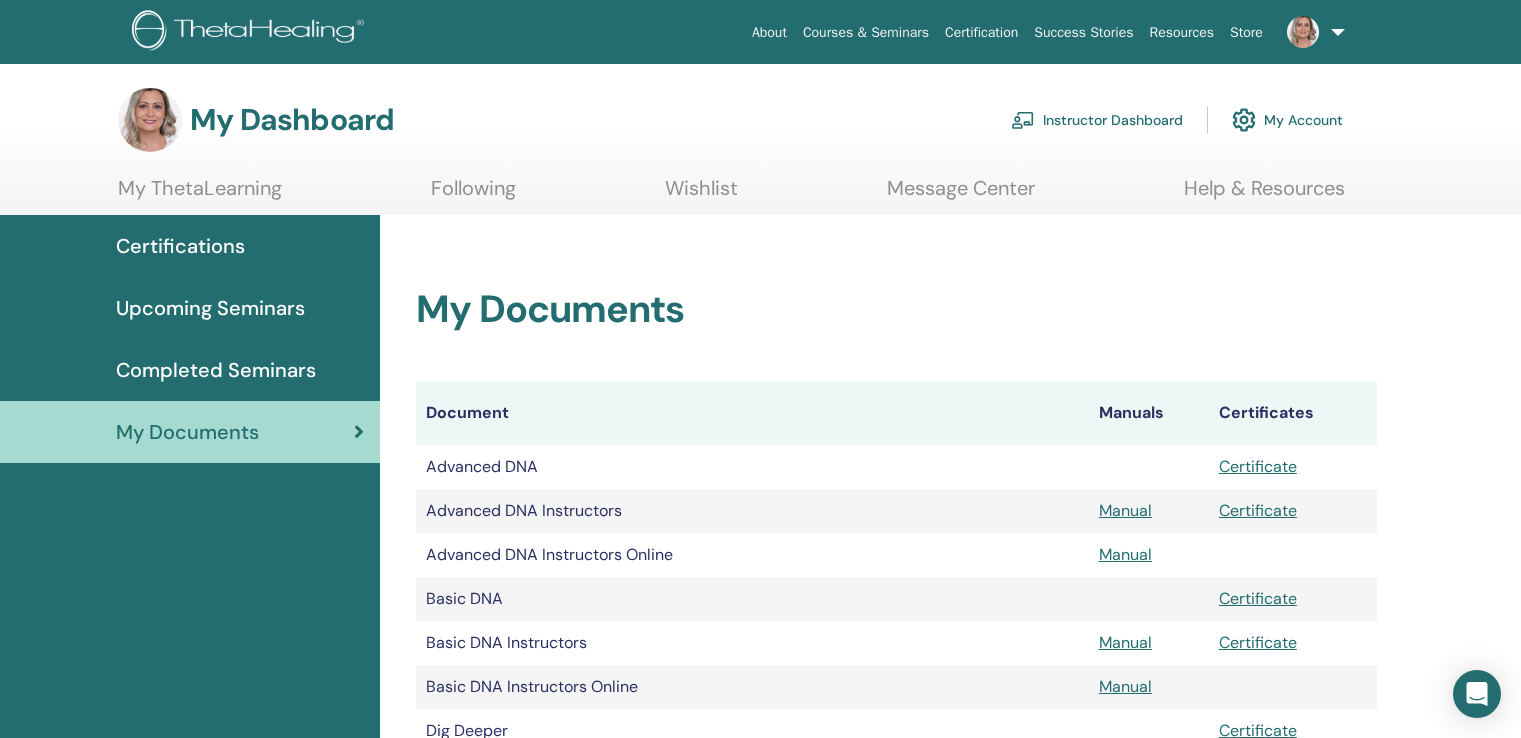 scroll, scrollTop: 0, scrollLeft: 0, axis: both 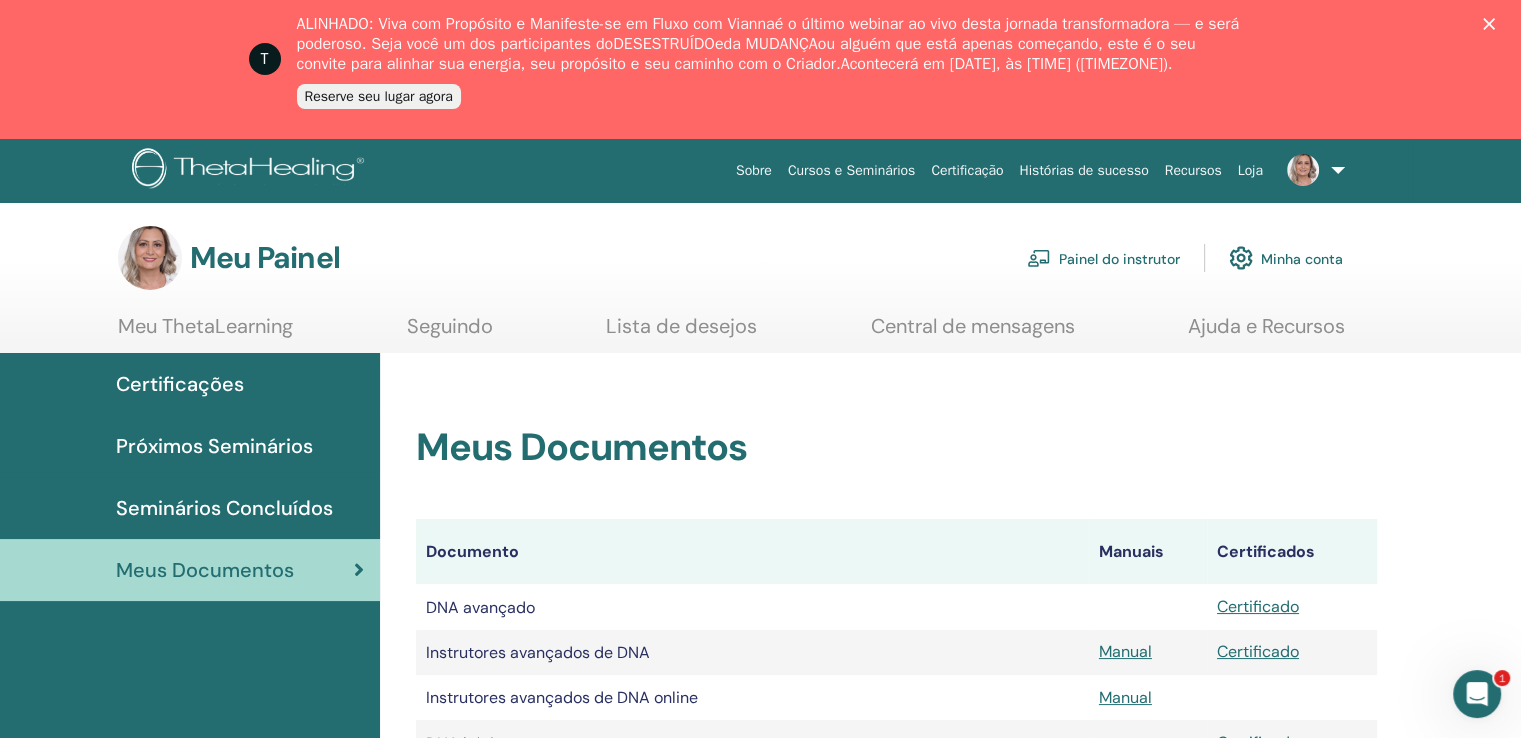 click on "Próximos Seminários" at bounding box center [214, 446] 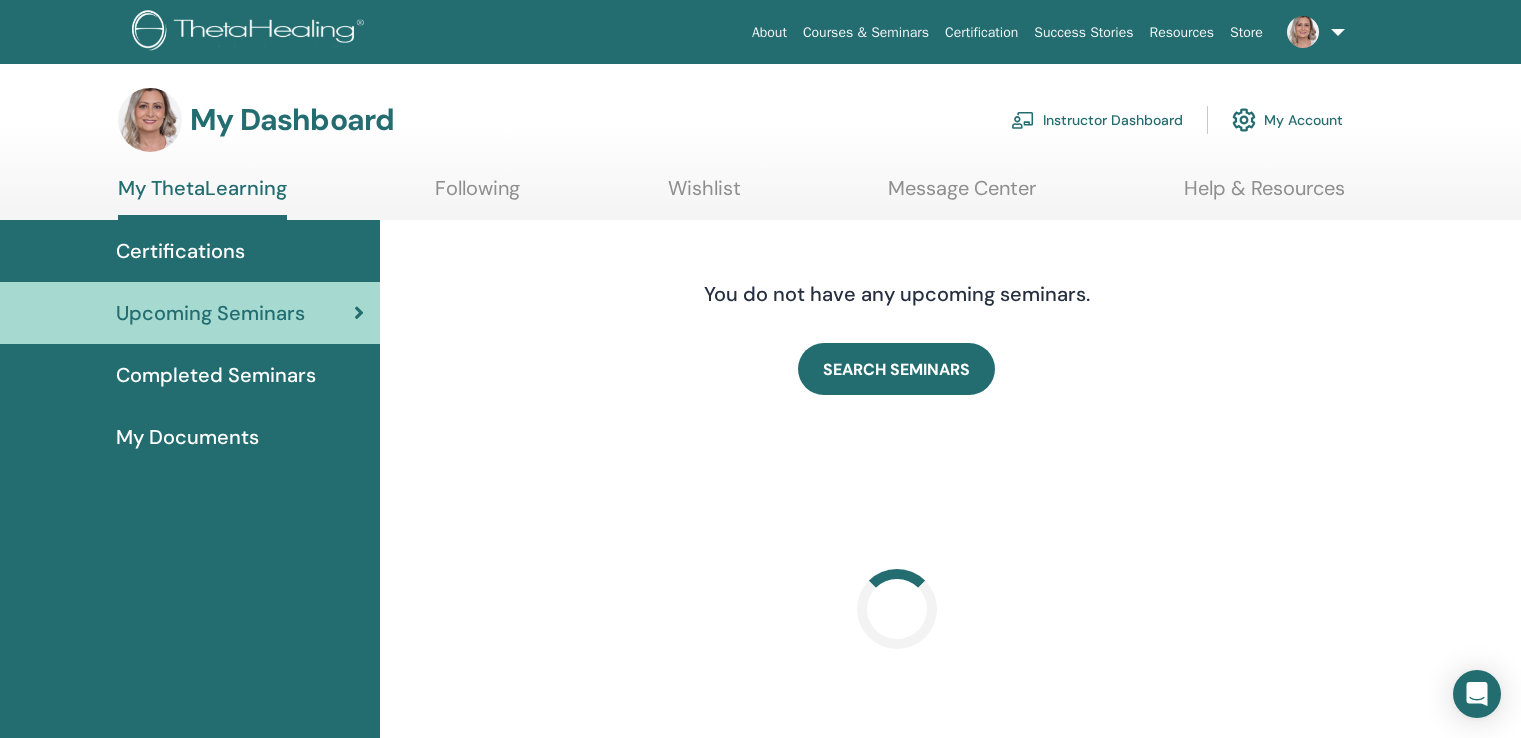 scroll, scrollTop: 0, scrollLeft: 0, axis: both 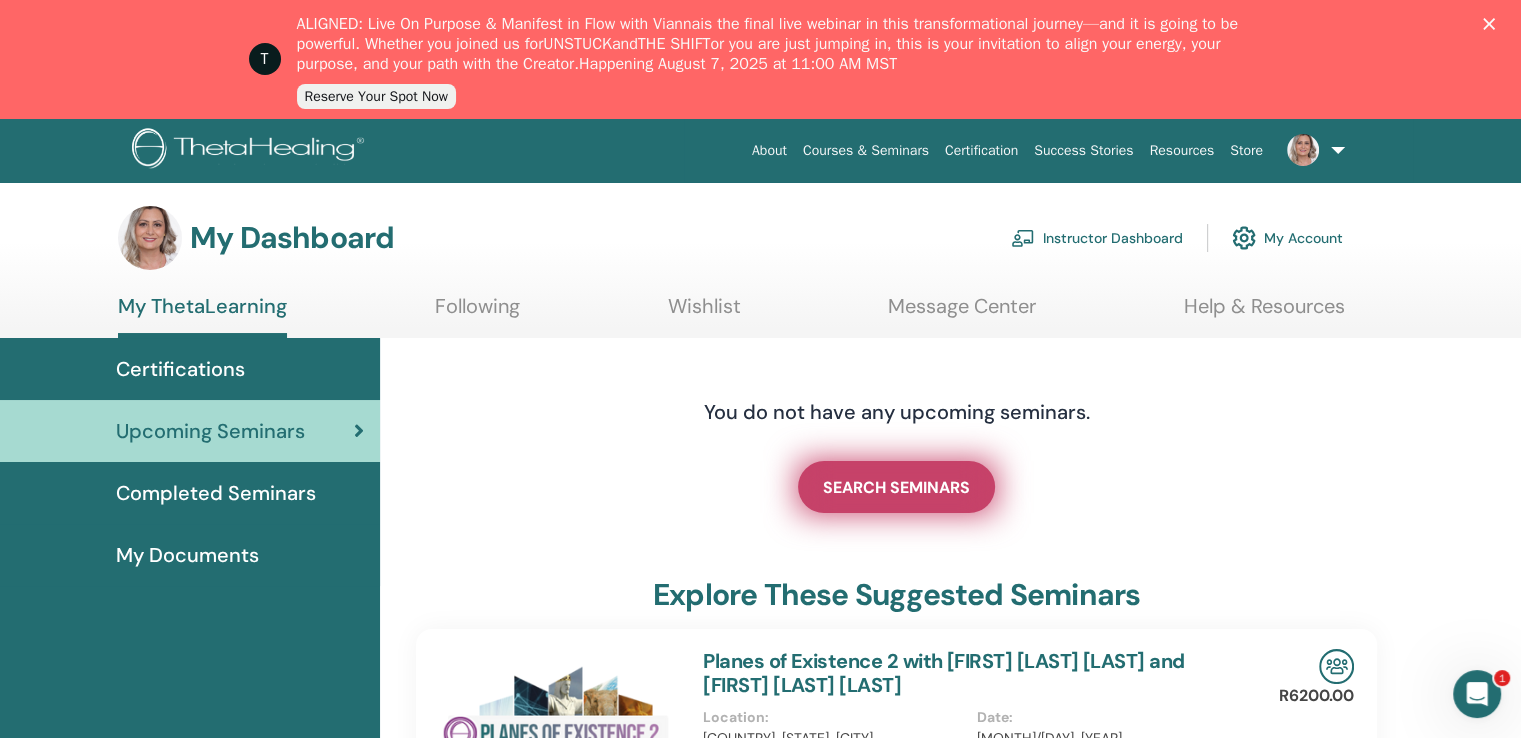 click on "SEARCH SEMINARS" at bounding box center [896, 487] 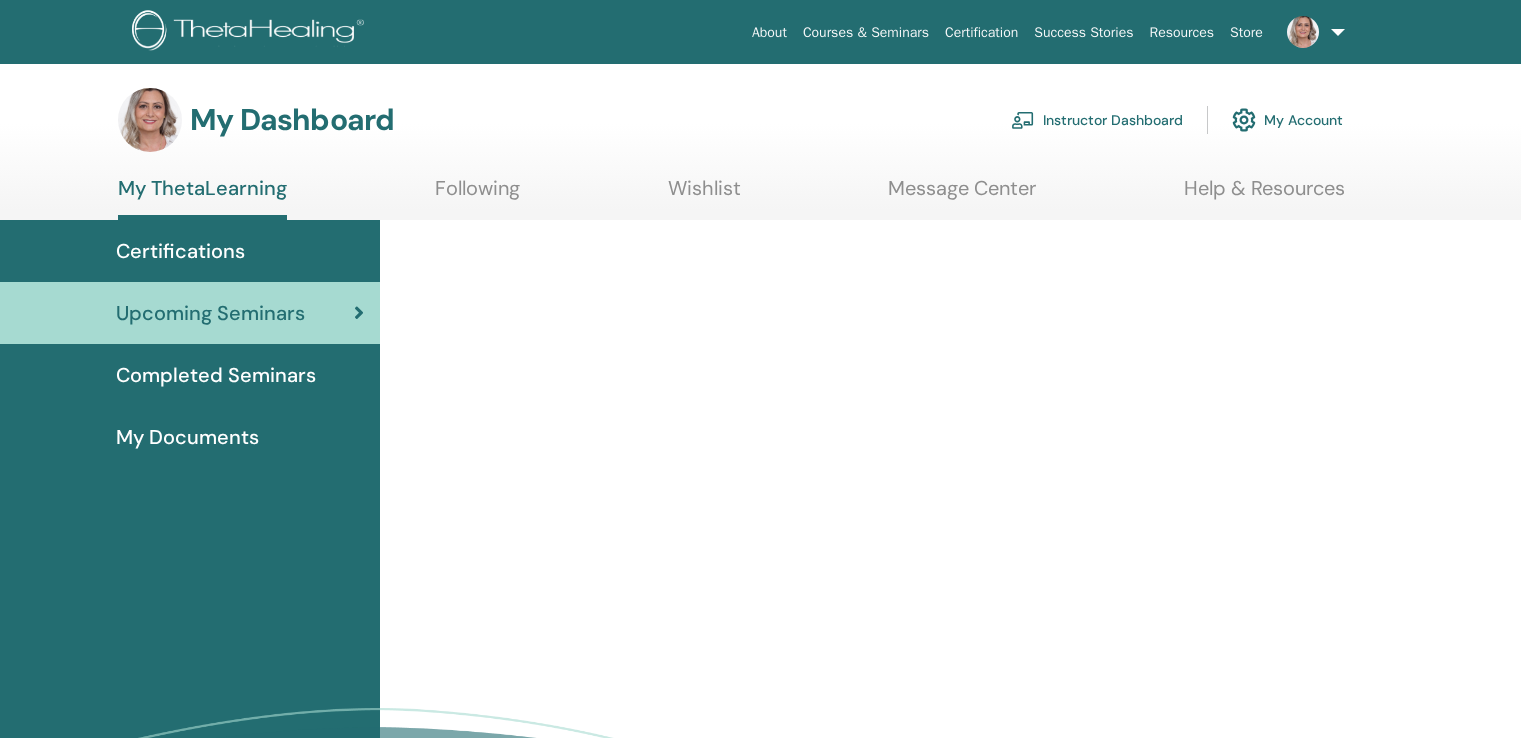 scroll, scrollTop: 0, scrollLeft: 0, axis: both 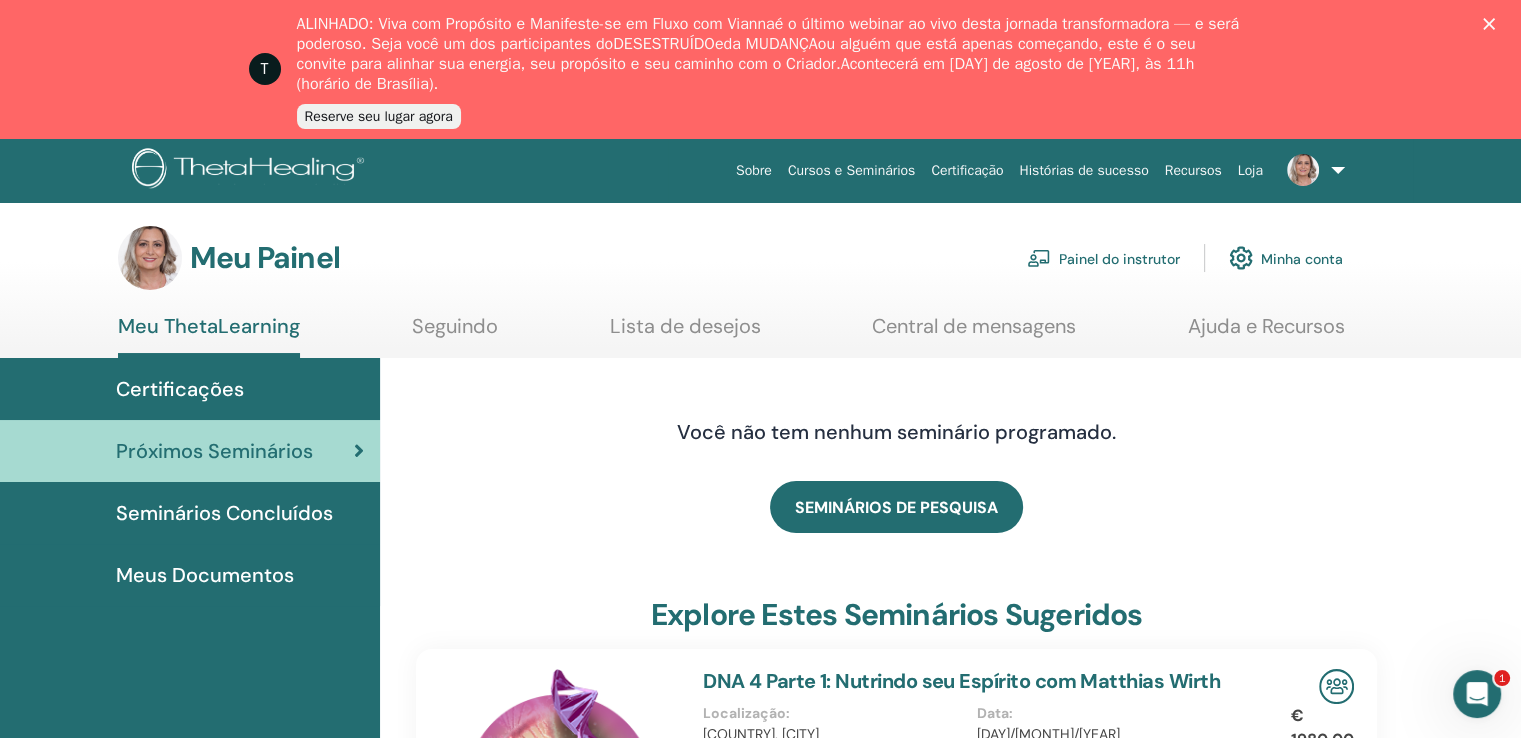 click on "Painel do instrutor" at bounding box center [1119, 259] 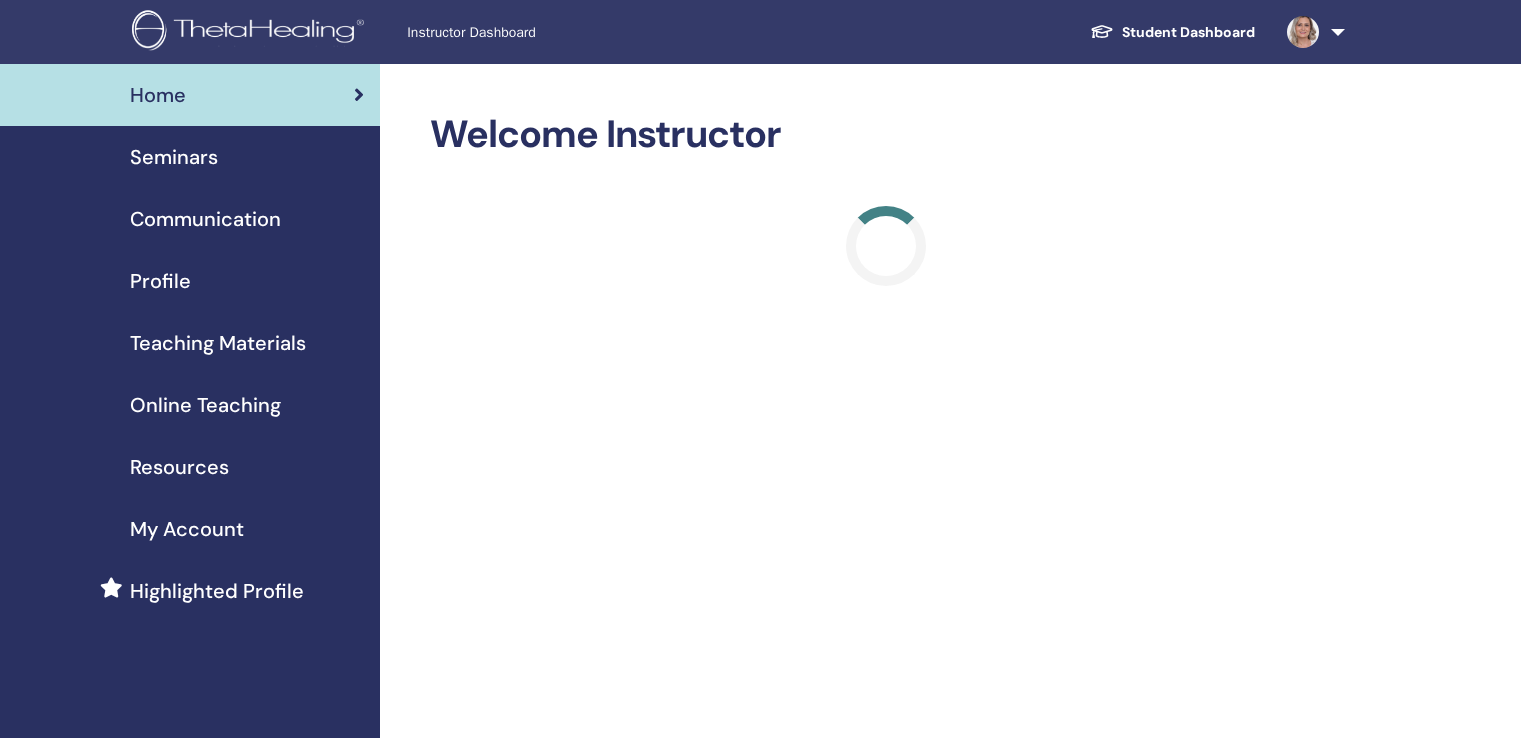 scroll, scrollTop: 0, scrollLeft: 0, axis: both 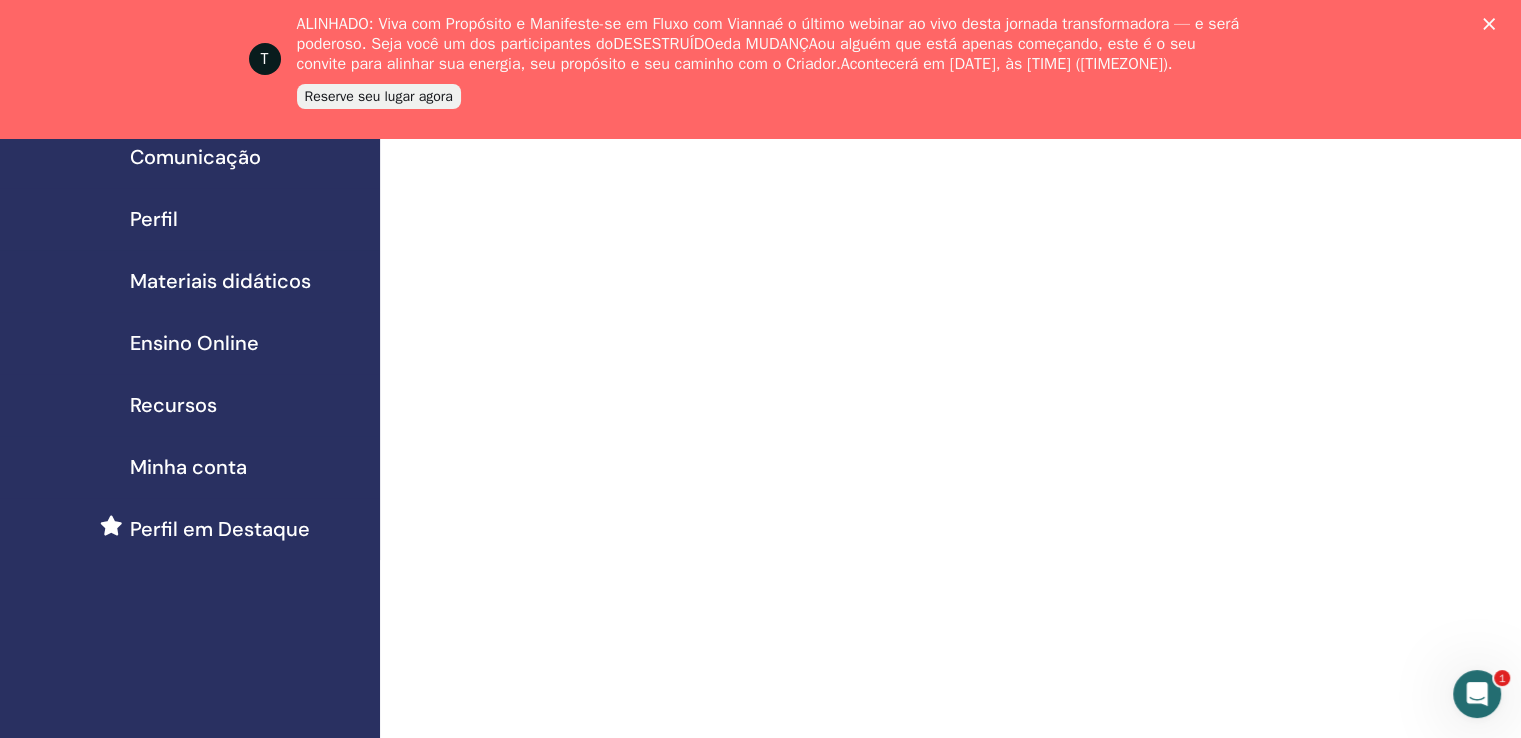click on "Minha conta" at bounding box center [188, 467] 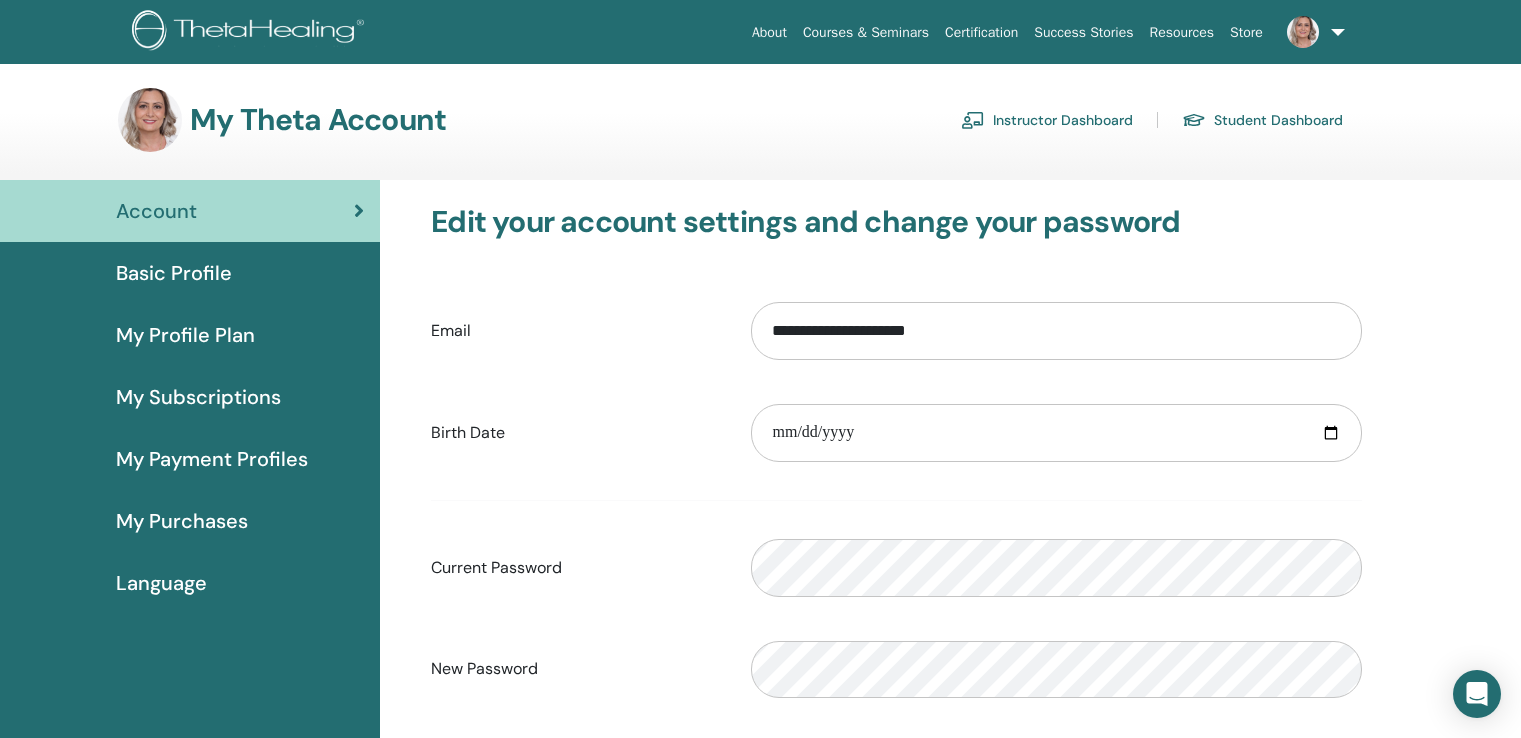 scroll, scrollTop: 0, scrollLeft: 0, axis: both 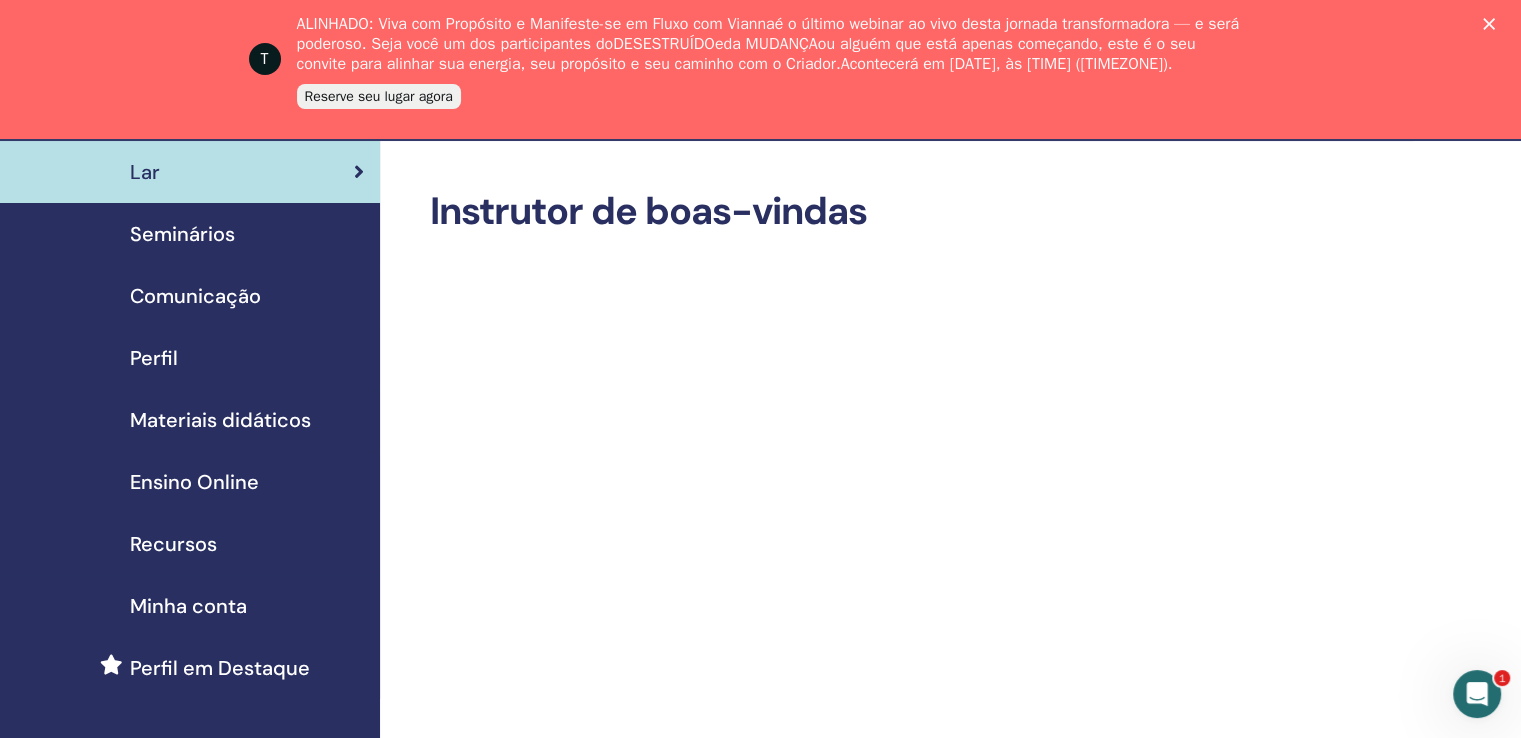 click on "Ensino Online" at bounding box center [194, 482] 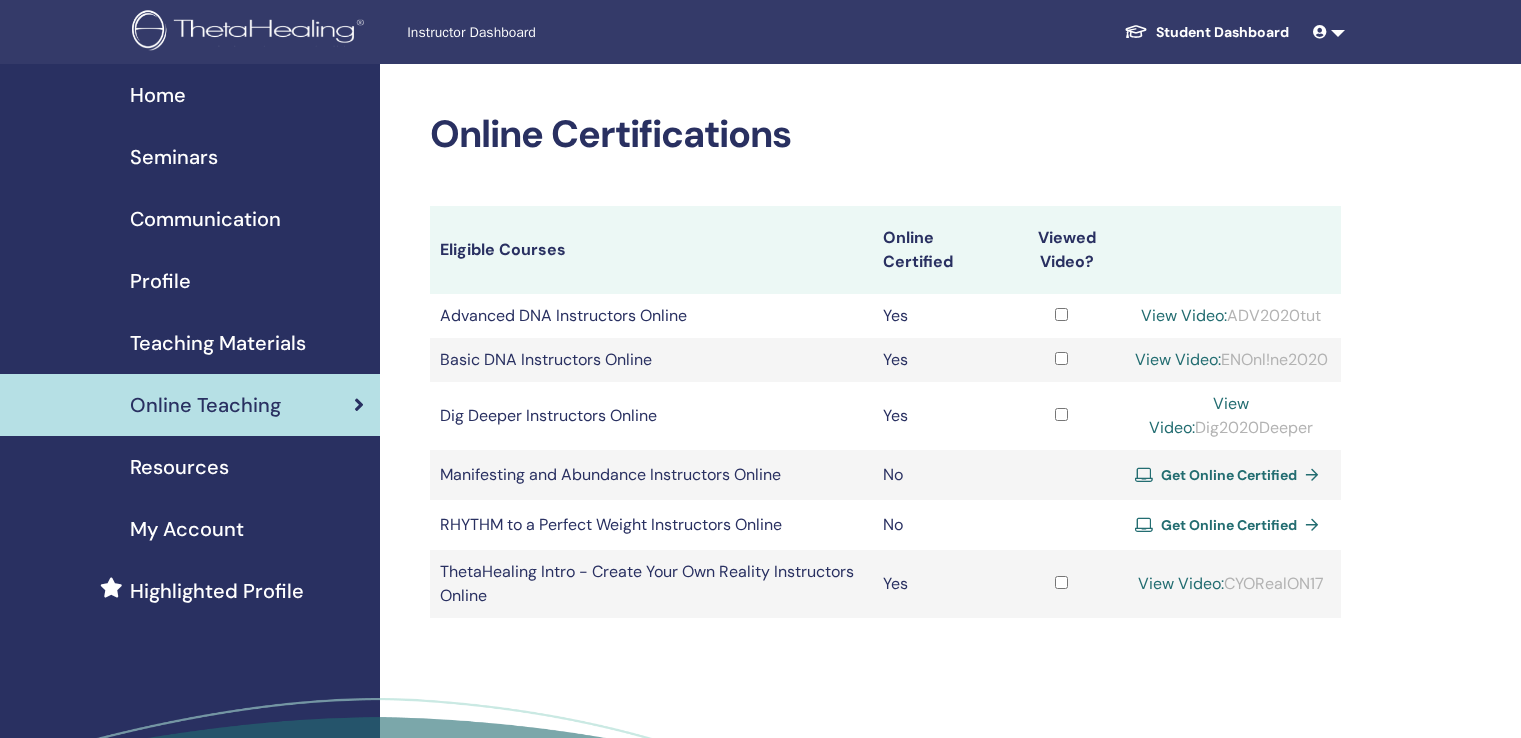 scroll, scrollTop: 0, scrollLeft: 0, axis: both 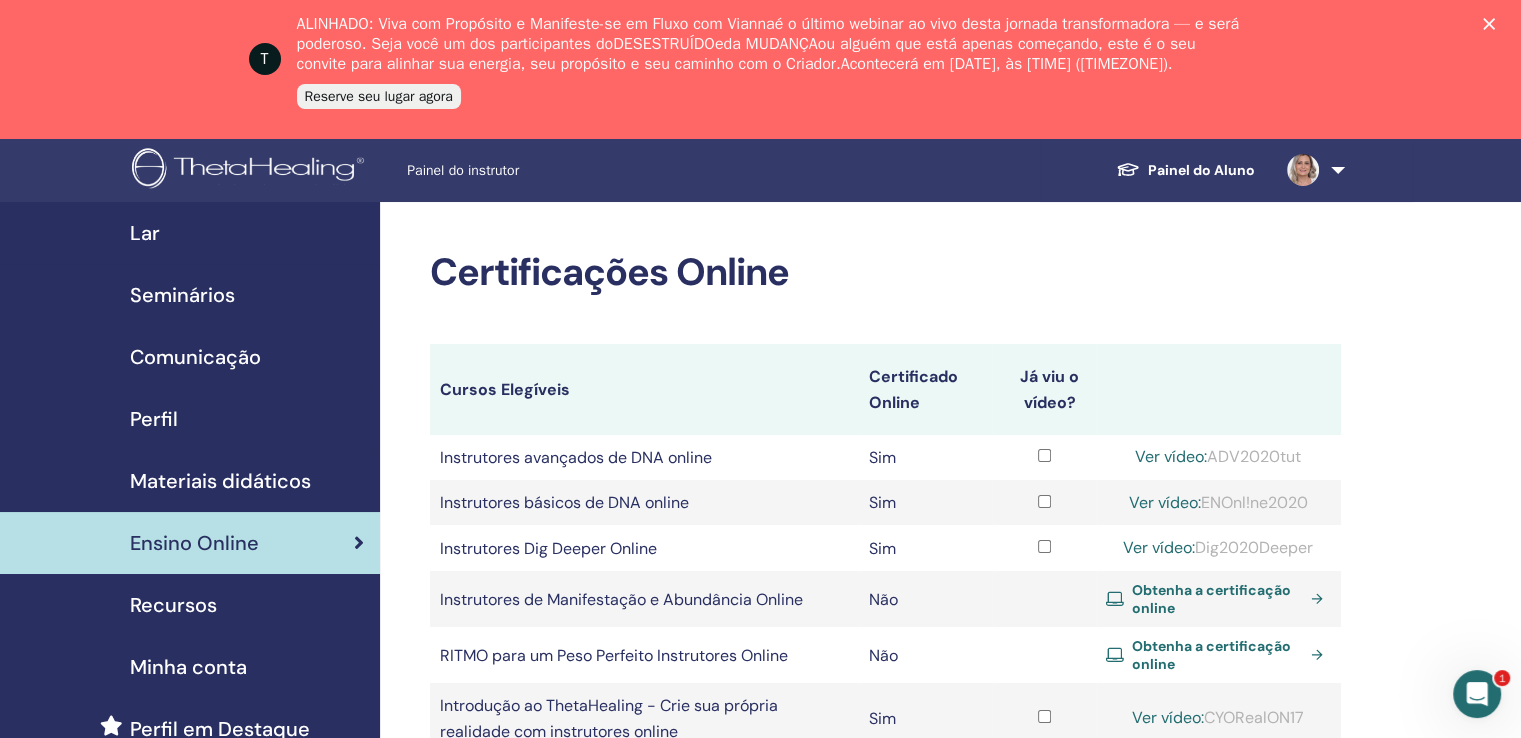 click at bounding box center [1312, 170] 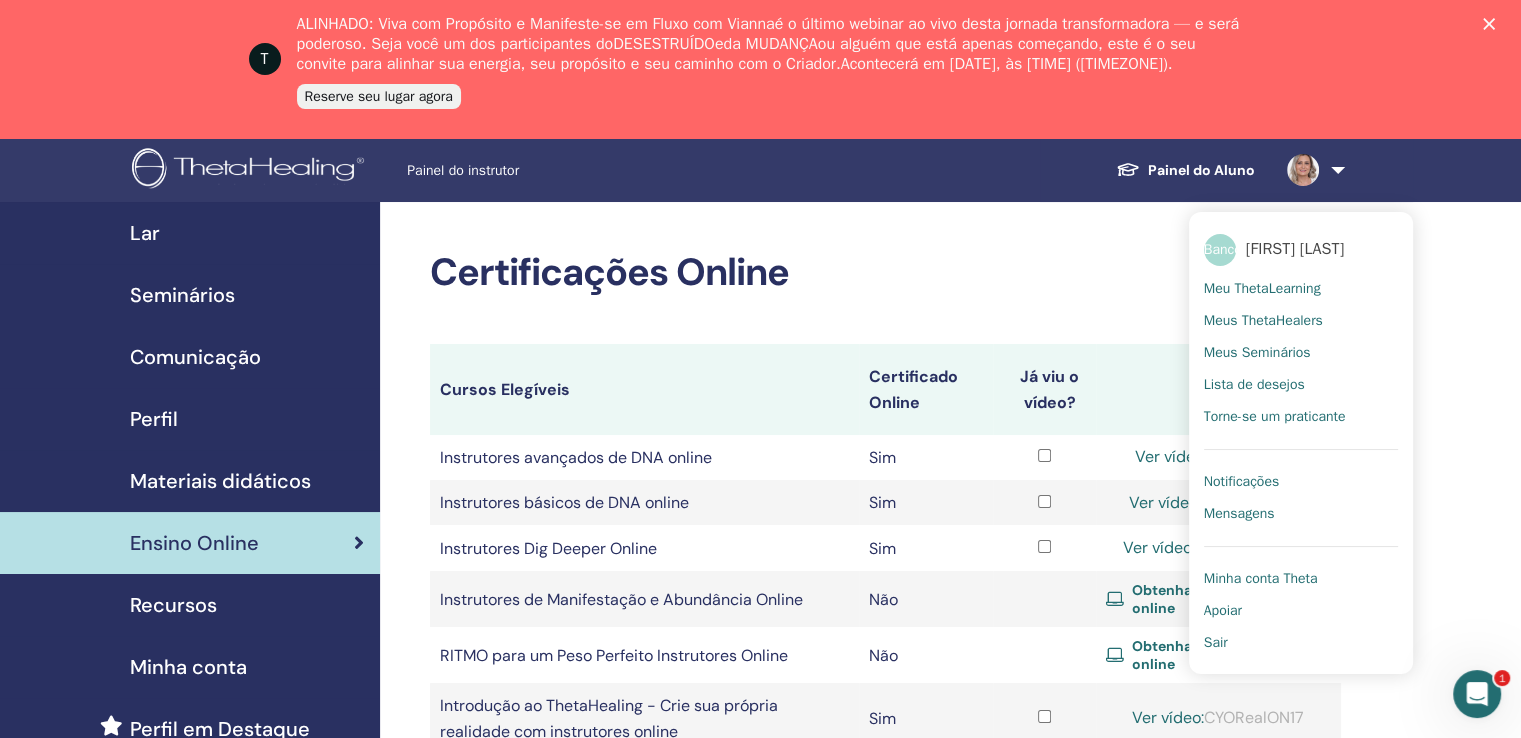 click on "Painel do Aluno" at bounding box center (1201, 170) 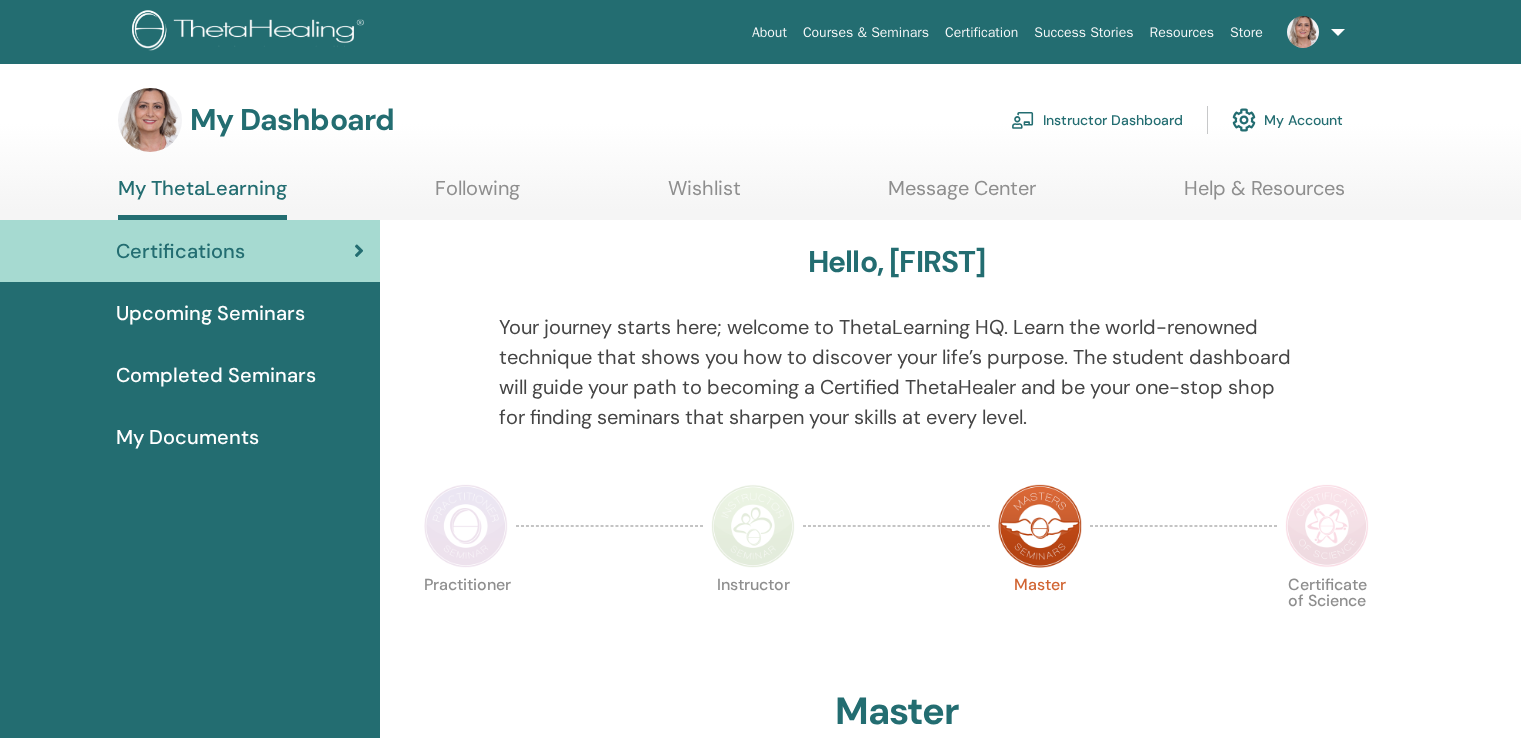 scroll, scrollTop: 0, scrollLeft: 0, axis: both 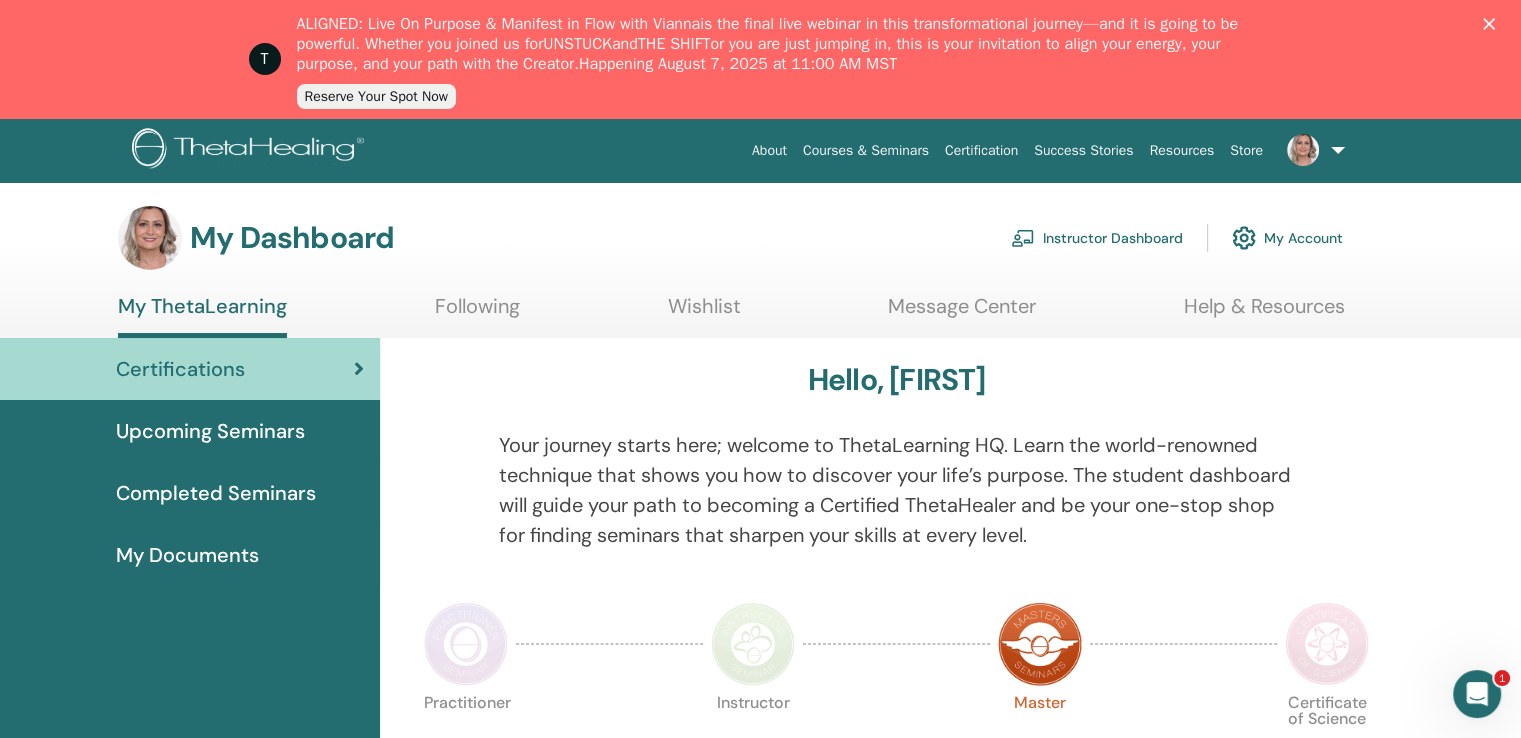 drag, startPoint x: 1071, startPoint y: 263, endPoint x: 1125, endPoint y: 236, distance: 60.373837 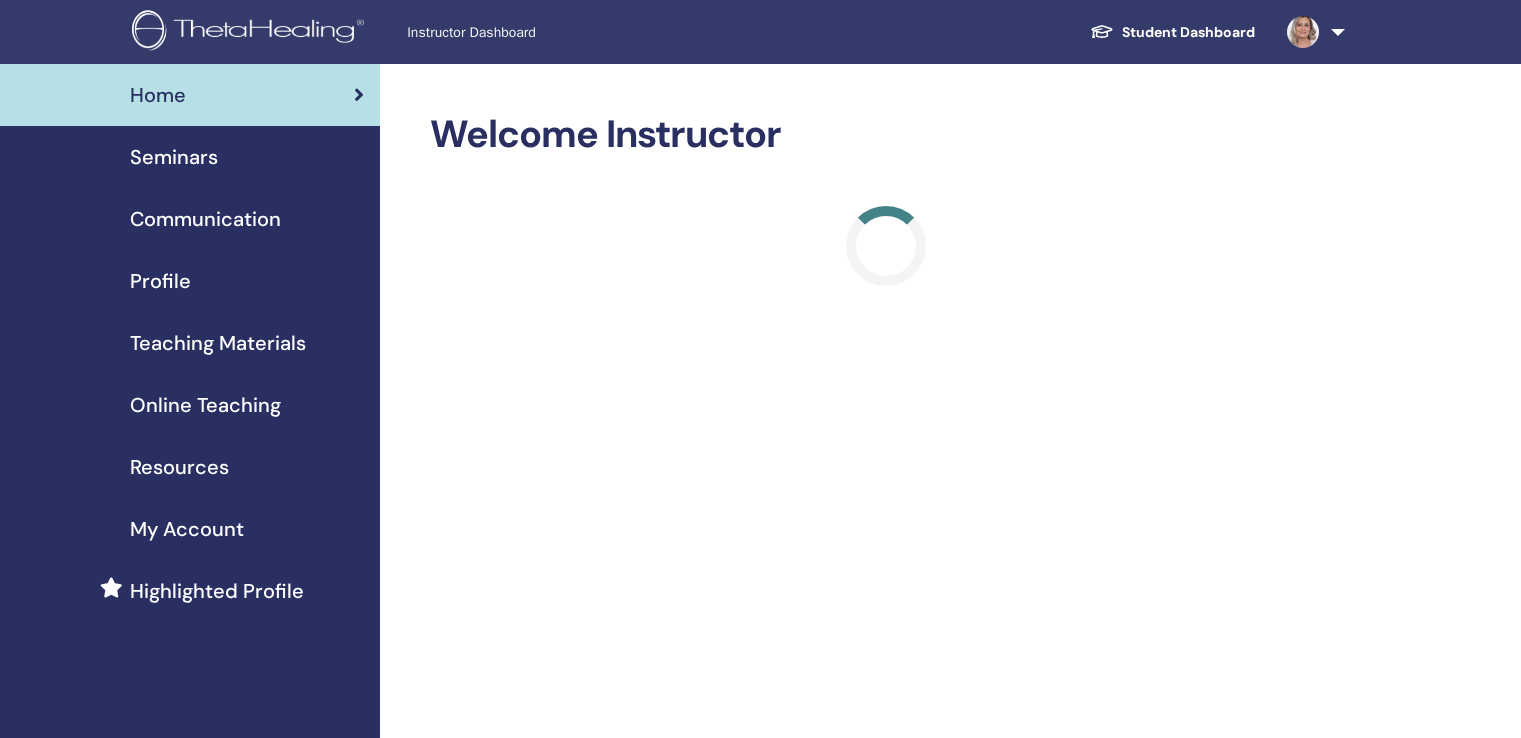 scroll, scrollTop: 0, scrollLeft: 0, axis: both 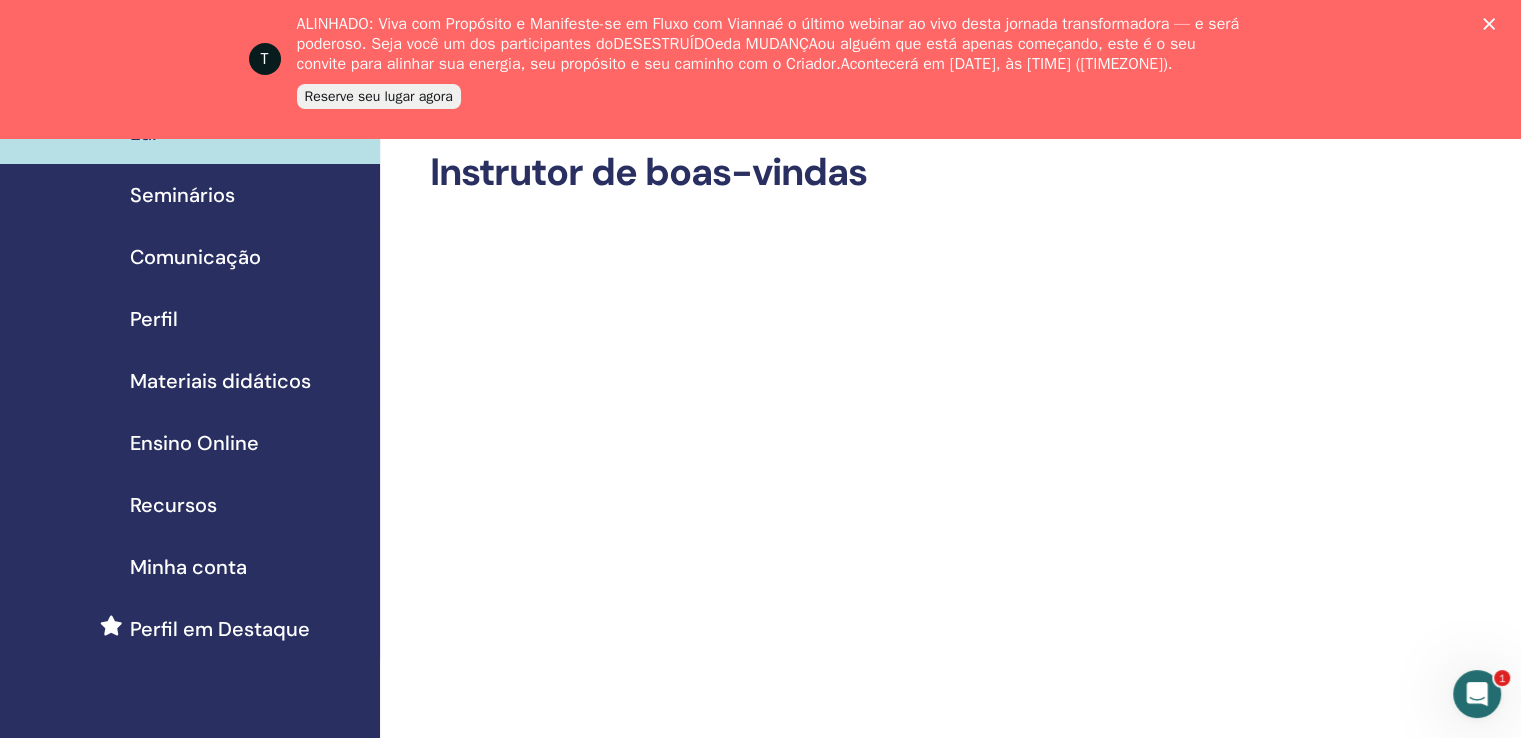 click on "Materiais didáticos" at bounding box center (220, 381) 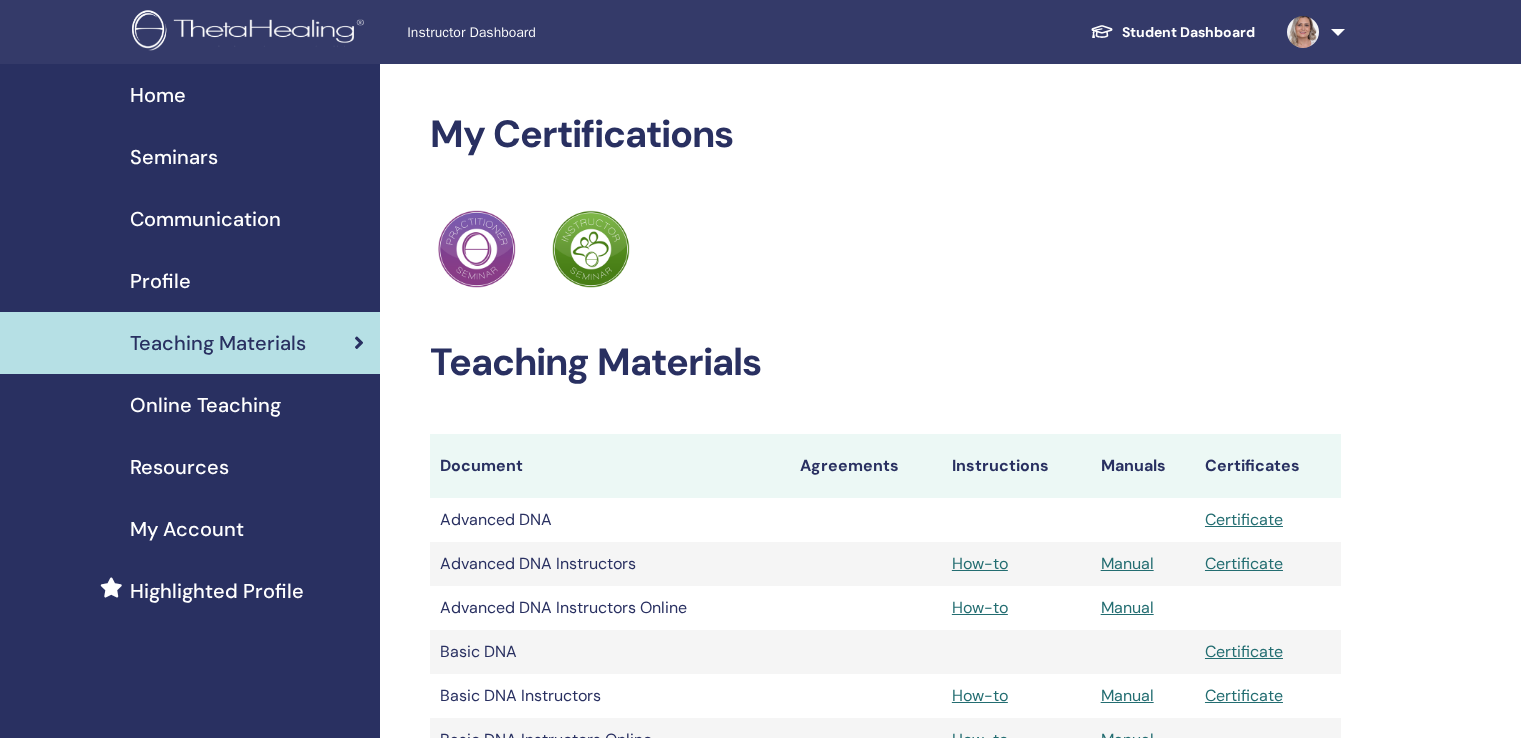 scroll, scrollTop: 0, scrollLeft: 0, axis: both 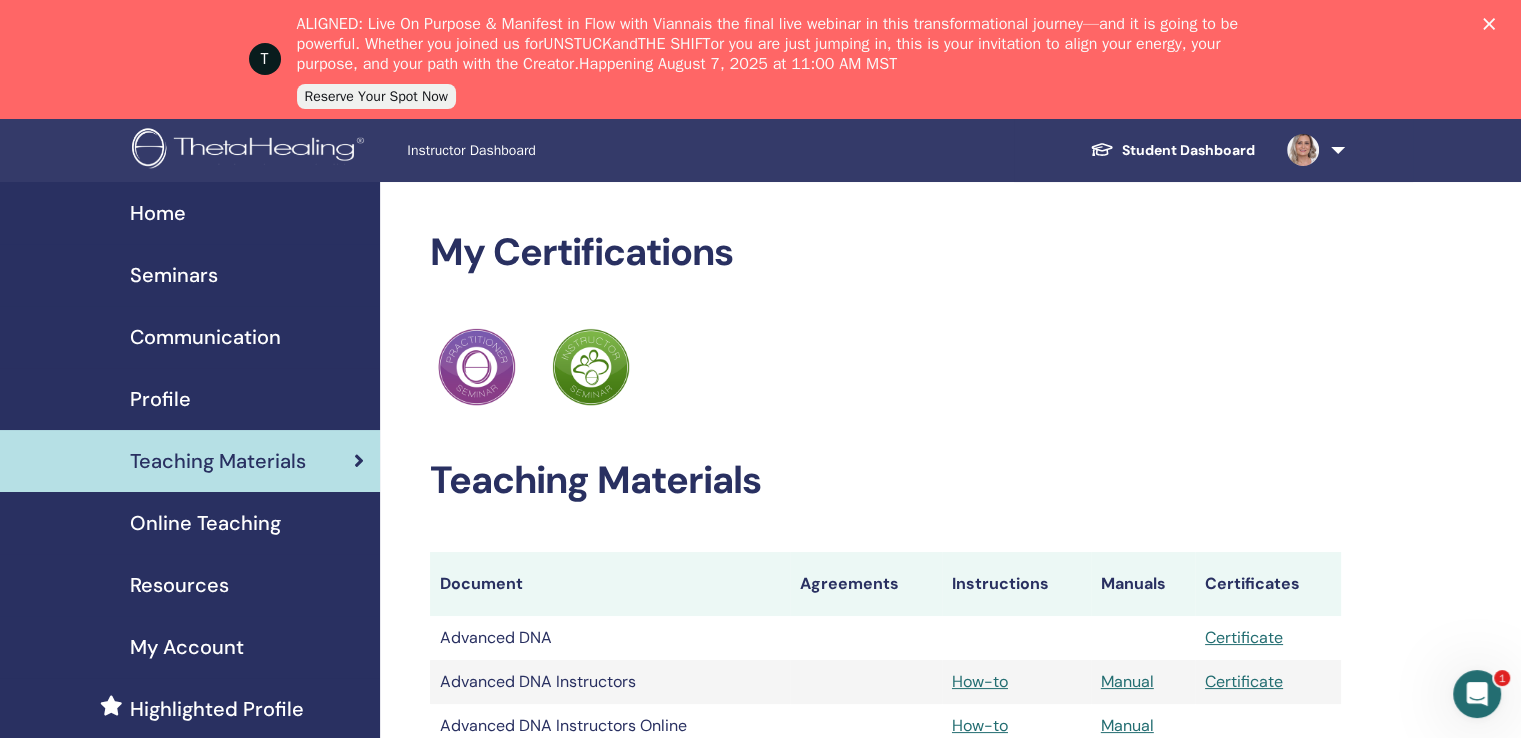 drag, startPoint x: 68, startPoint y: 538, endPoint x: 0, endPoint y: 585, distance: 82.661964 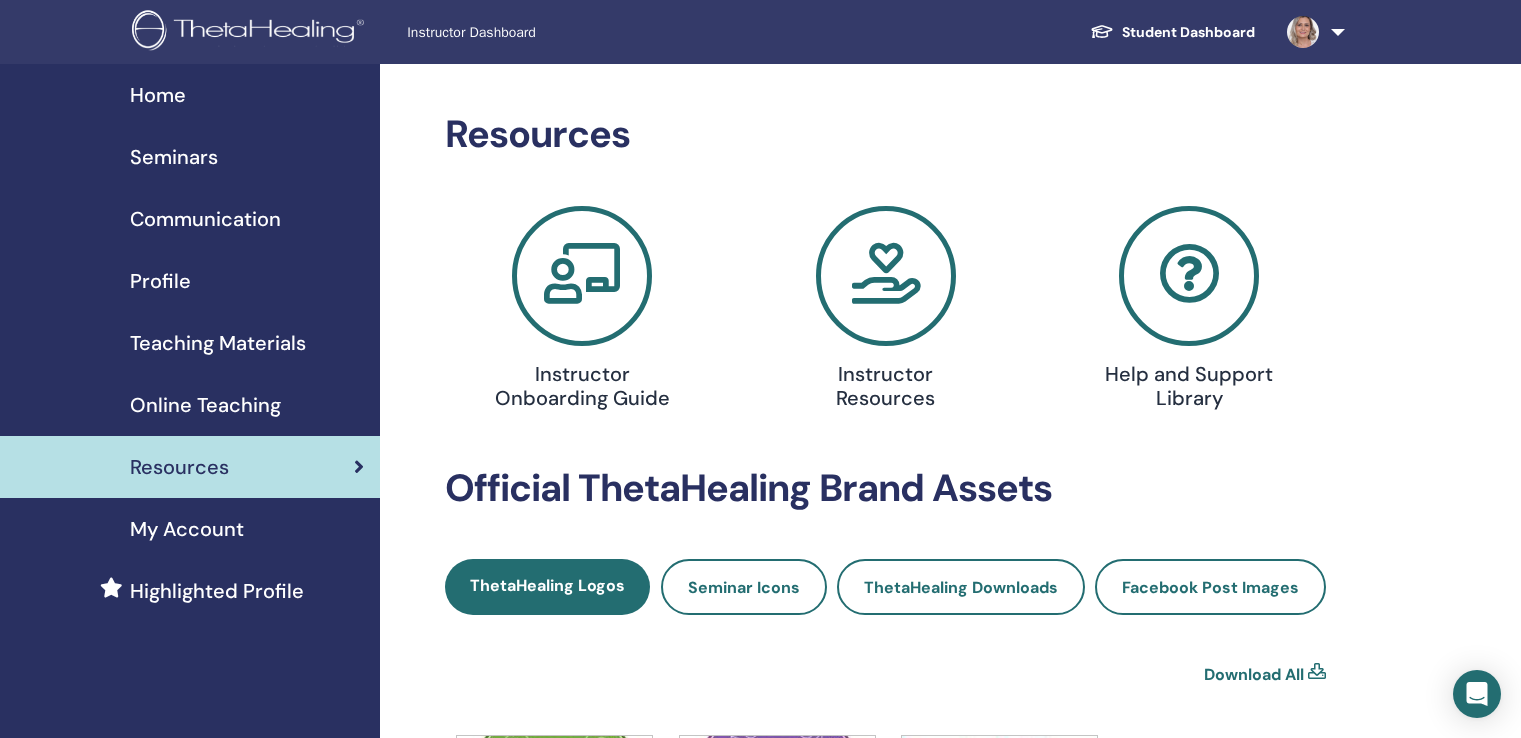 scroll, scrollTop: 0, scrollLeft: 0, axis: both 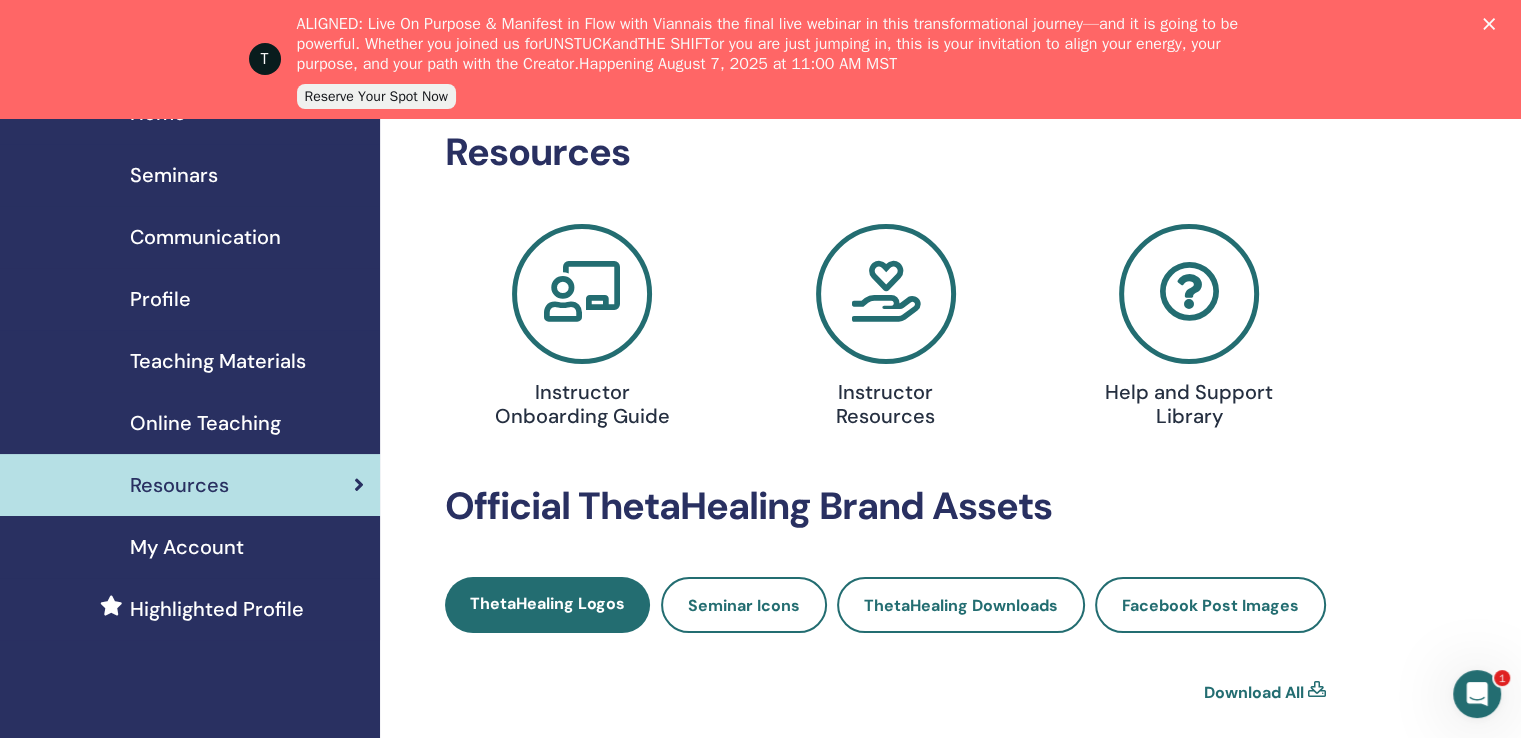 click on "Online Teaching" at bounding box center [205, 423] 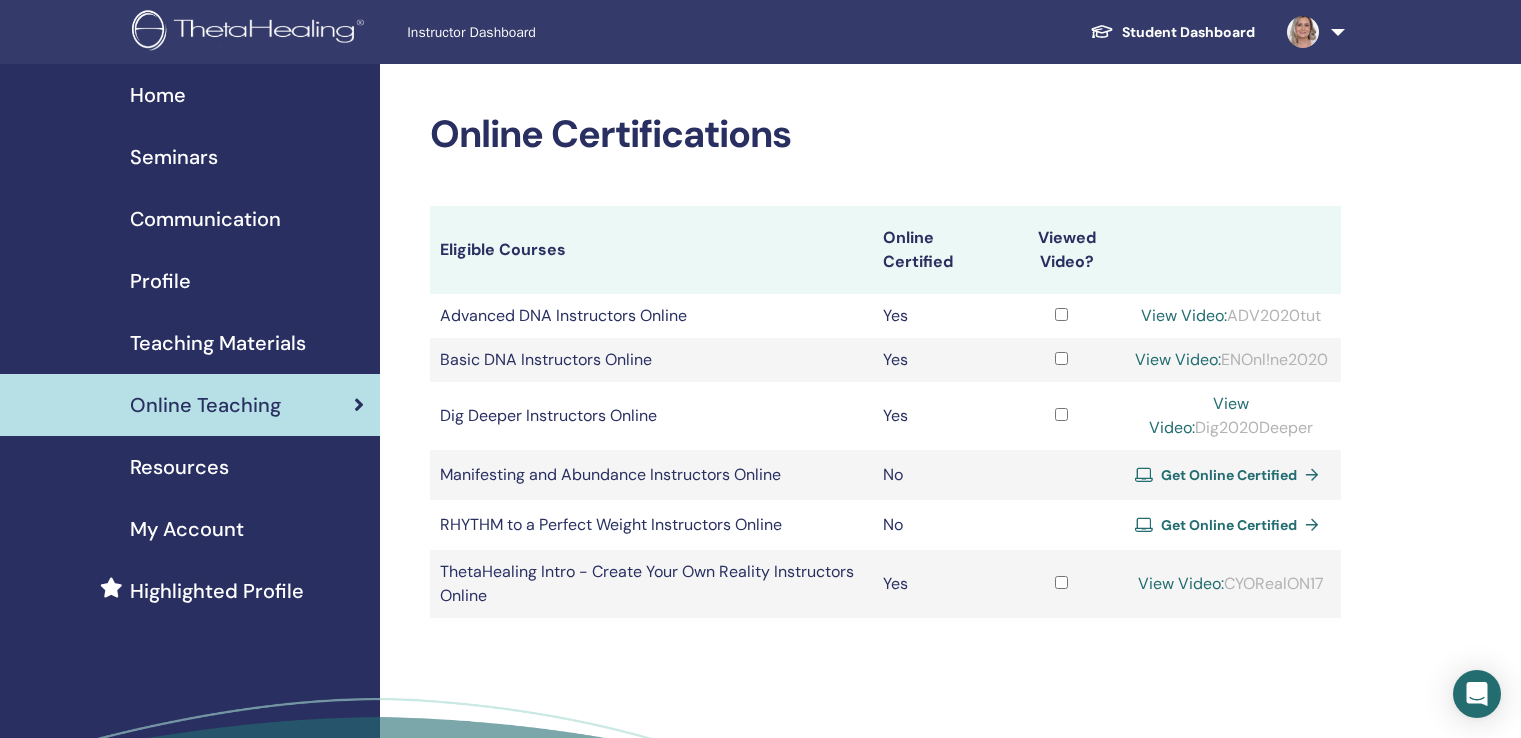 scroll, scrollTop: 0, scrollLeft: 0, axis: both 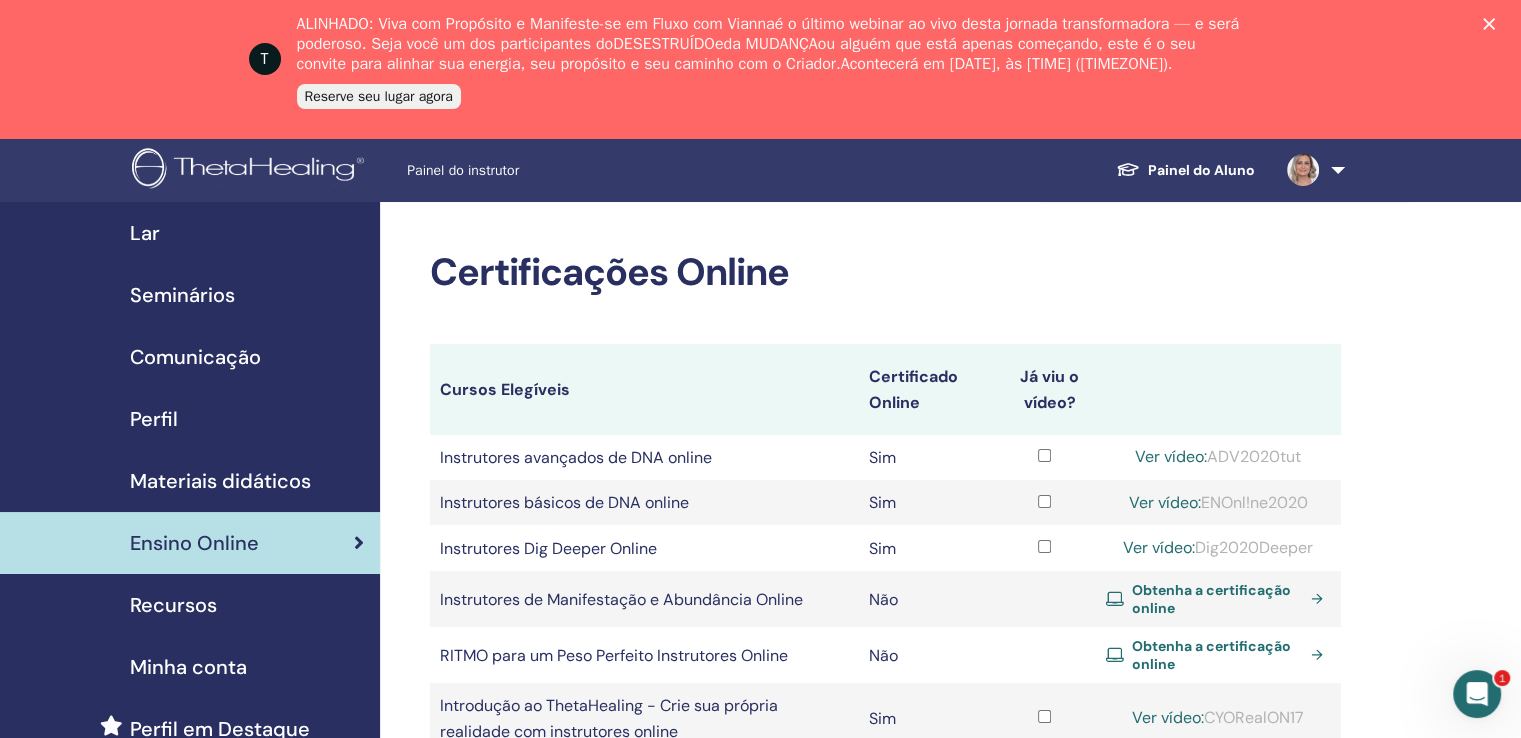 click on "Lar" at bounding box center [190, 233] 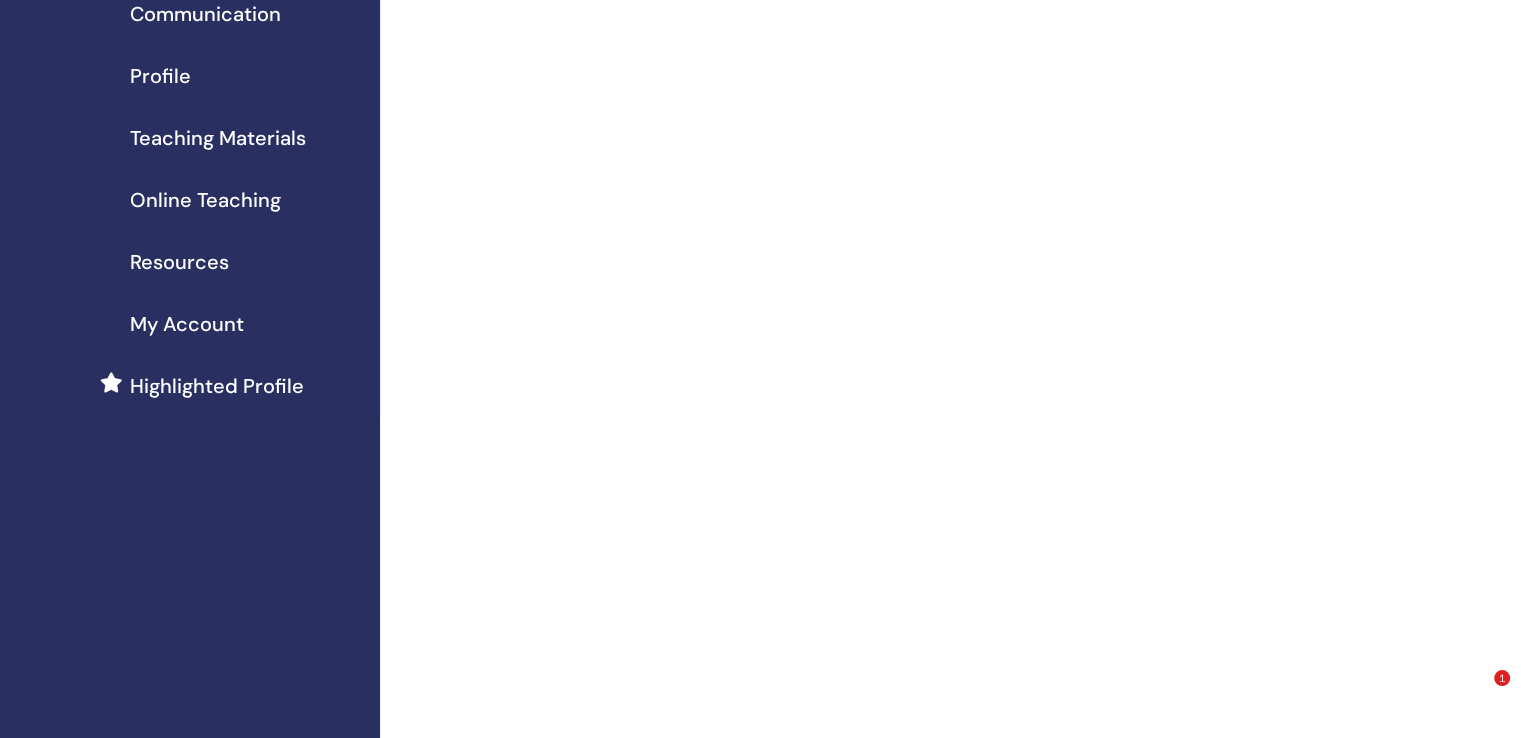 scroll, scrollTop: 400, scrollLeft: 0, axis: vertical 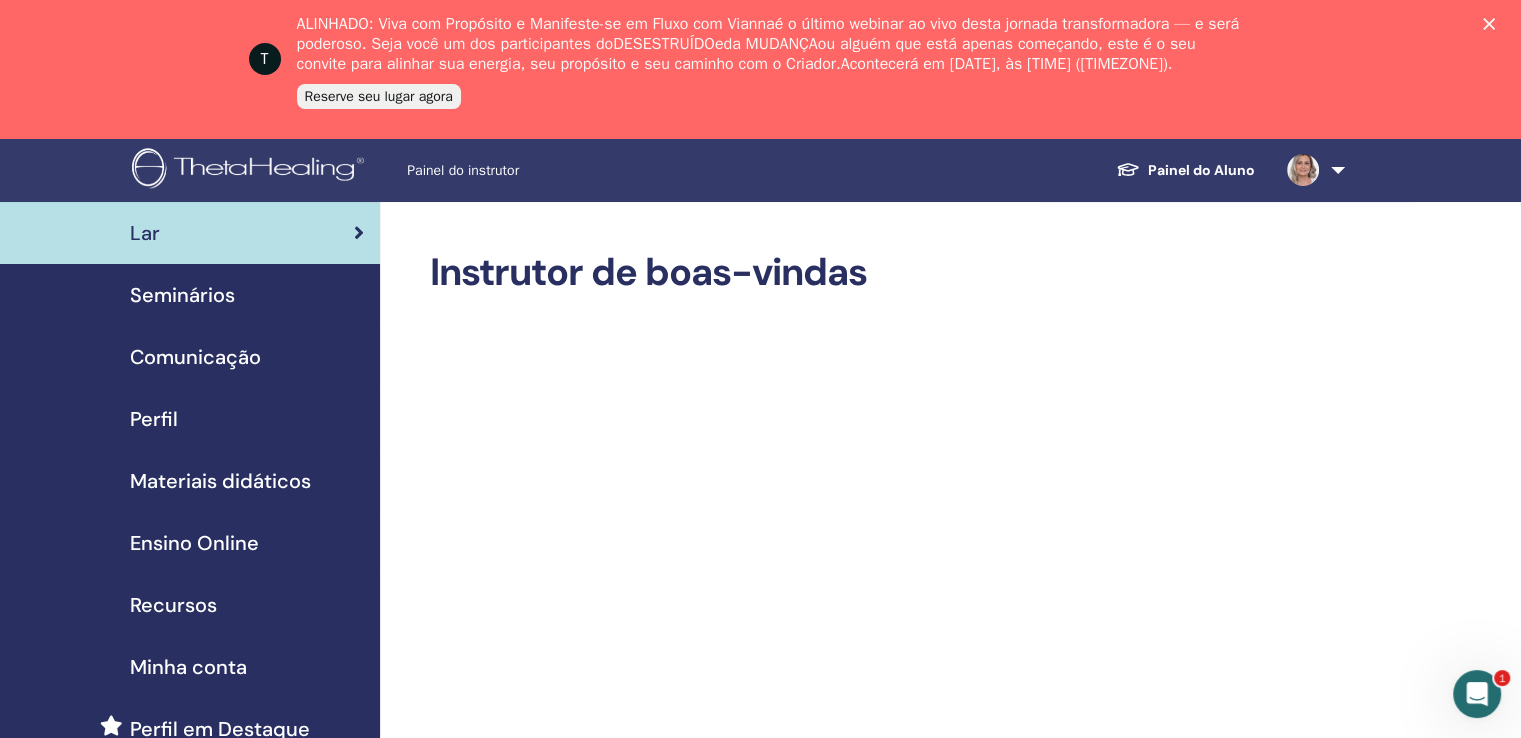 click on "Seminários" at bounding box center [182, 295] 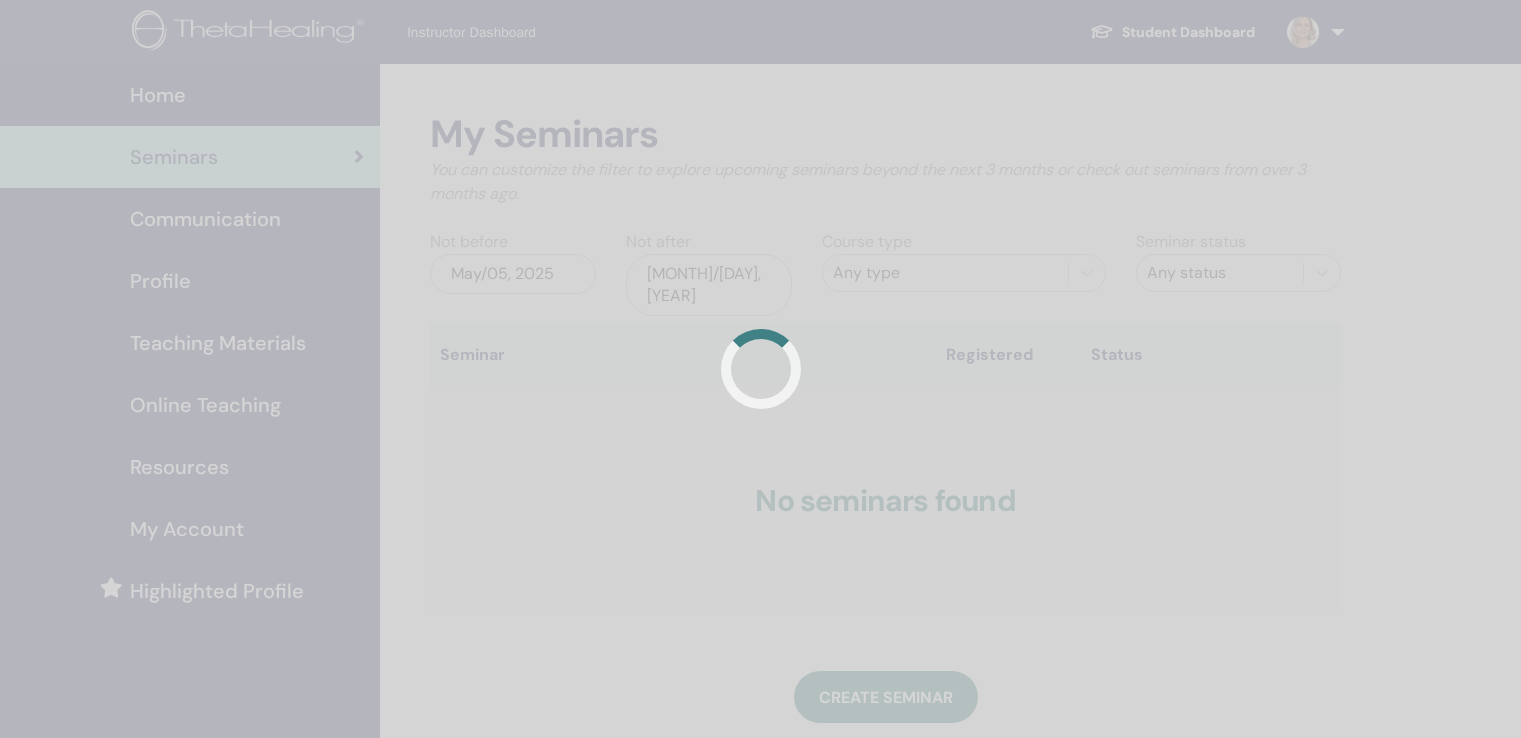 scroll, scrollTop: 0, scrollLeft: 0, axis: both 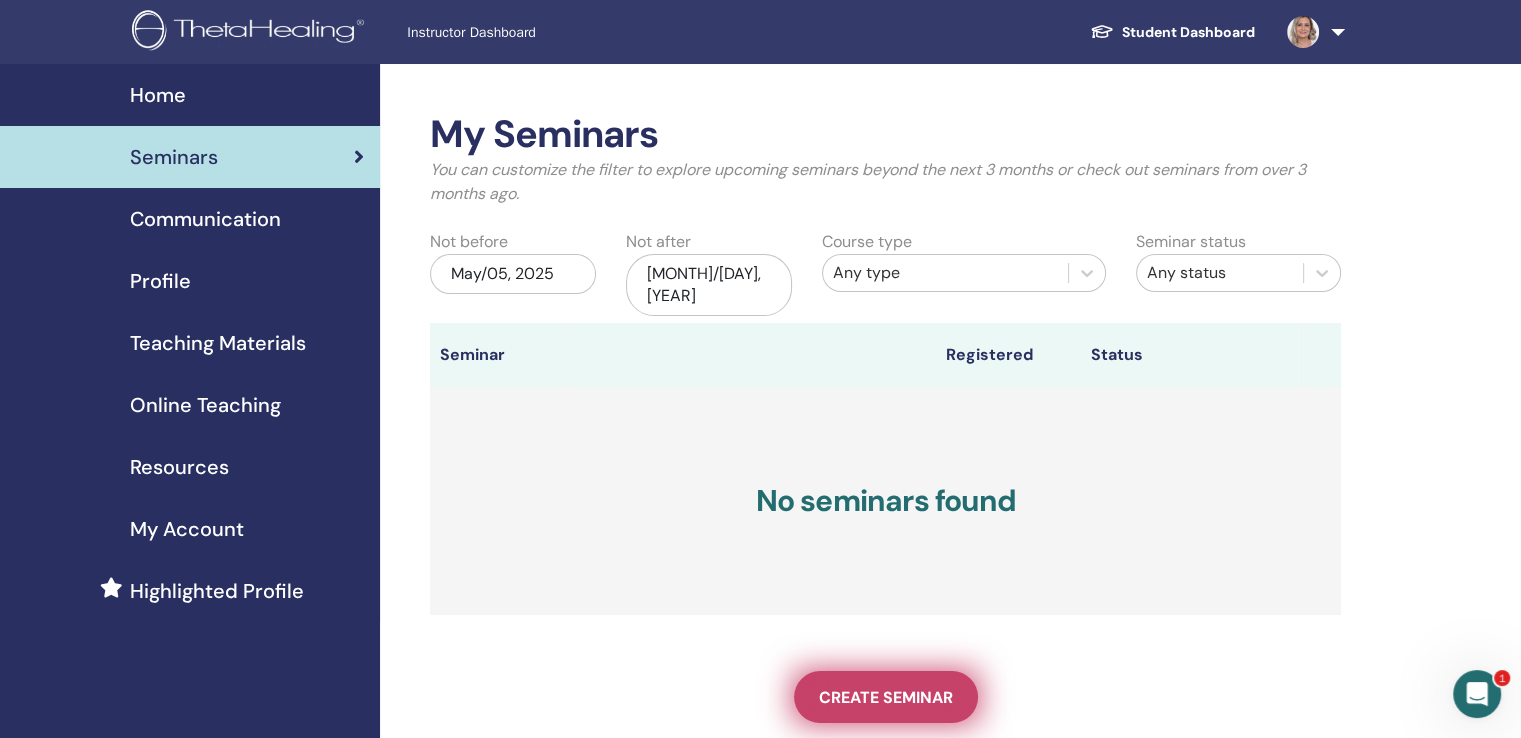 click on "Create seminar" at bounding box center [886, 697] 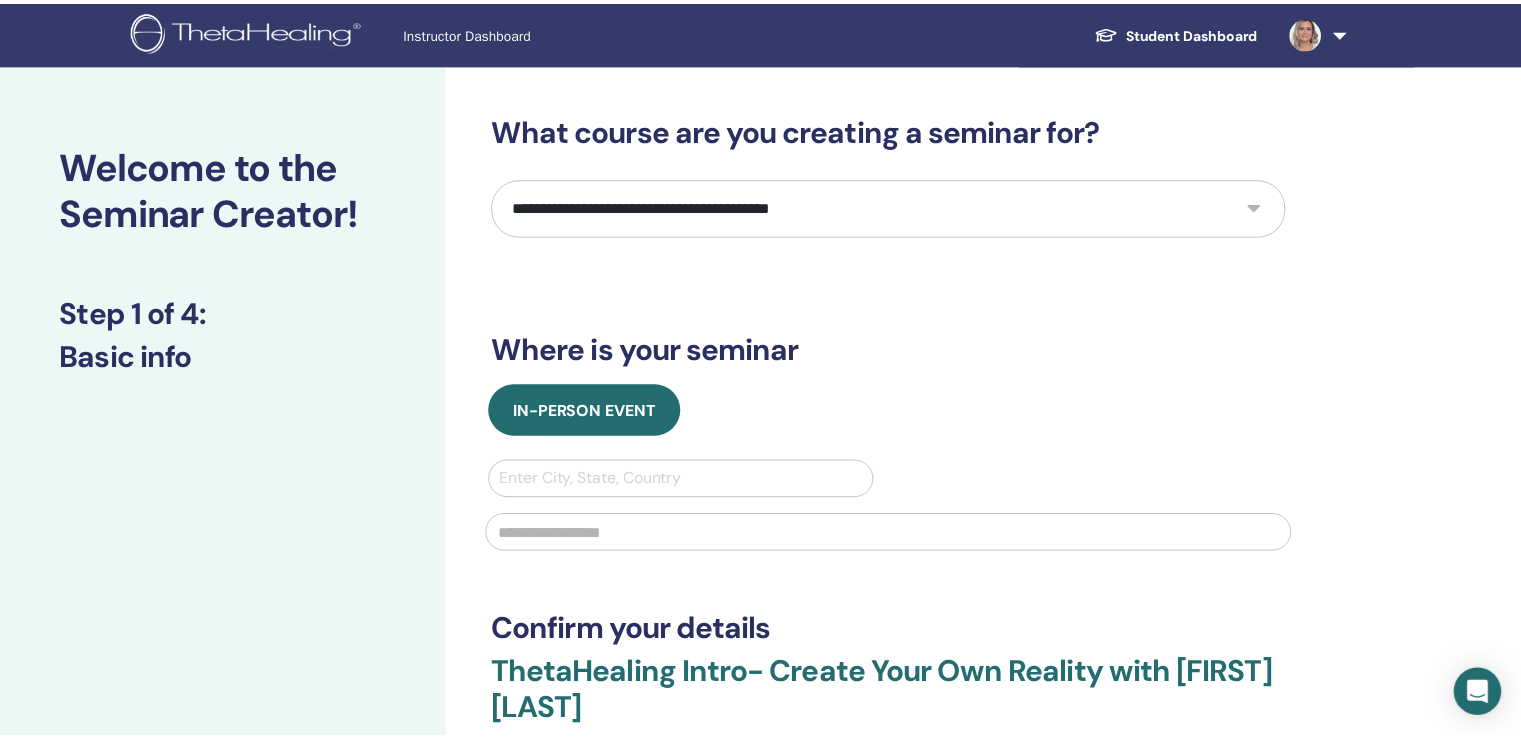 scroll, scrollTop: 0, scrollLeft: 0, axis: both 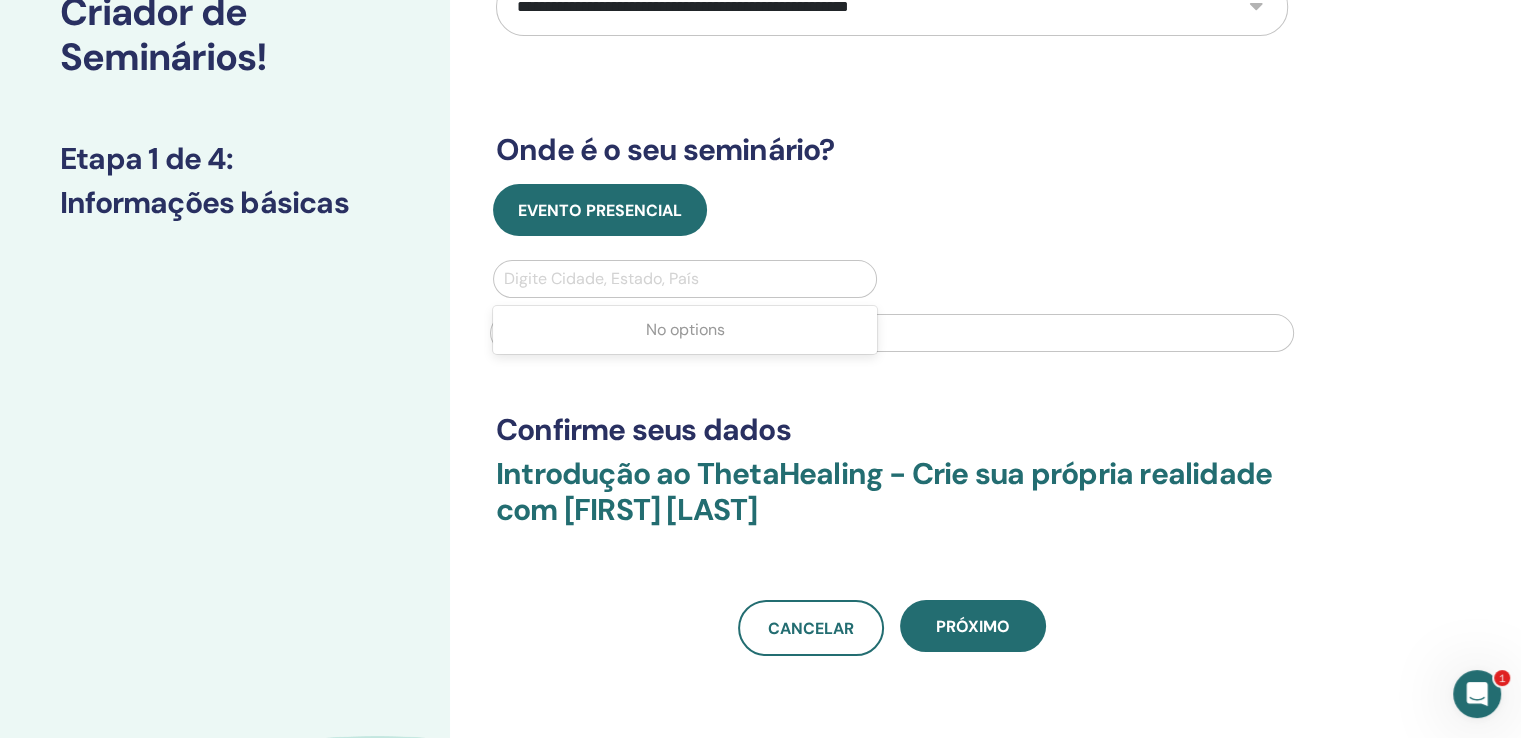 click at bounding box center [685, 279] 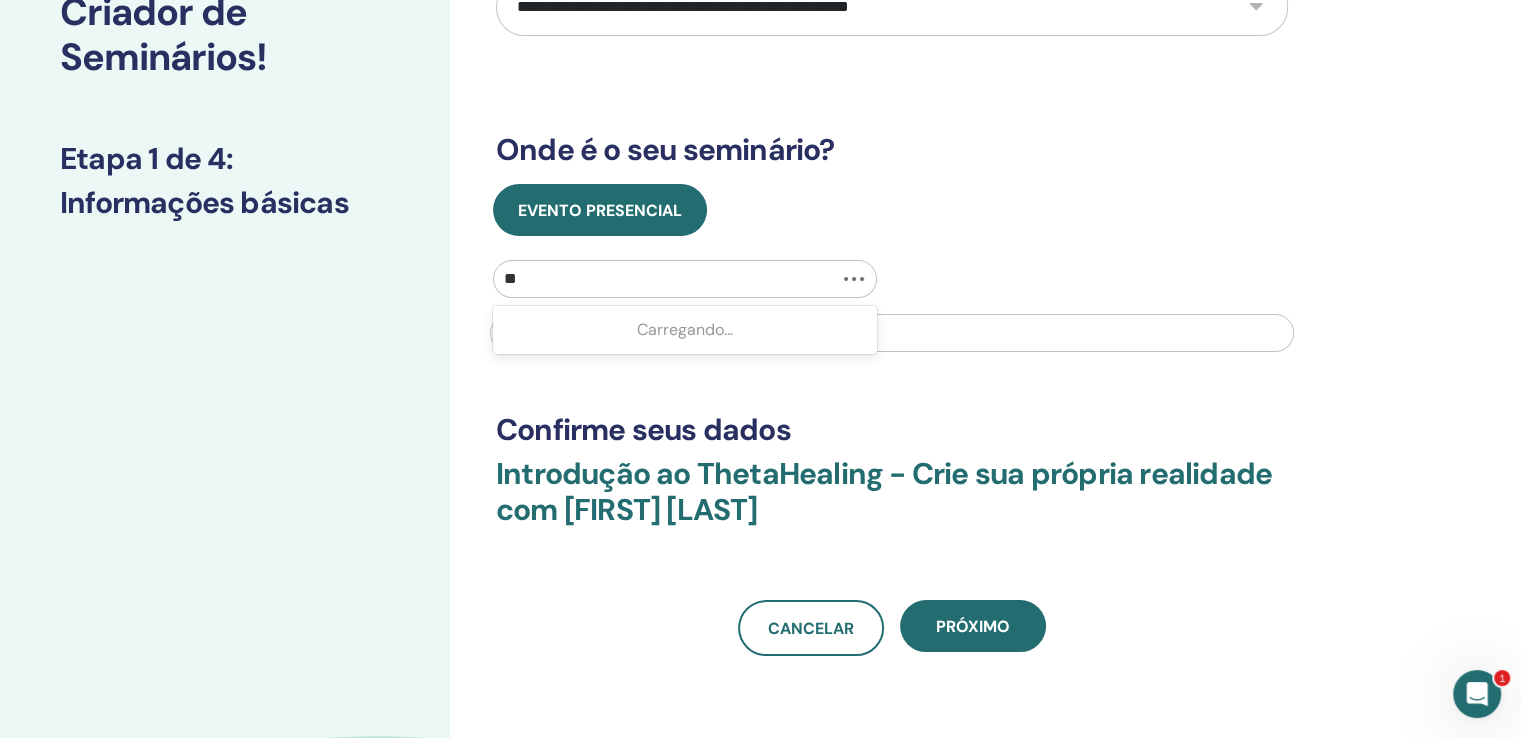 type on "*" 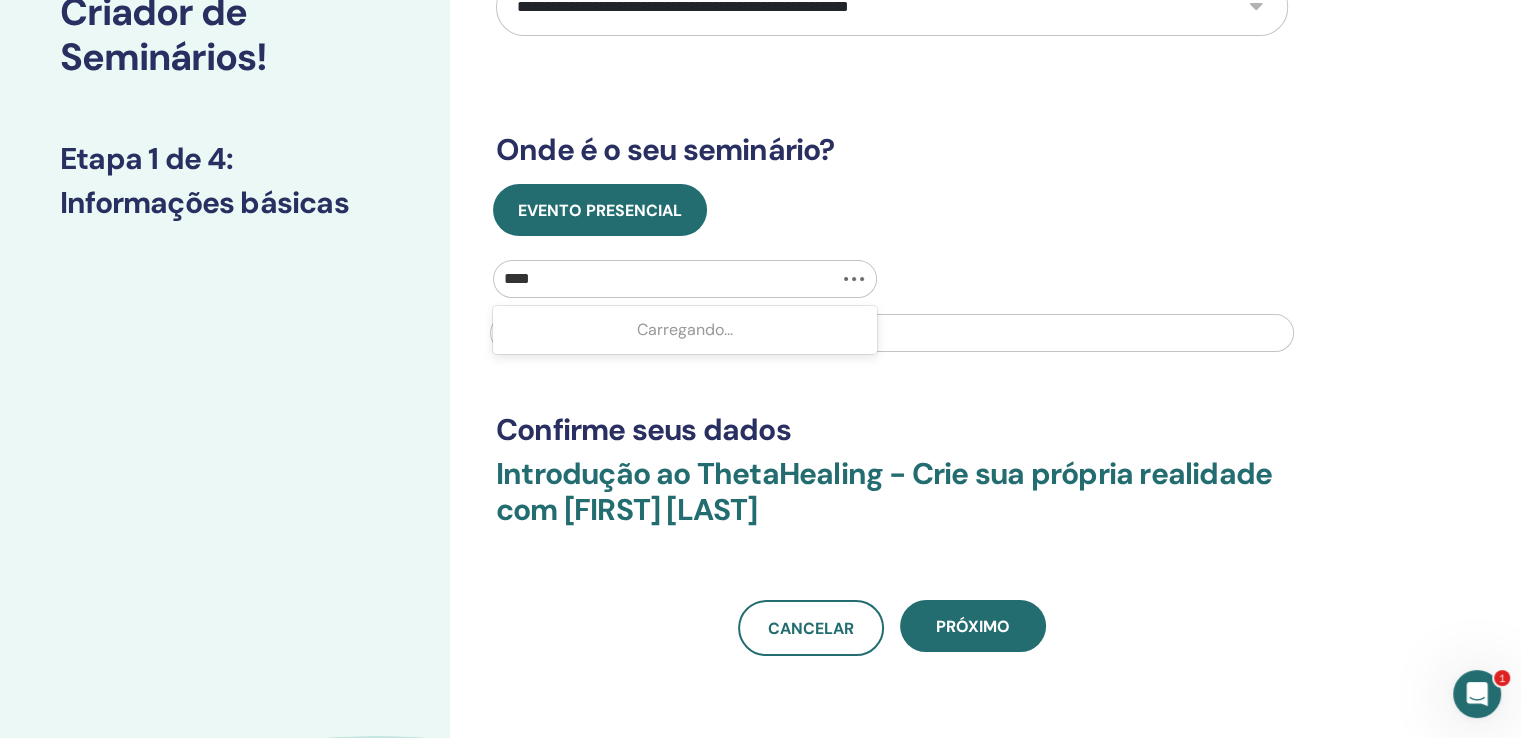 type on "*****" 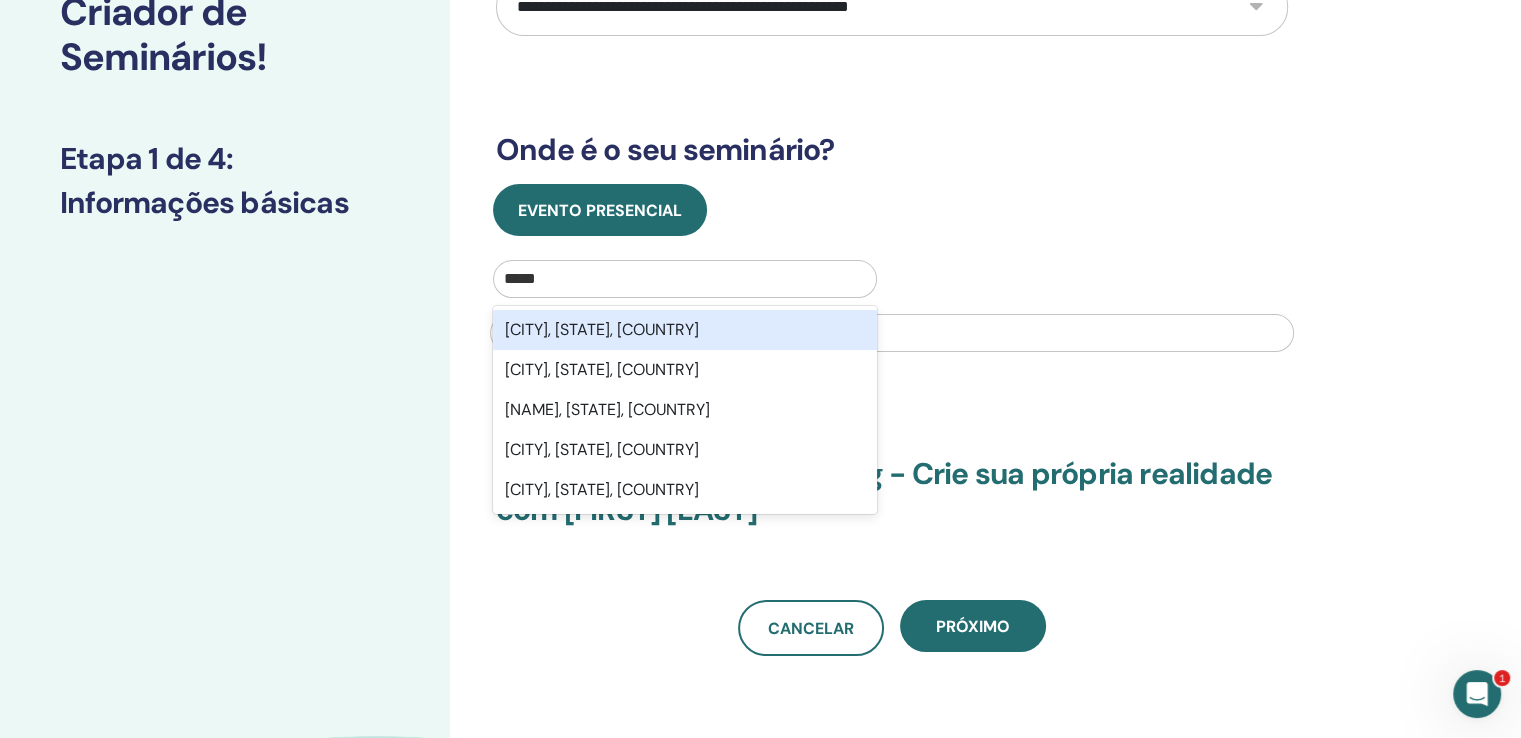 click on "Natal, Rio Grande do Norte, BRA" at bounding box center (685, 330) 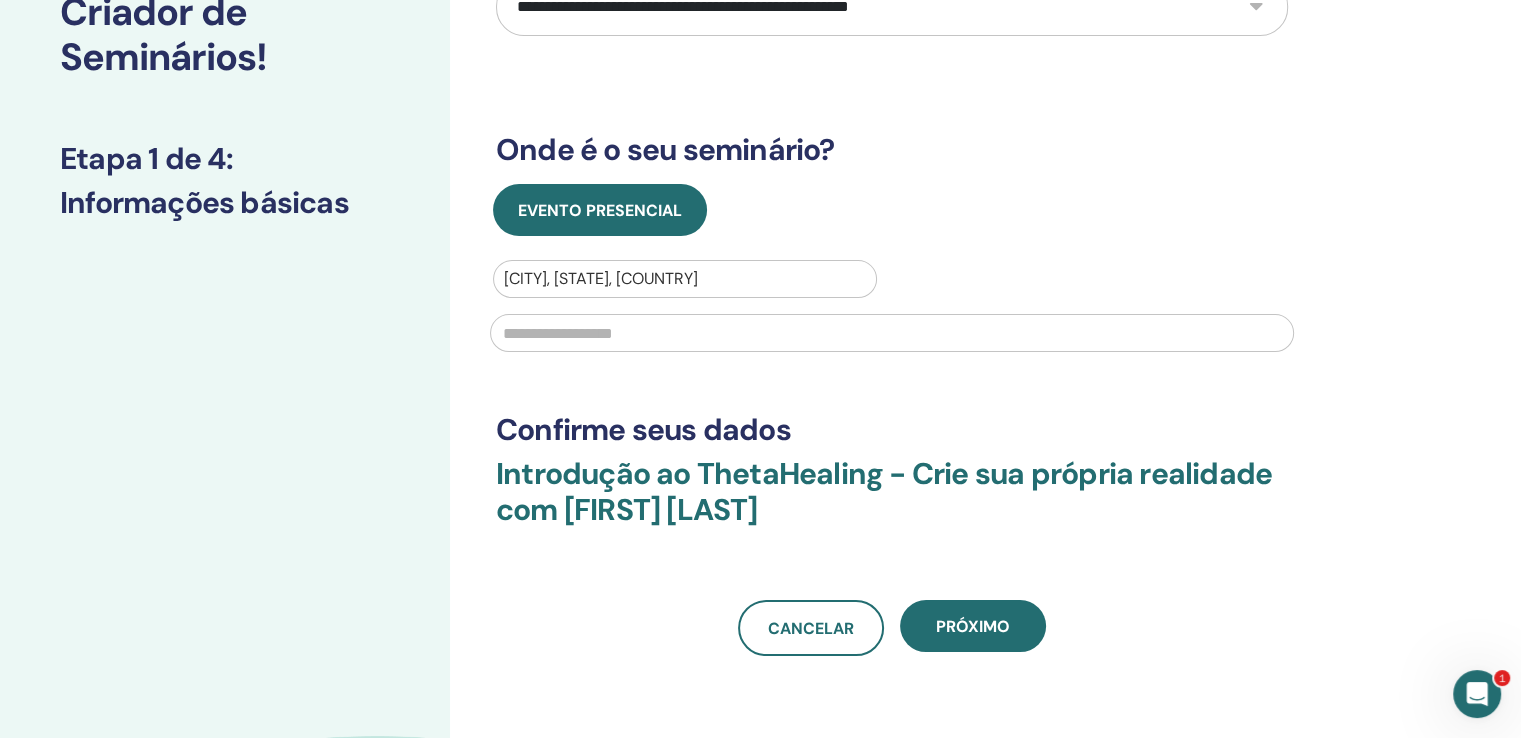 click at bounding box center (892, 333) 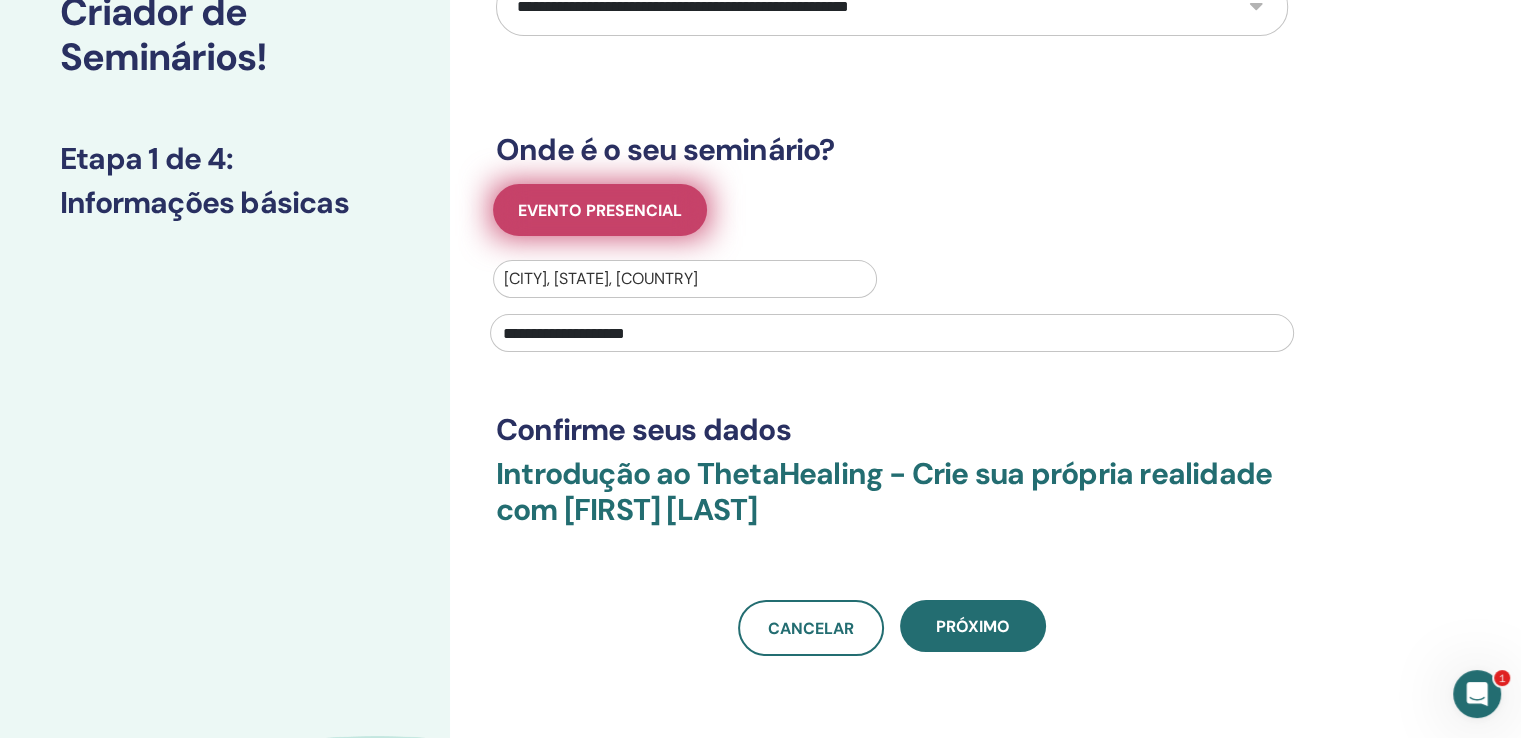 type on "**********" 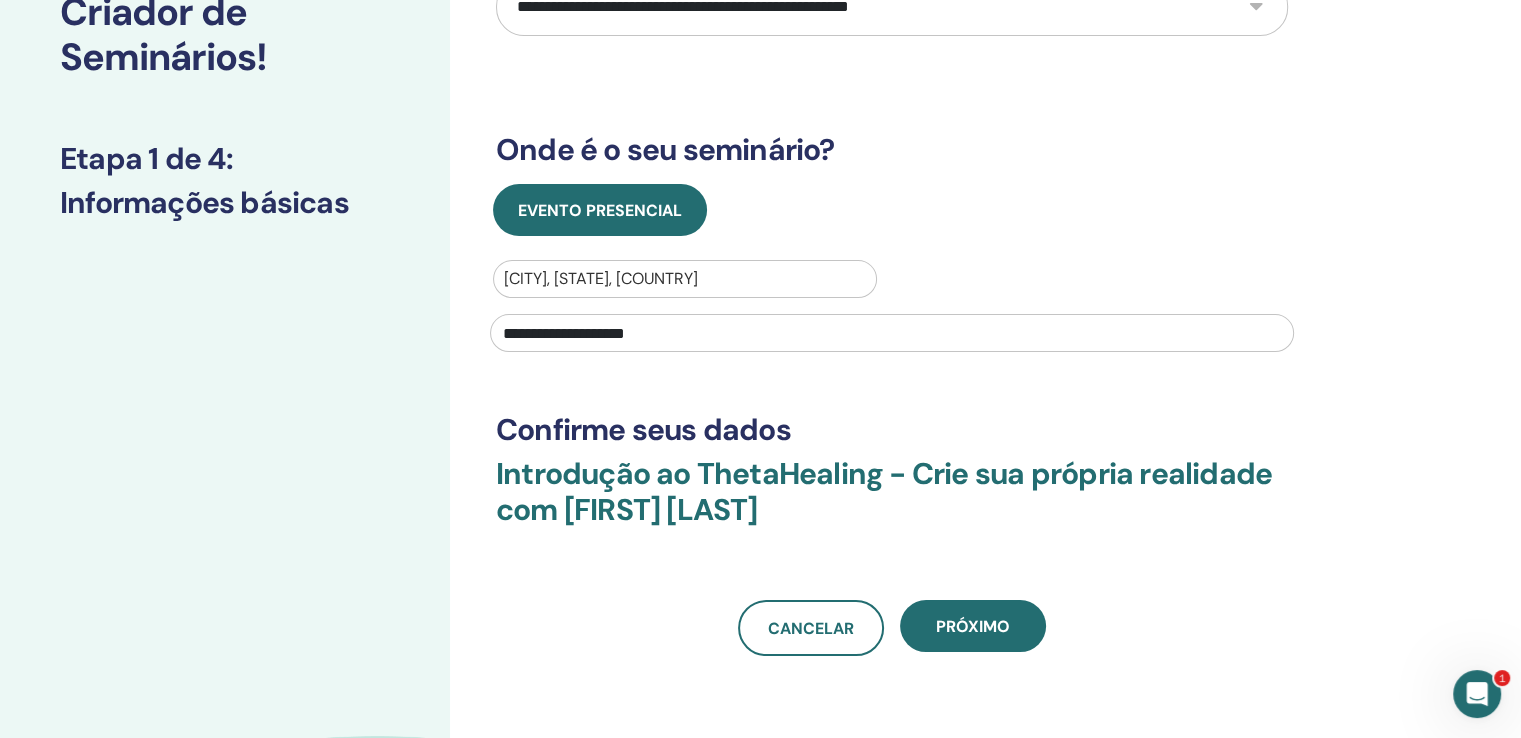 scroll, scrollTop: 0, scrollLeft: 0, axis: both 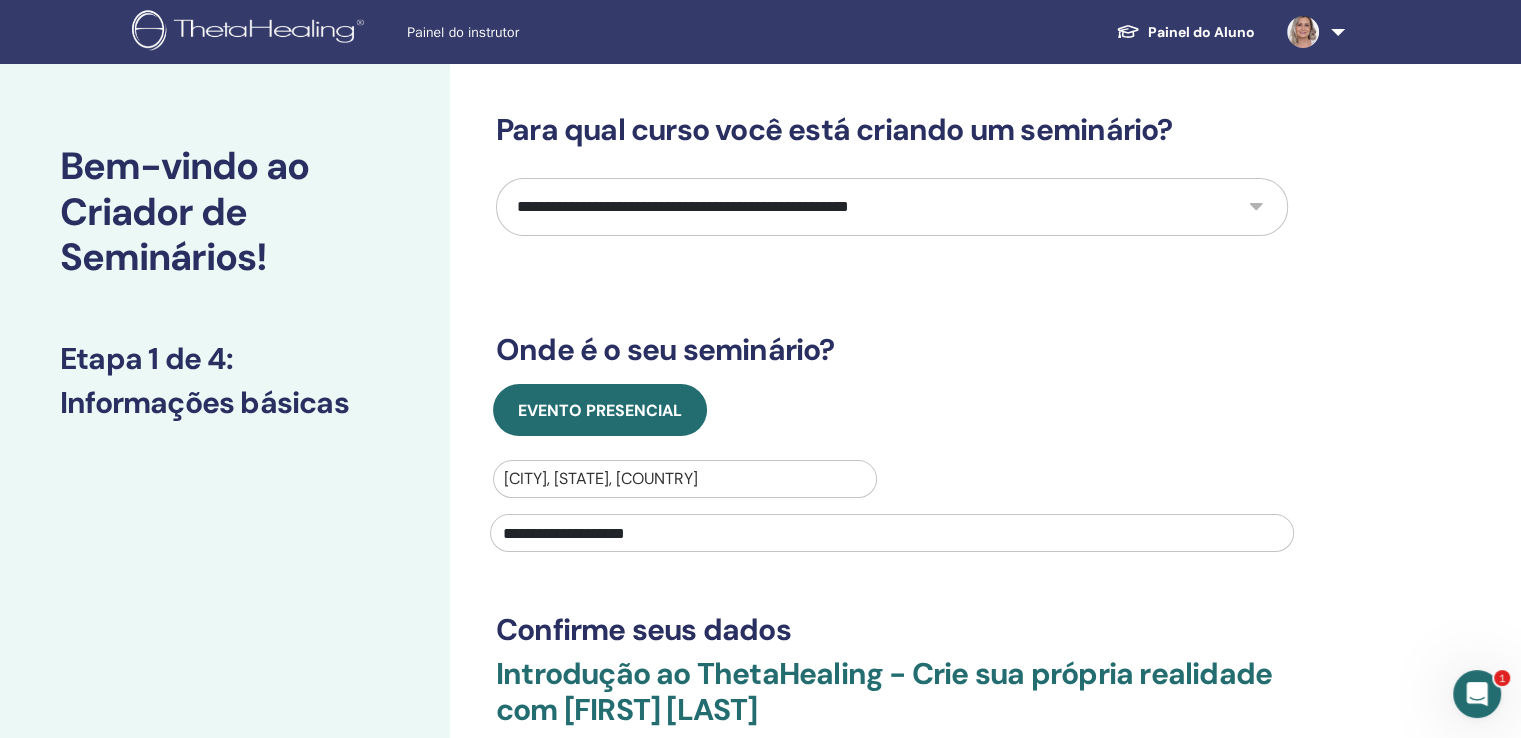 click on "**********" at bounding box center (892, 207) 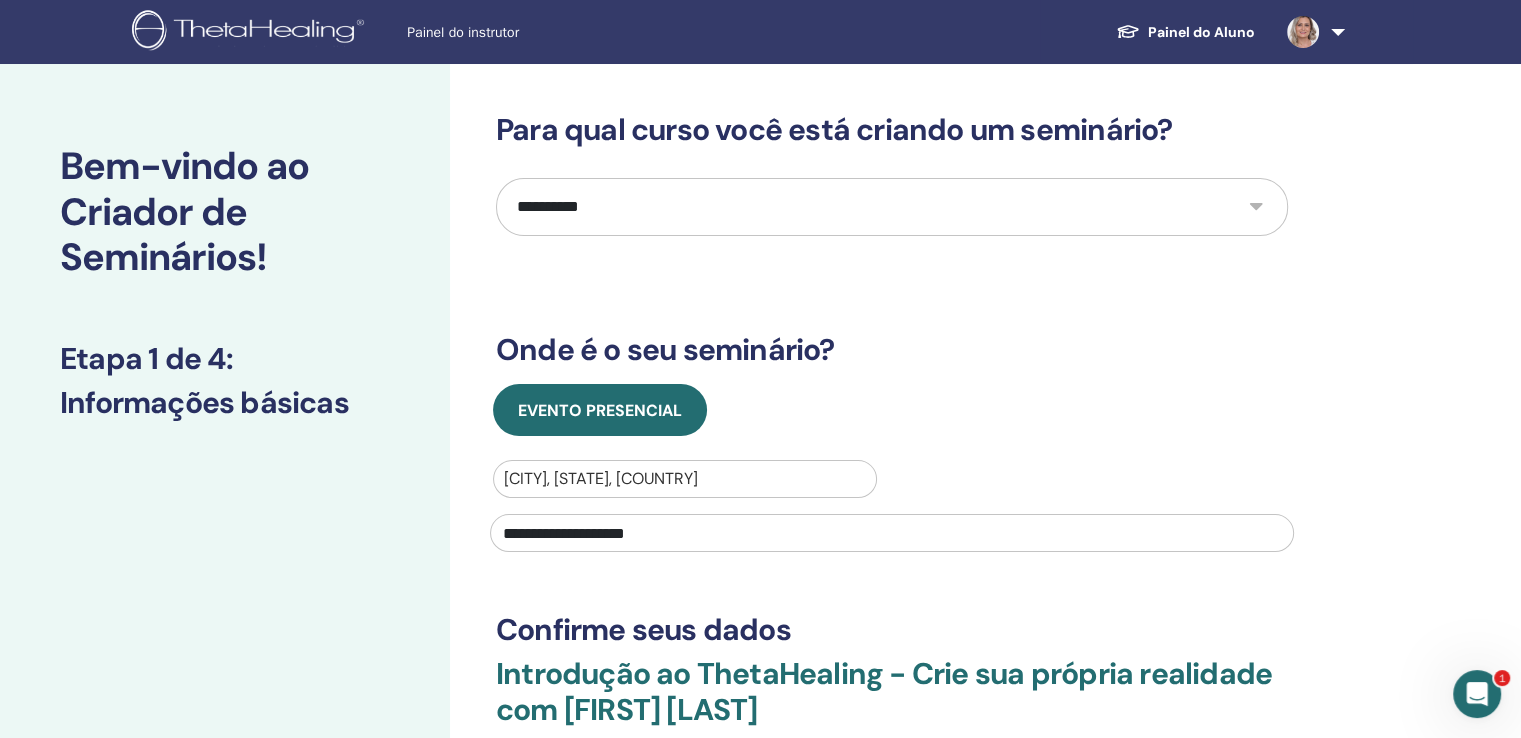 click on "**********" at bounding box center (892, 207) 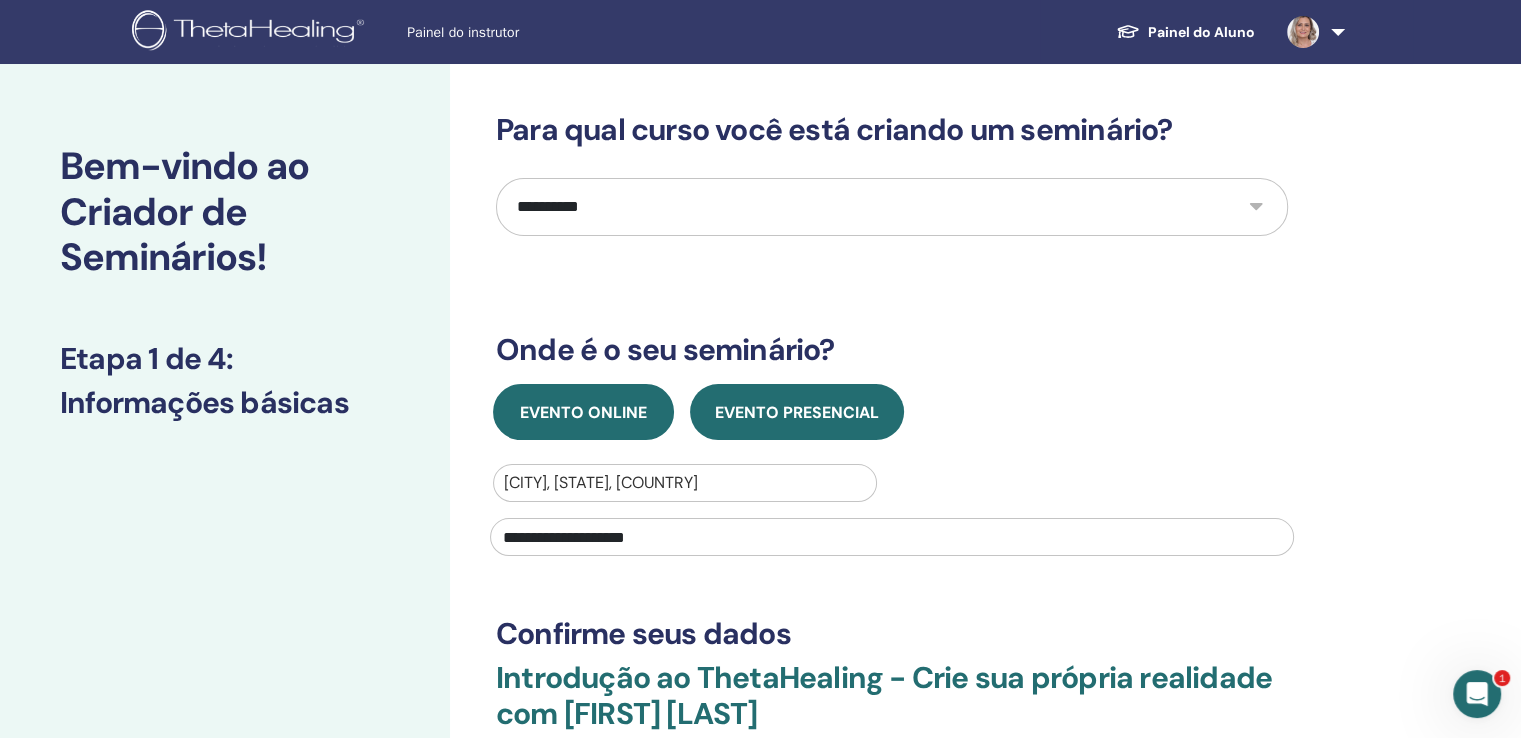 click on "Evento online" at bounding box center [583, 412] 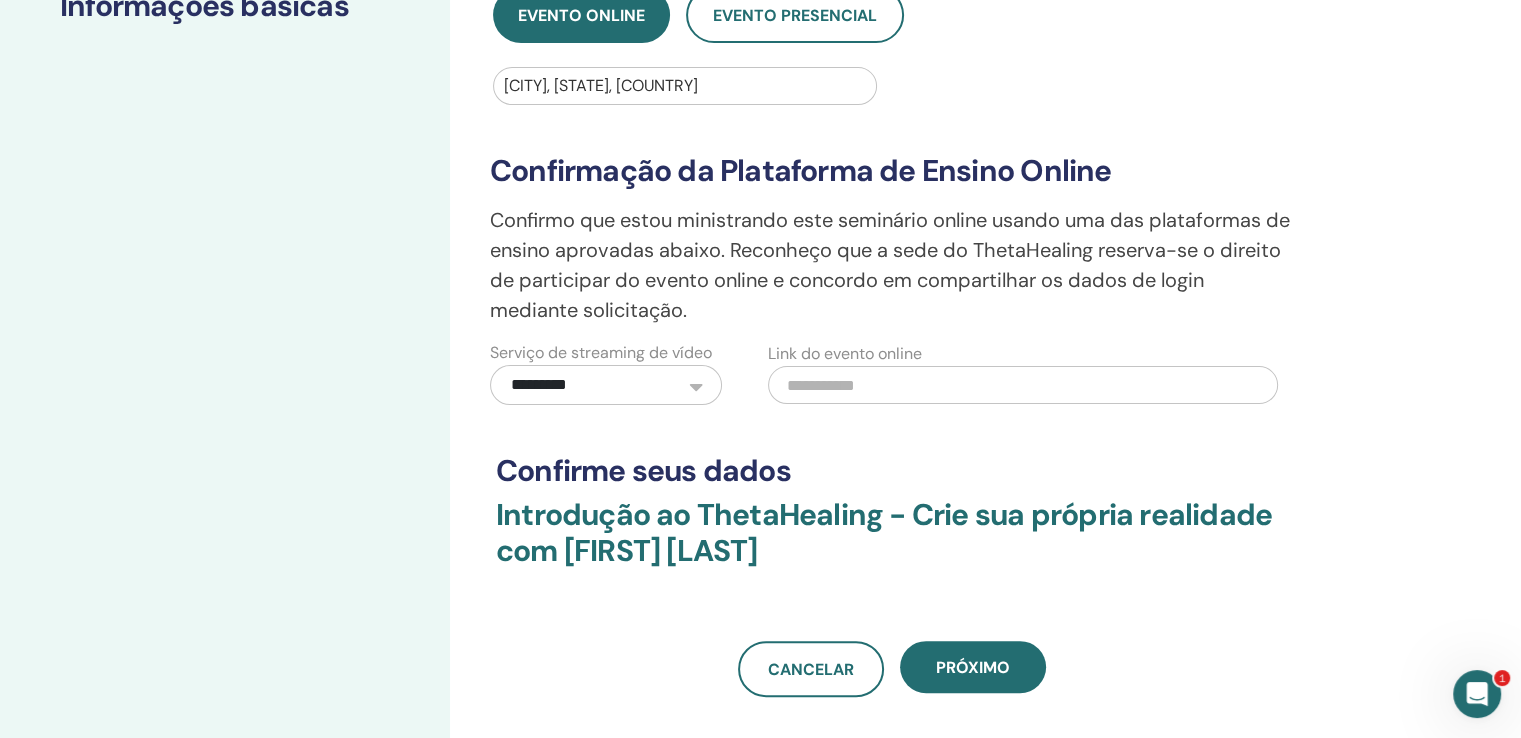 scroll, scrollTop: 400, scrollLeft: 0, axis: vertical 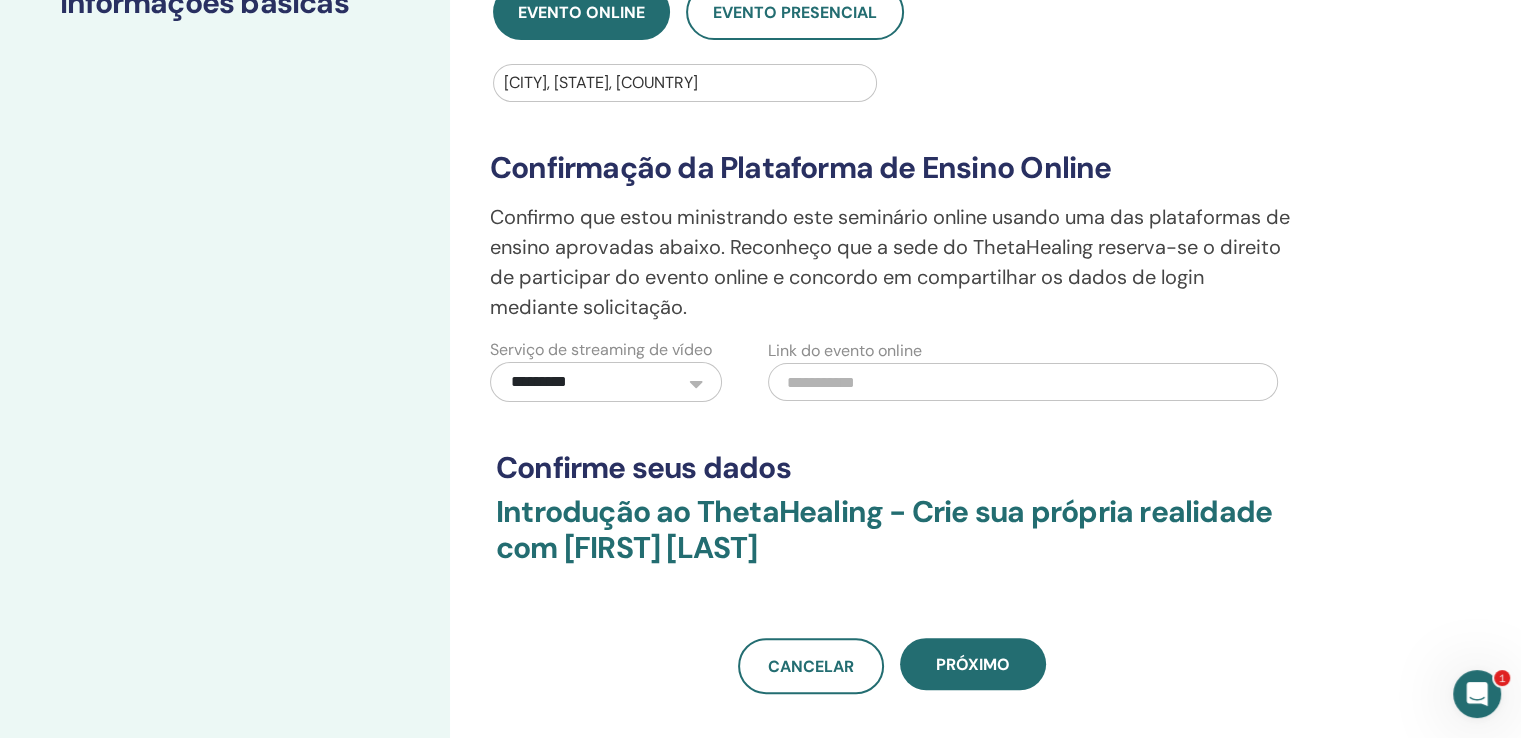 type 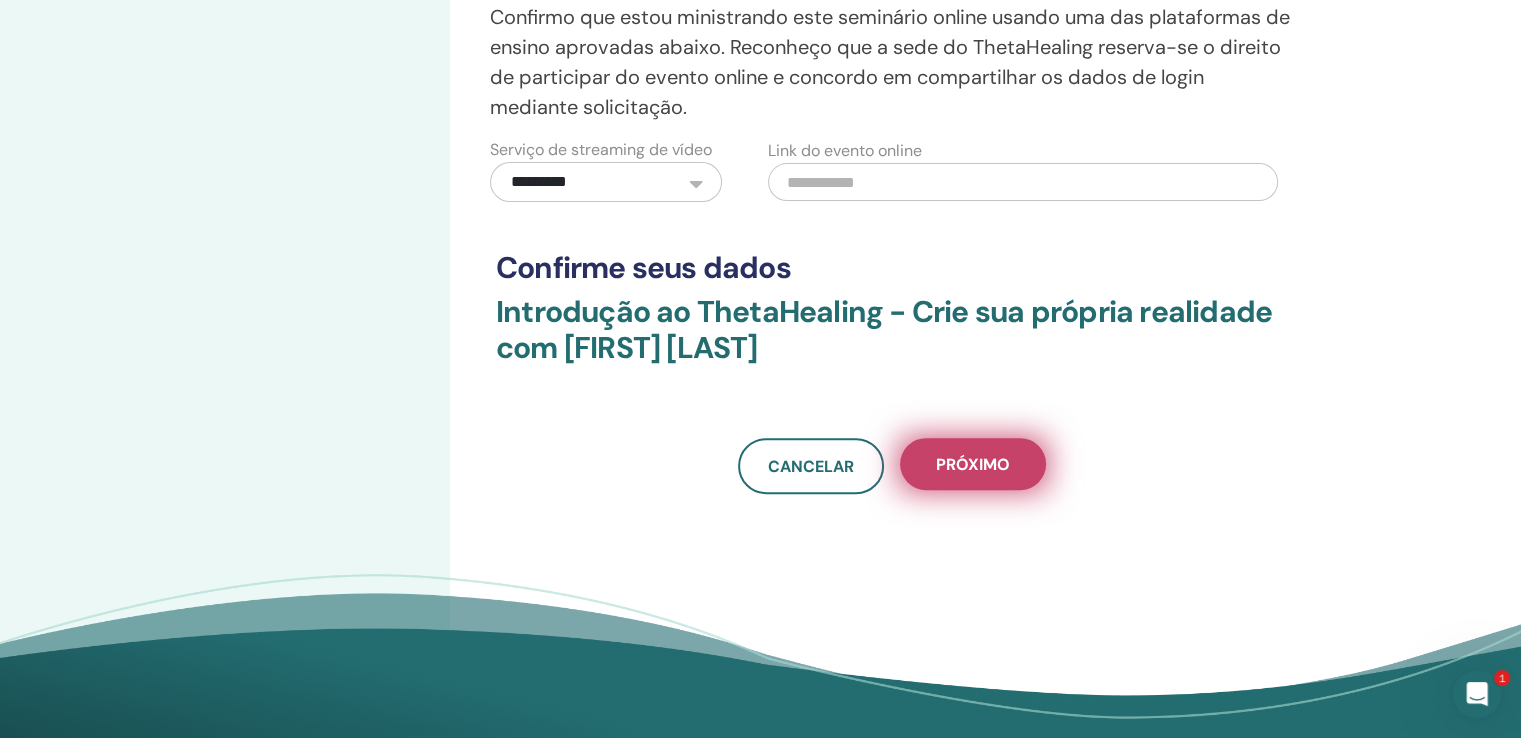 click on "Próximo" at bounding box center [973, 464] 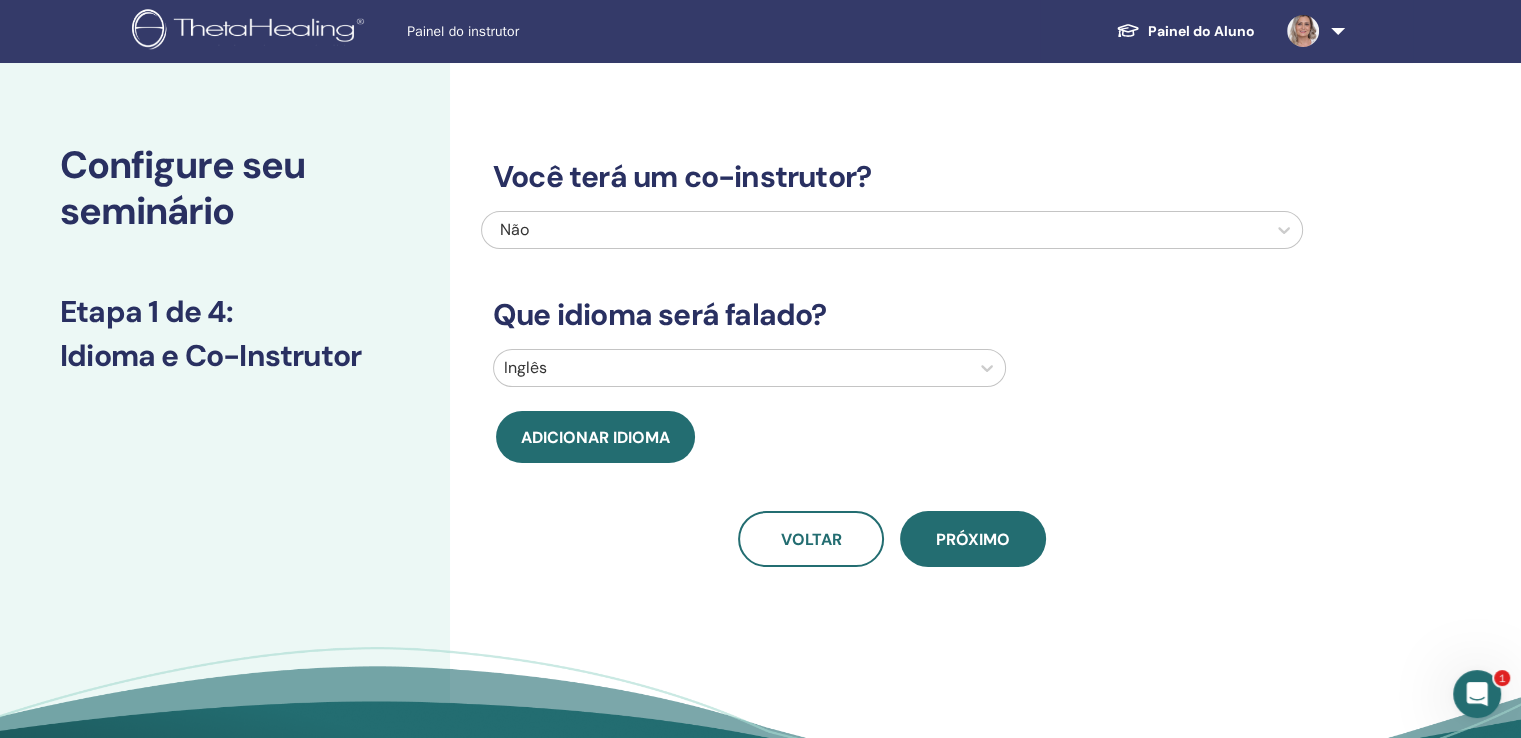 scroll, scrollTop: 0, scrollLeft: 0, axis: both 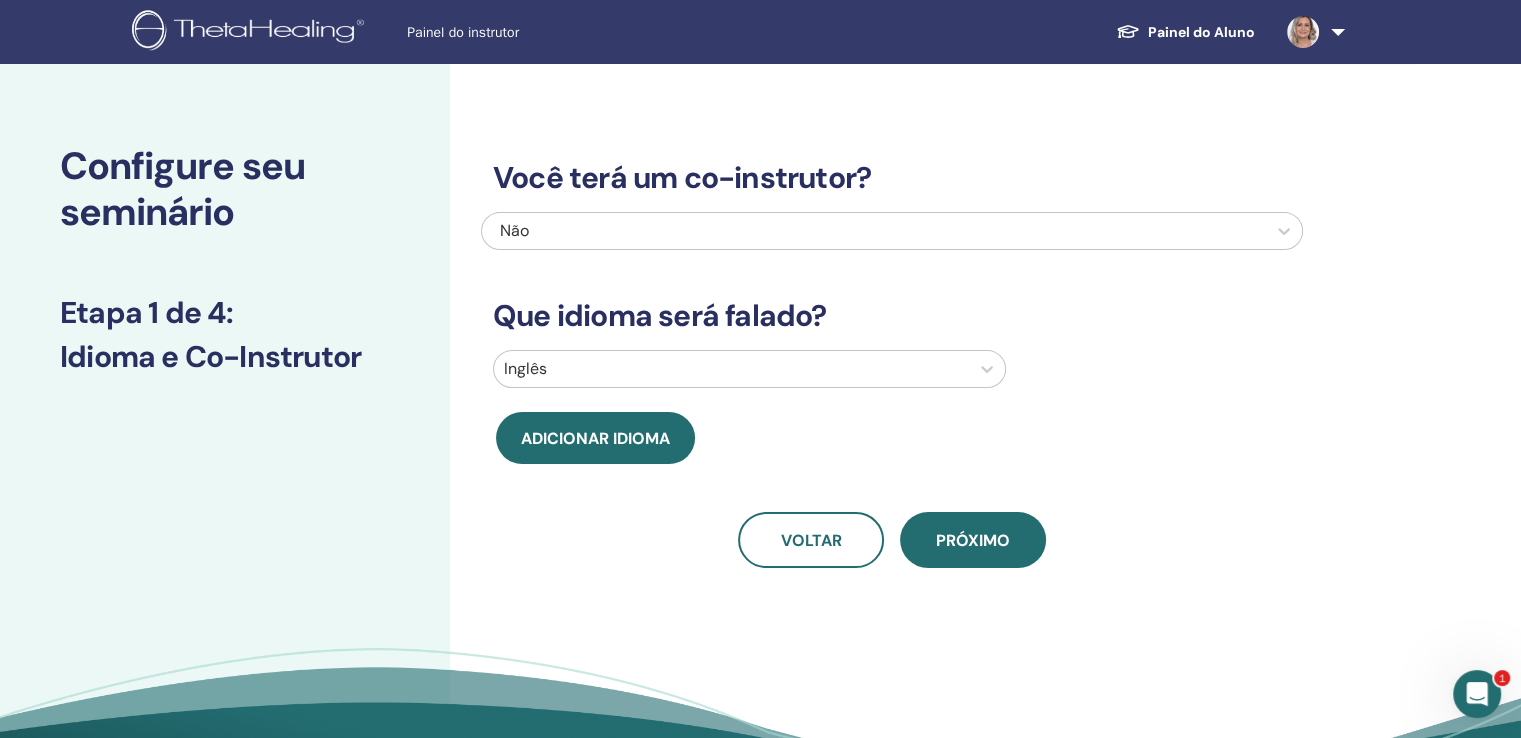 click at bounding box center (731, 369) 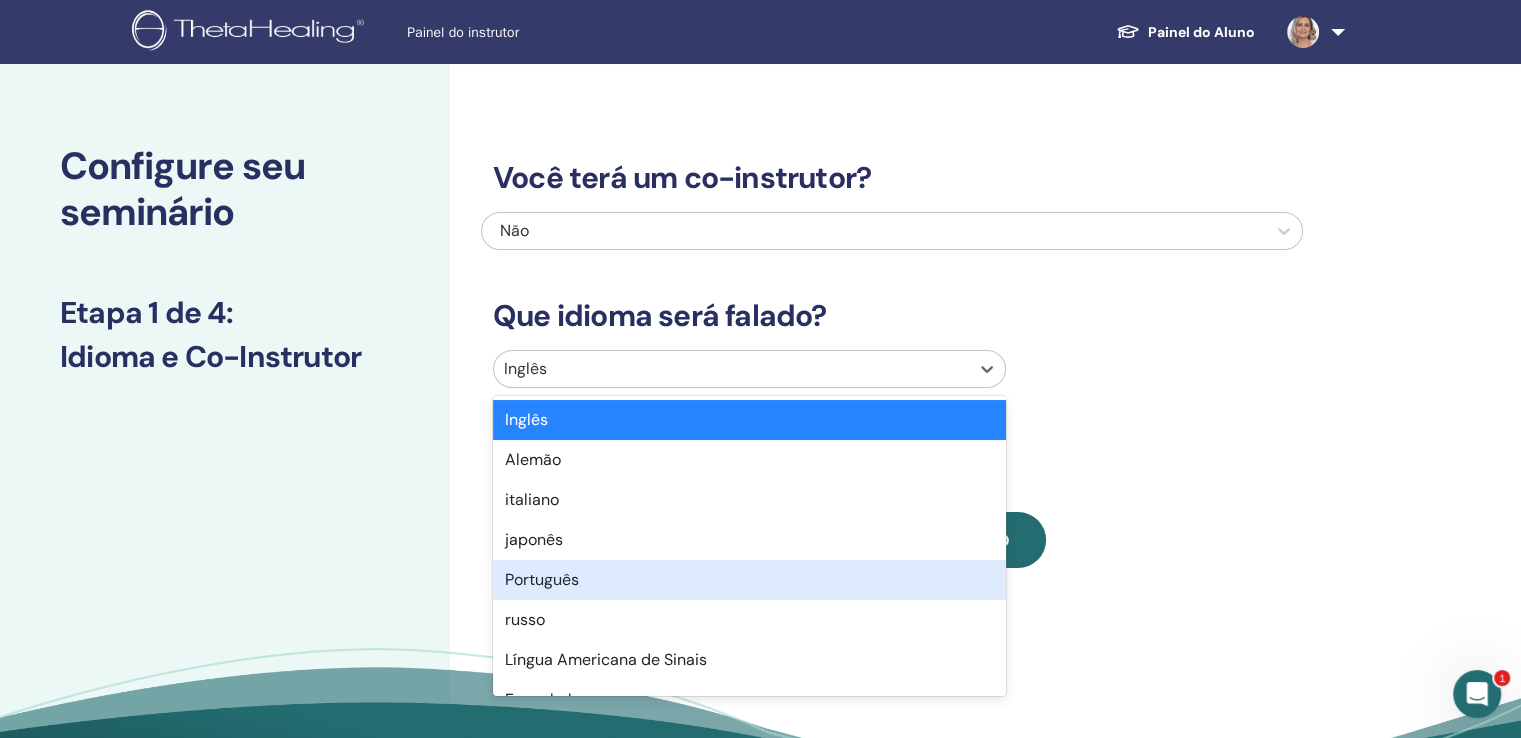 click on "Português" at bounding box center [749, 580] 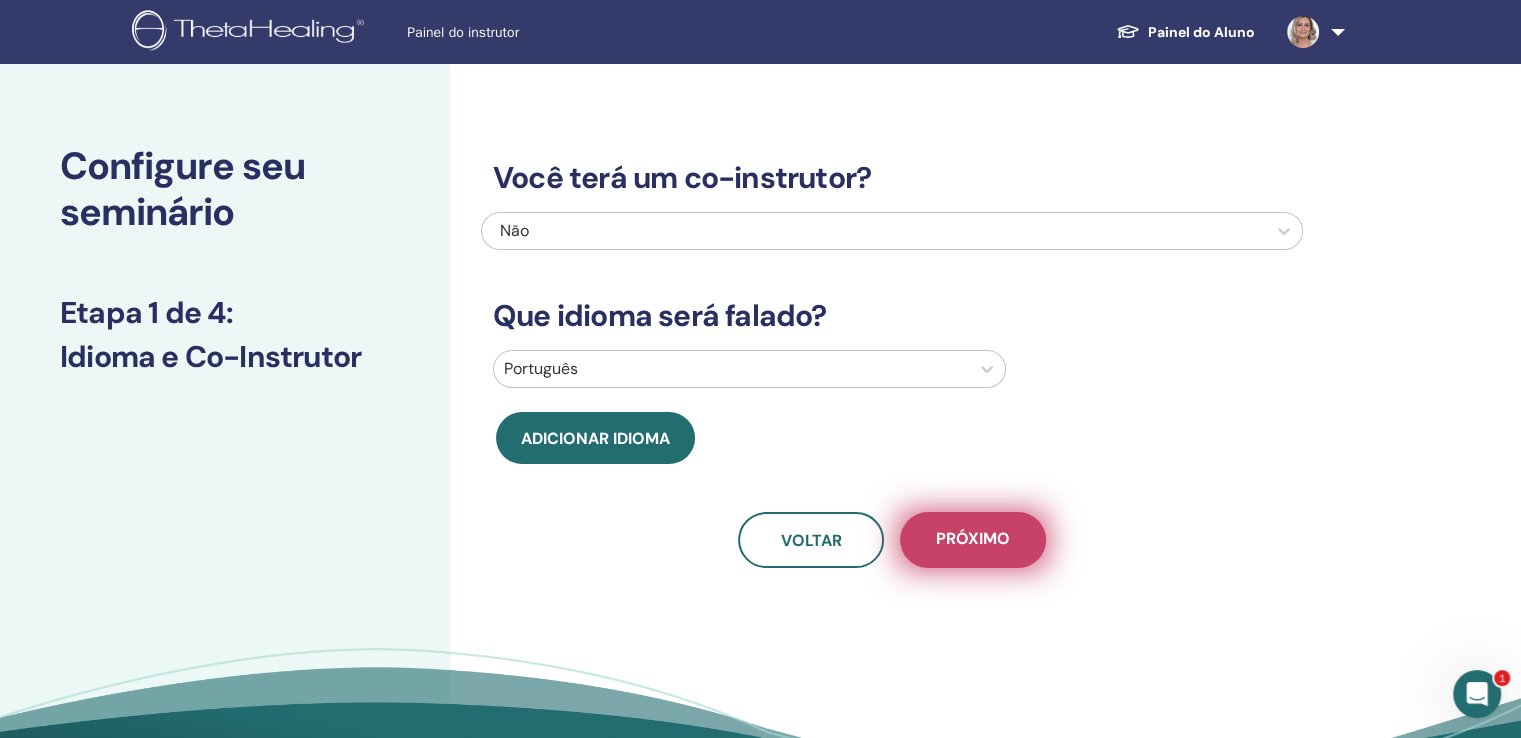click on "Próximo" at bounding box center (973, 538) 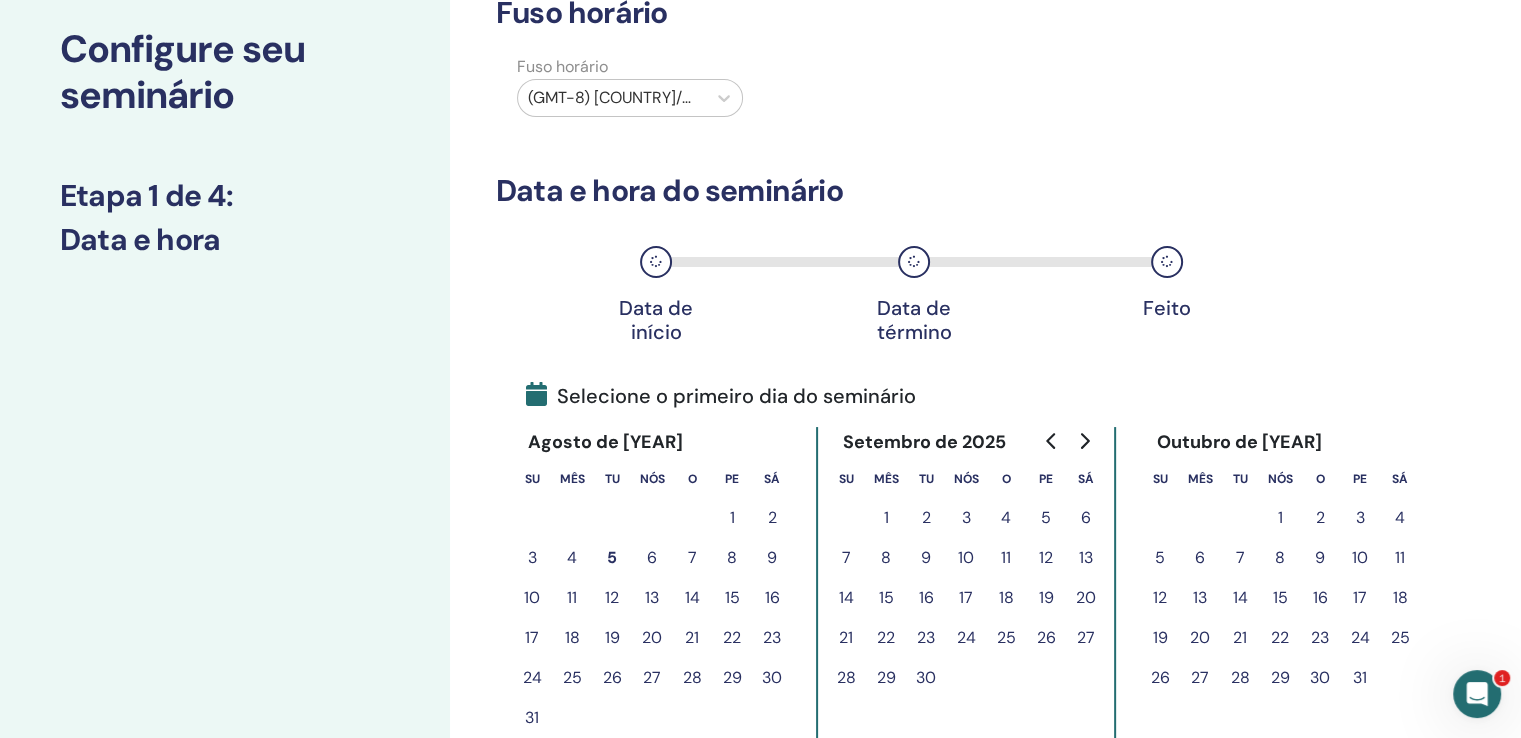 scroll, scrollTop: 200, scrollLeft: 0, axis: vertical 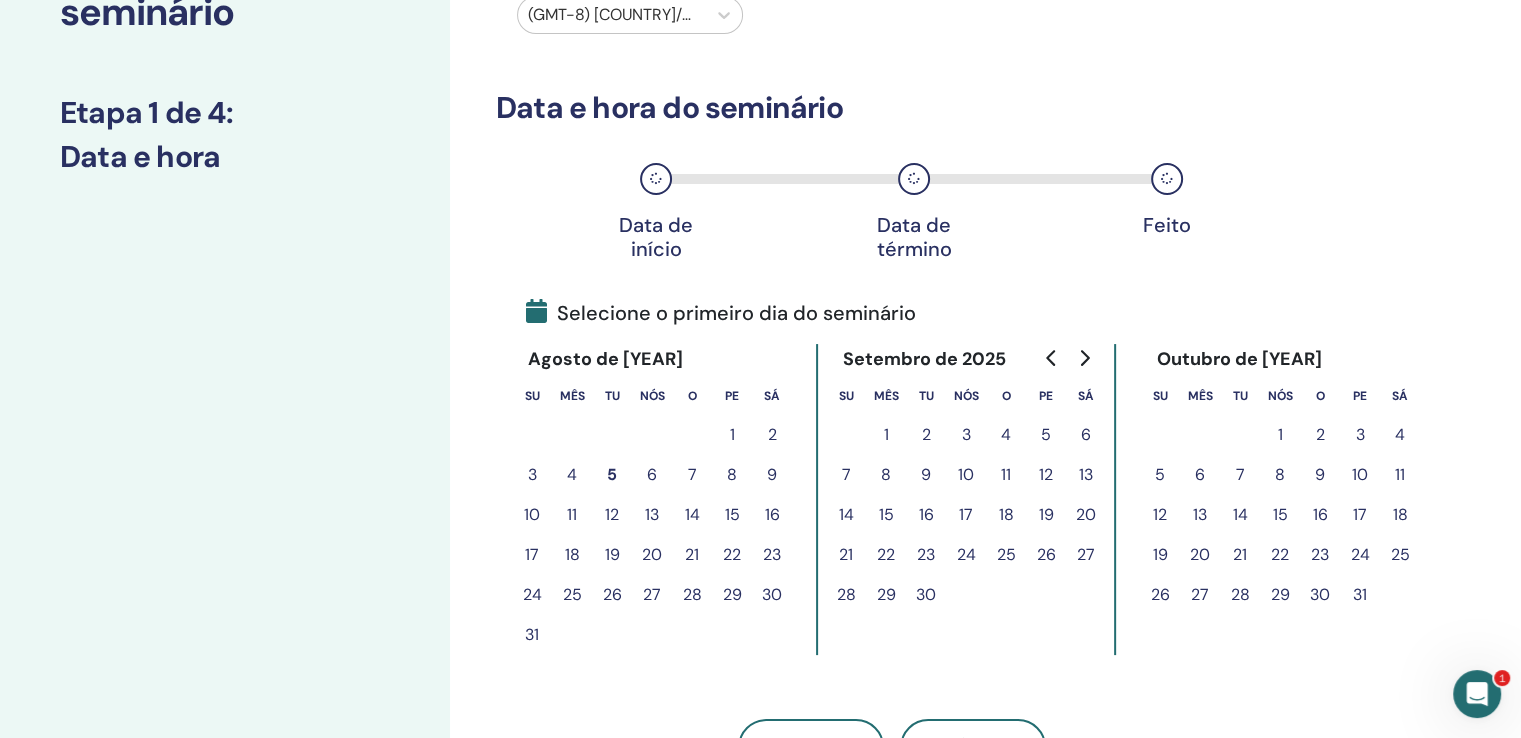 click on "6" at bounding box center (1086, 434) 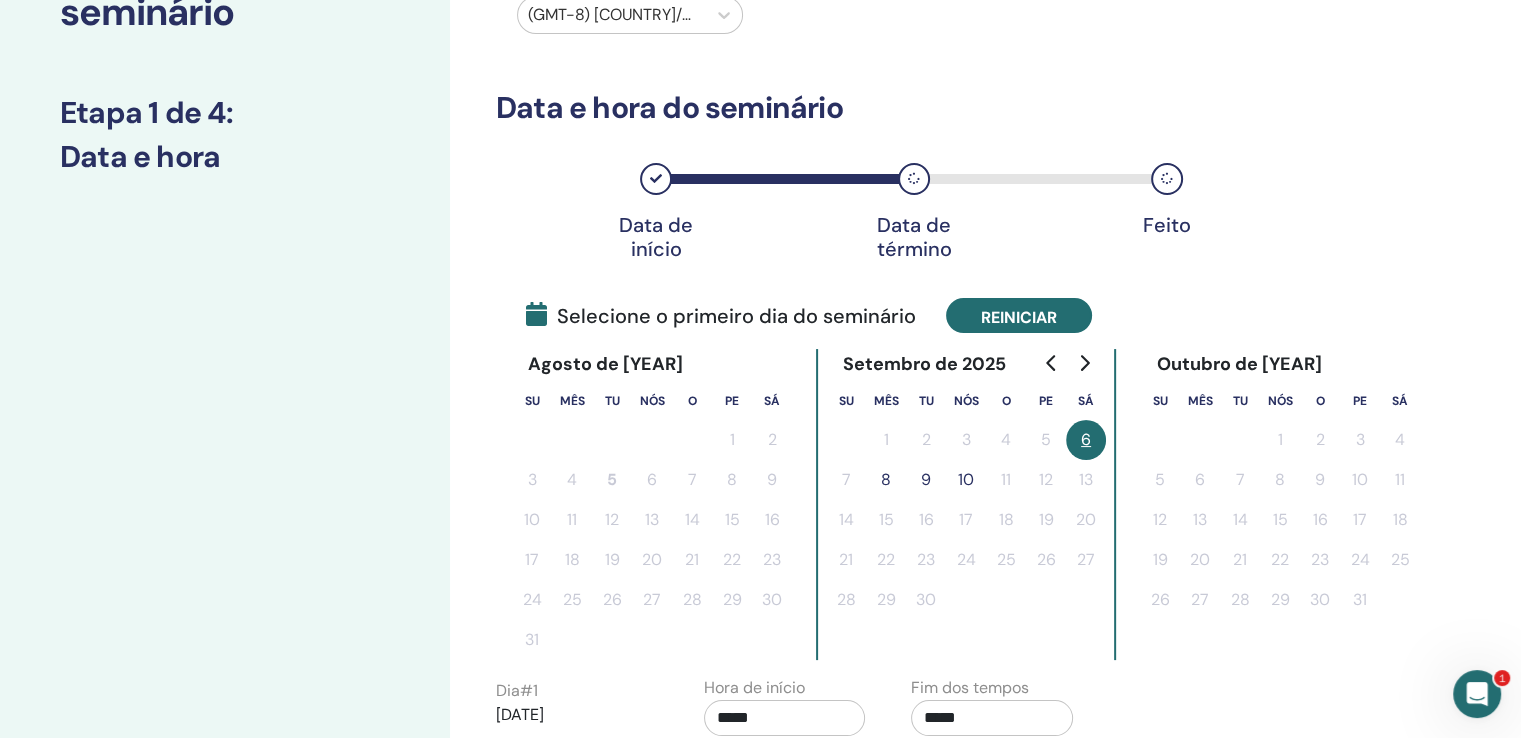 click on "Reiniciar" at bounding box center (1019, 316) 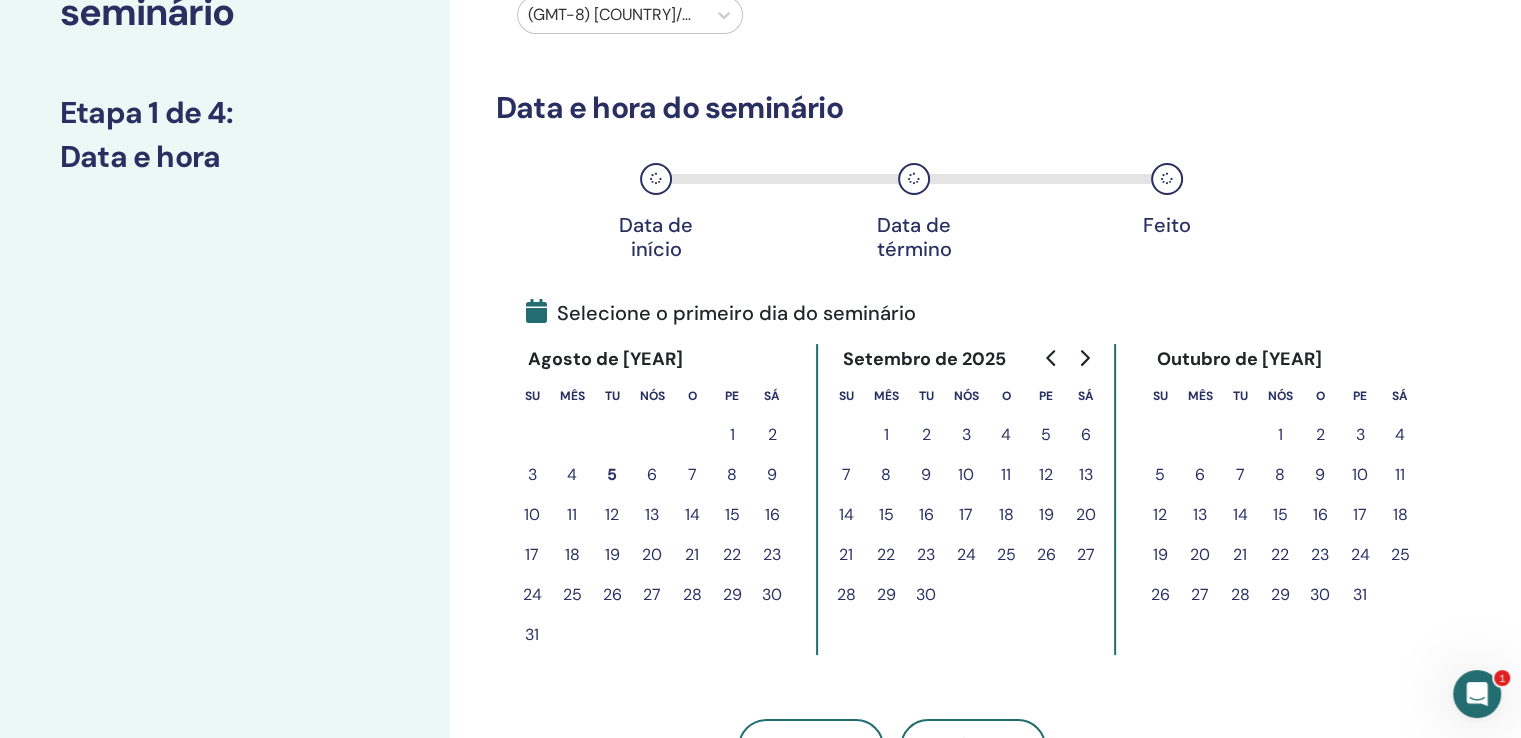 click on "5" at bounding box center [1046, 434] 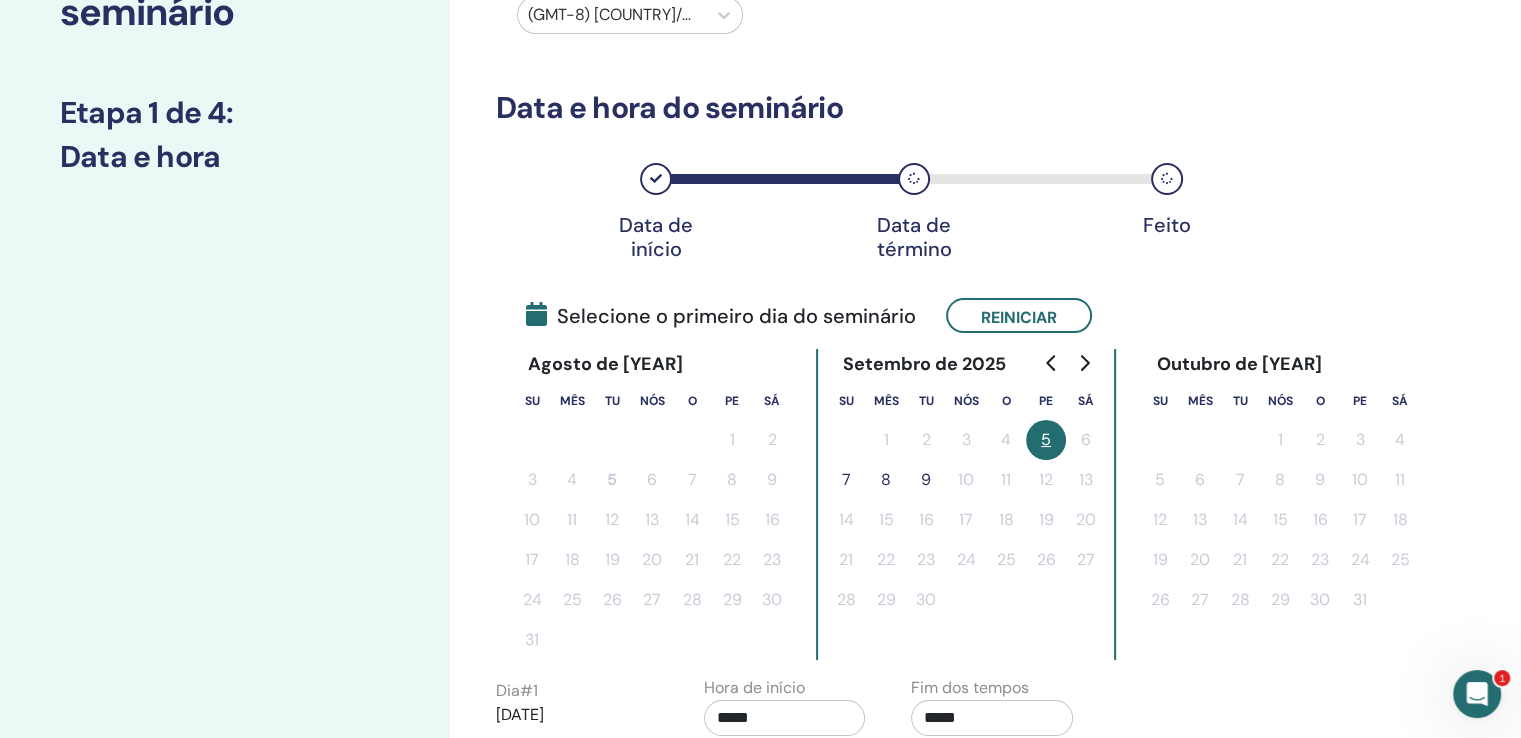 type 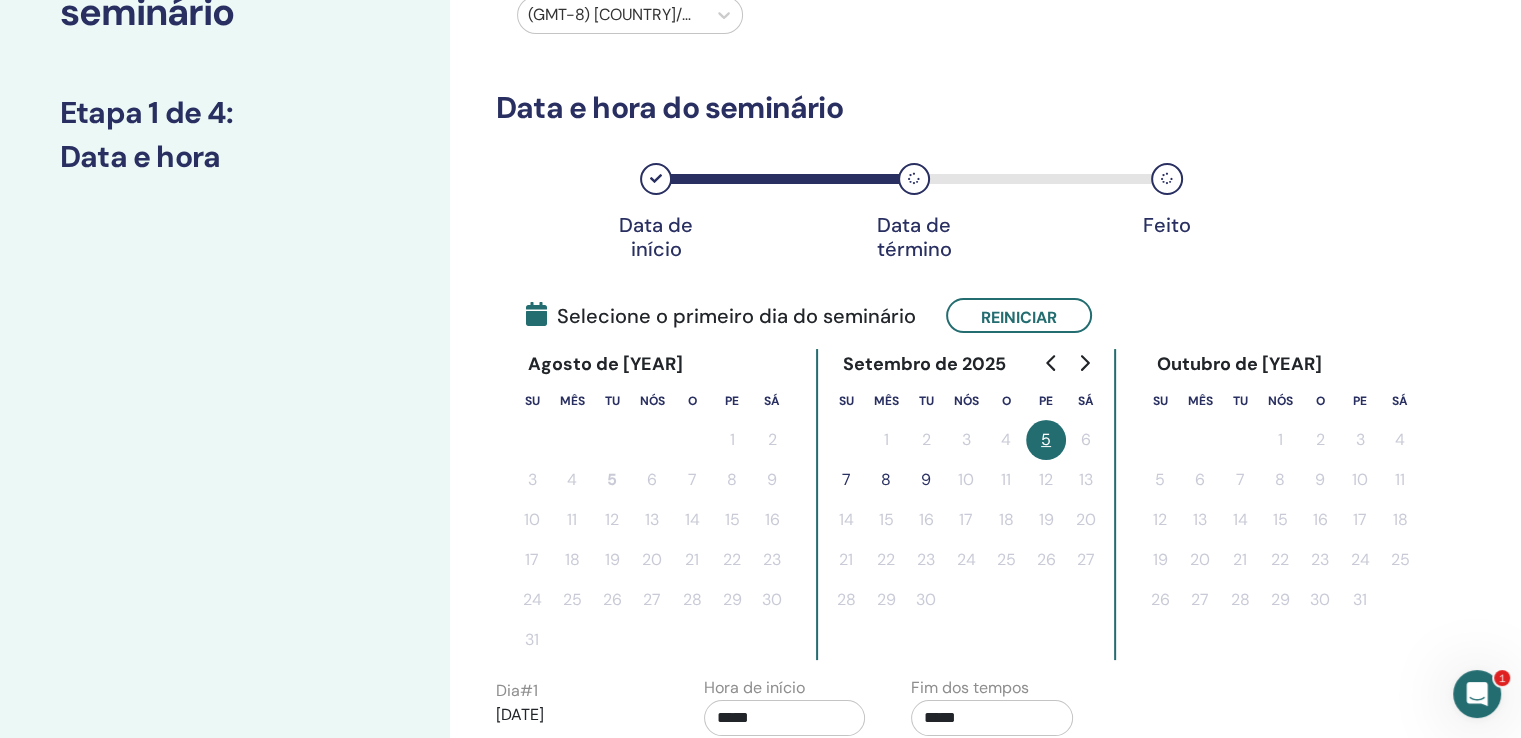 click on "7" at bounding box center [846, 480] 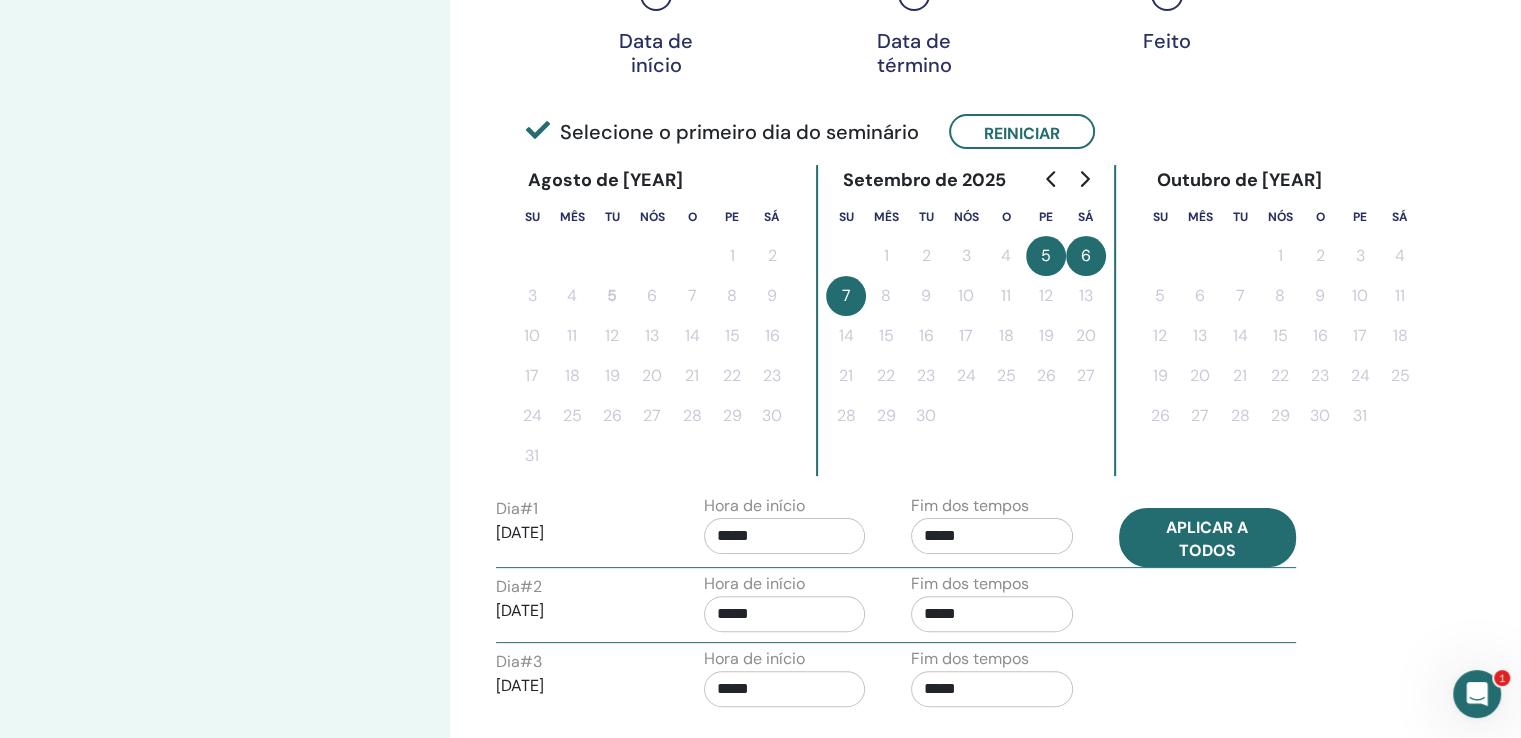 scroll, scrollTop: 500, scrollLeft: 0, axis: vertical 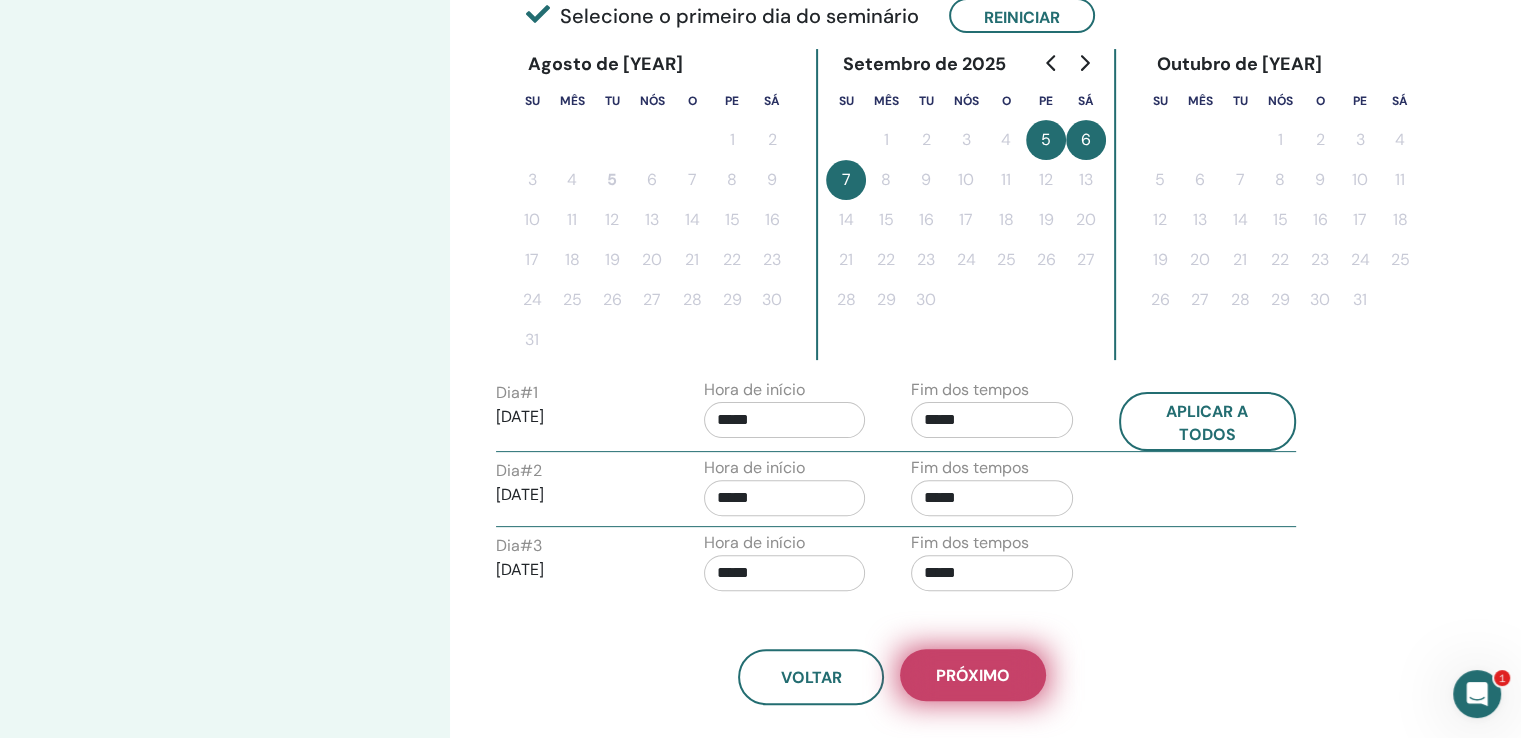 click on "Próximo" at bounding box center [973, 675] 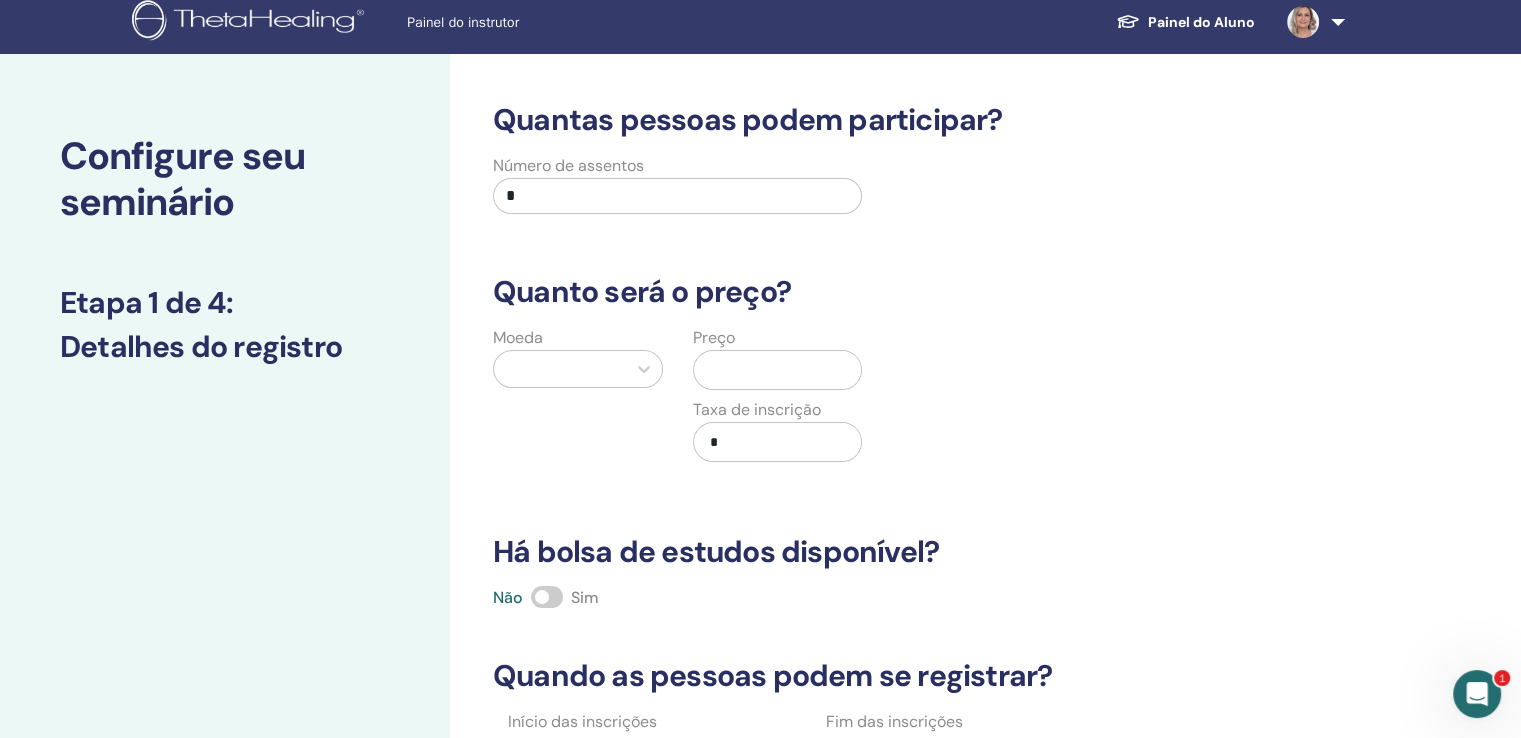 scroll, scrollTop: 0, scrollLeft: 0, axis: both 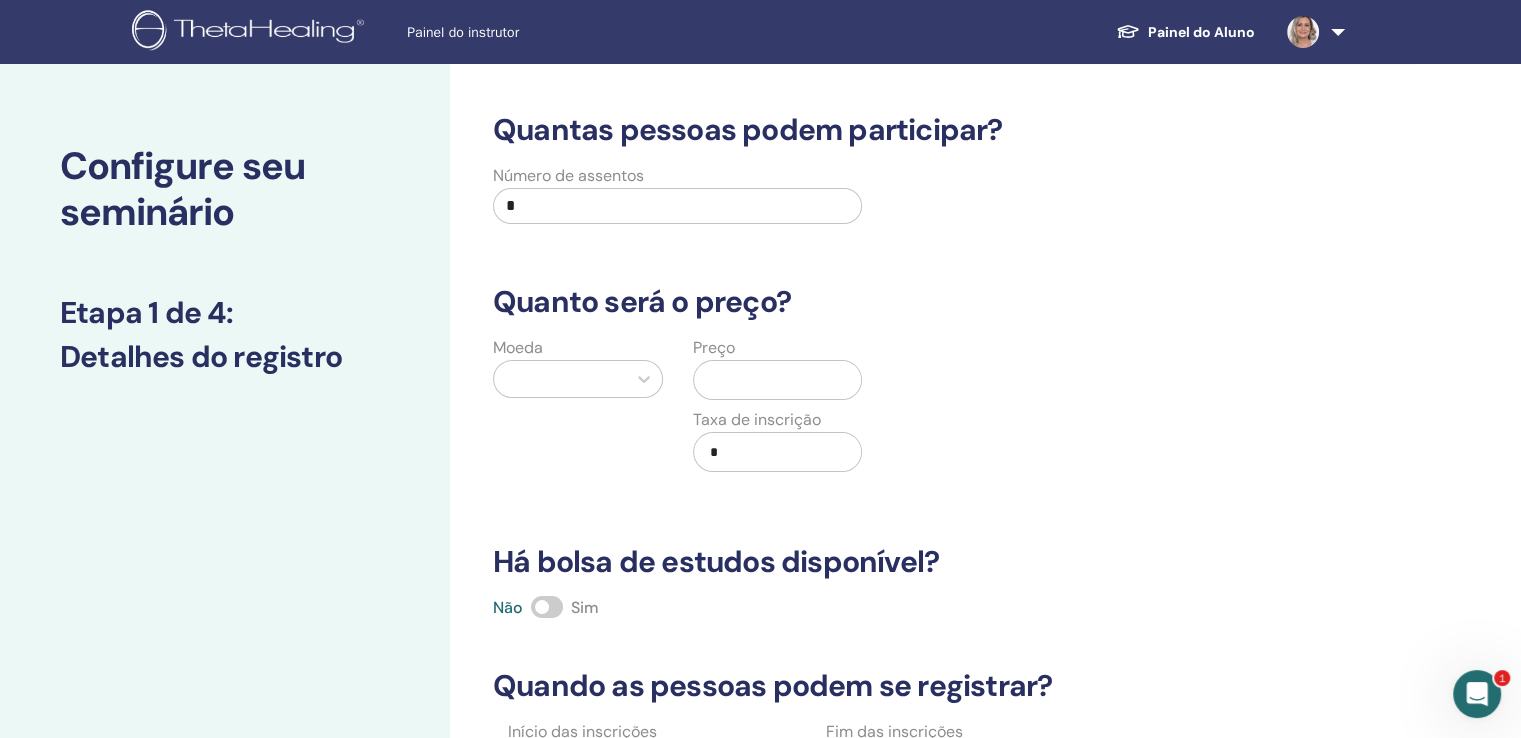 click at bounding box center (560, 379) 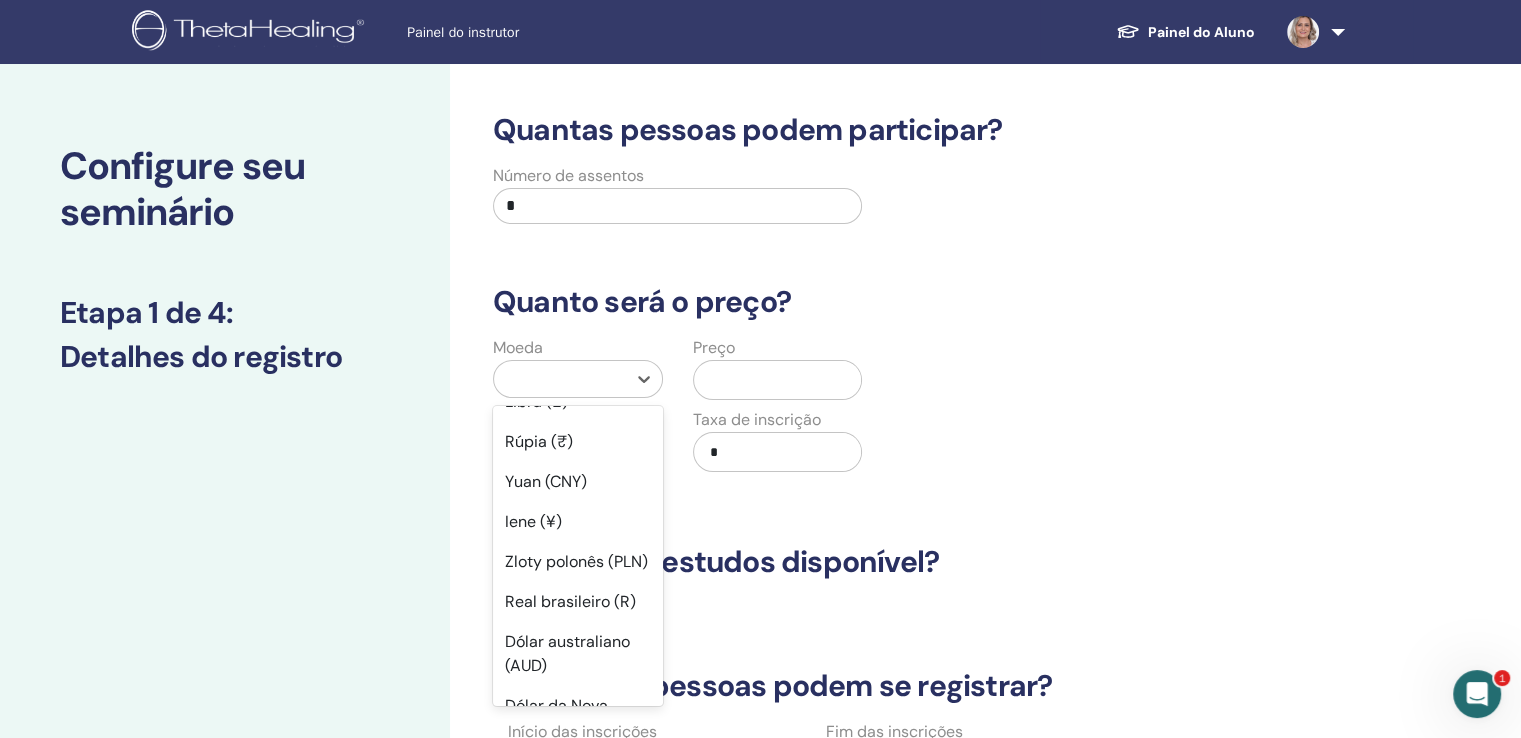scroll, scrollTop: 0, scrollLeft: 0, axis: both 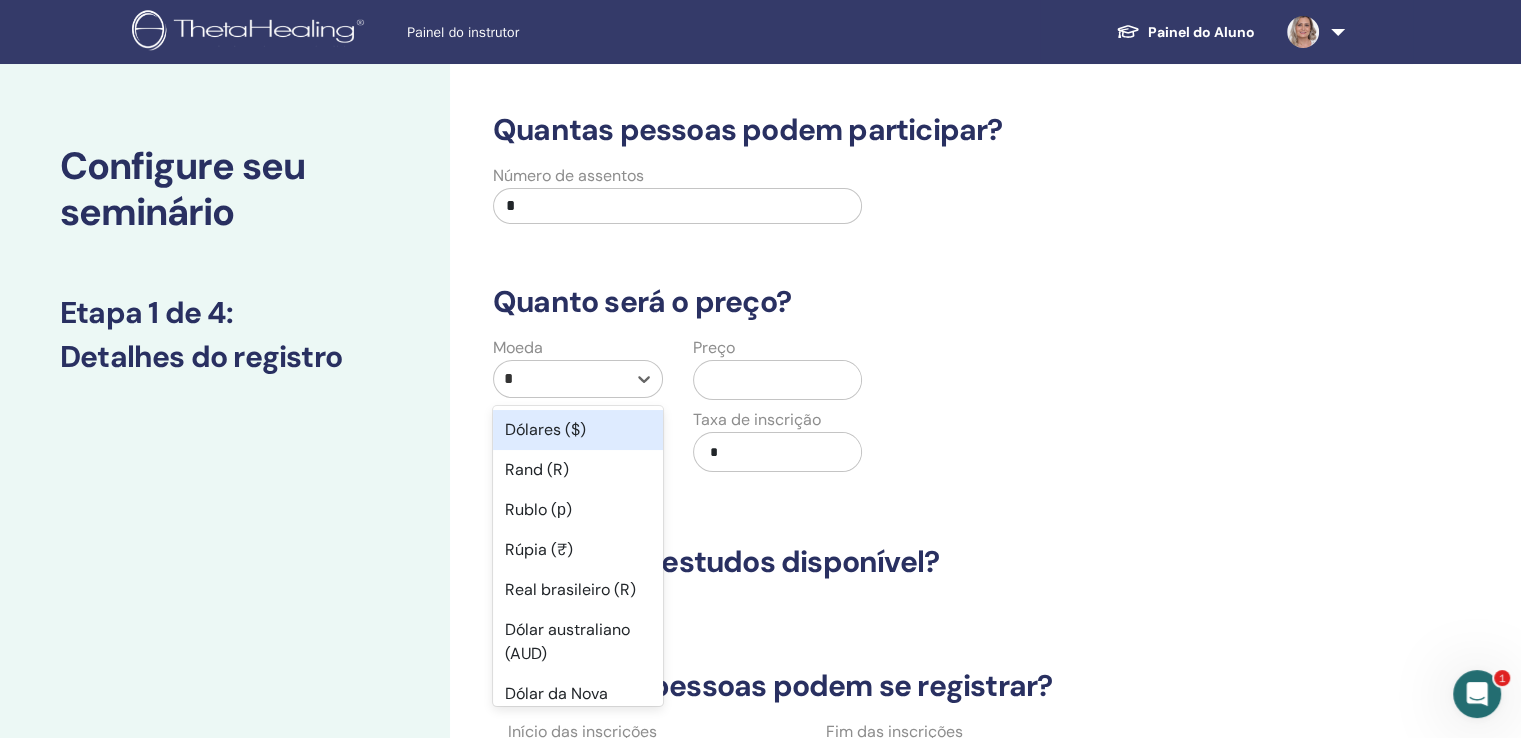 type on "**" 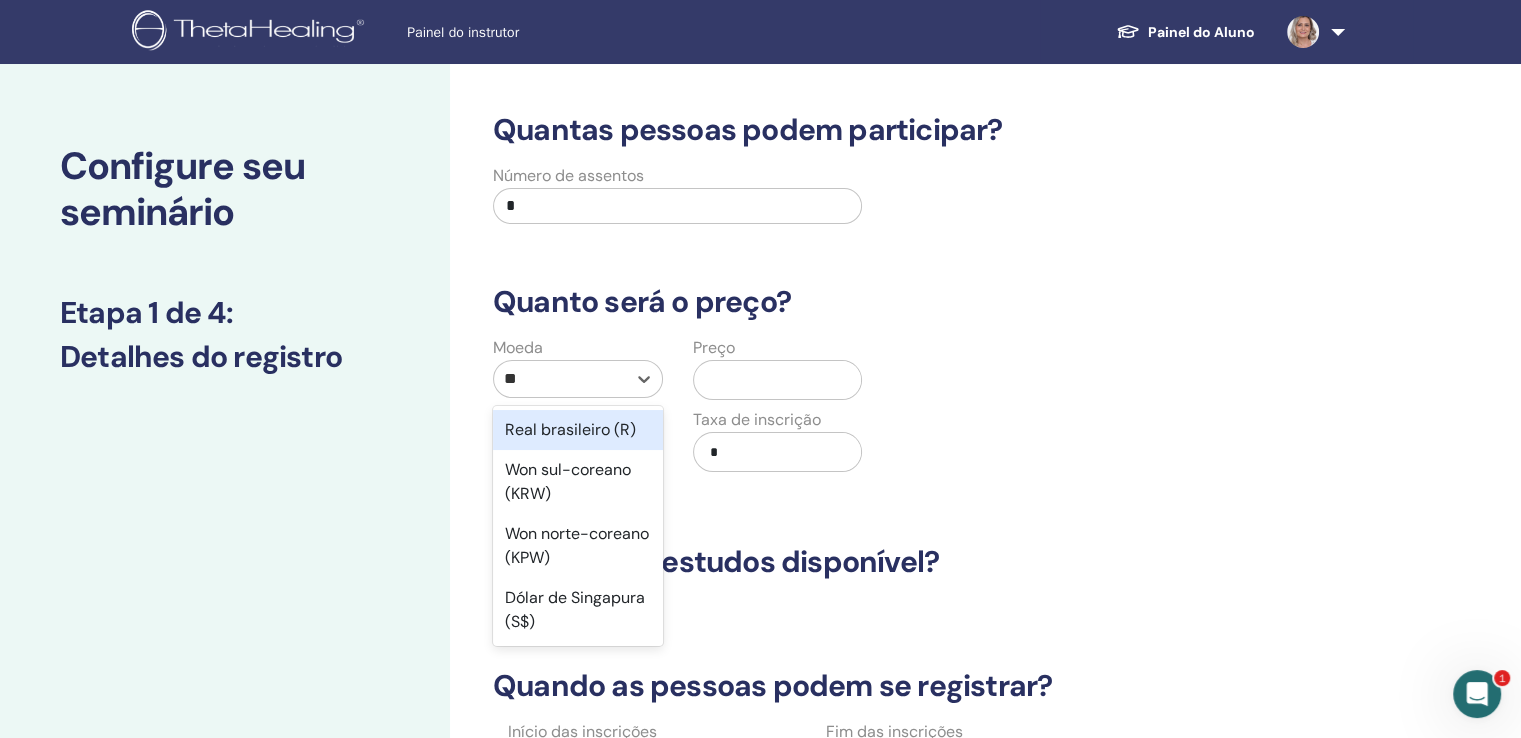 click on "Real brasileiro (R)" at bounding box center [570, 429] 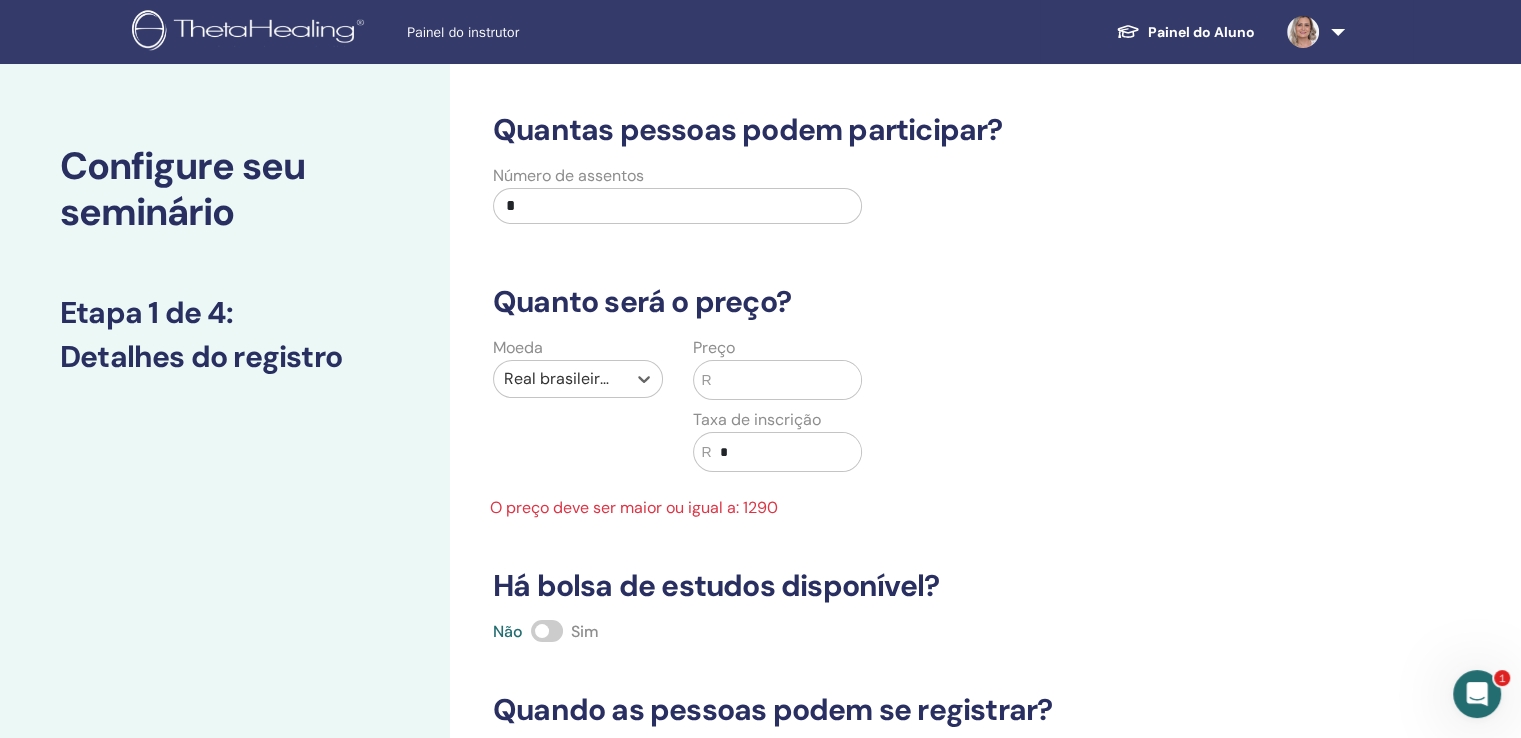 click at bounding box center (786, 380) 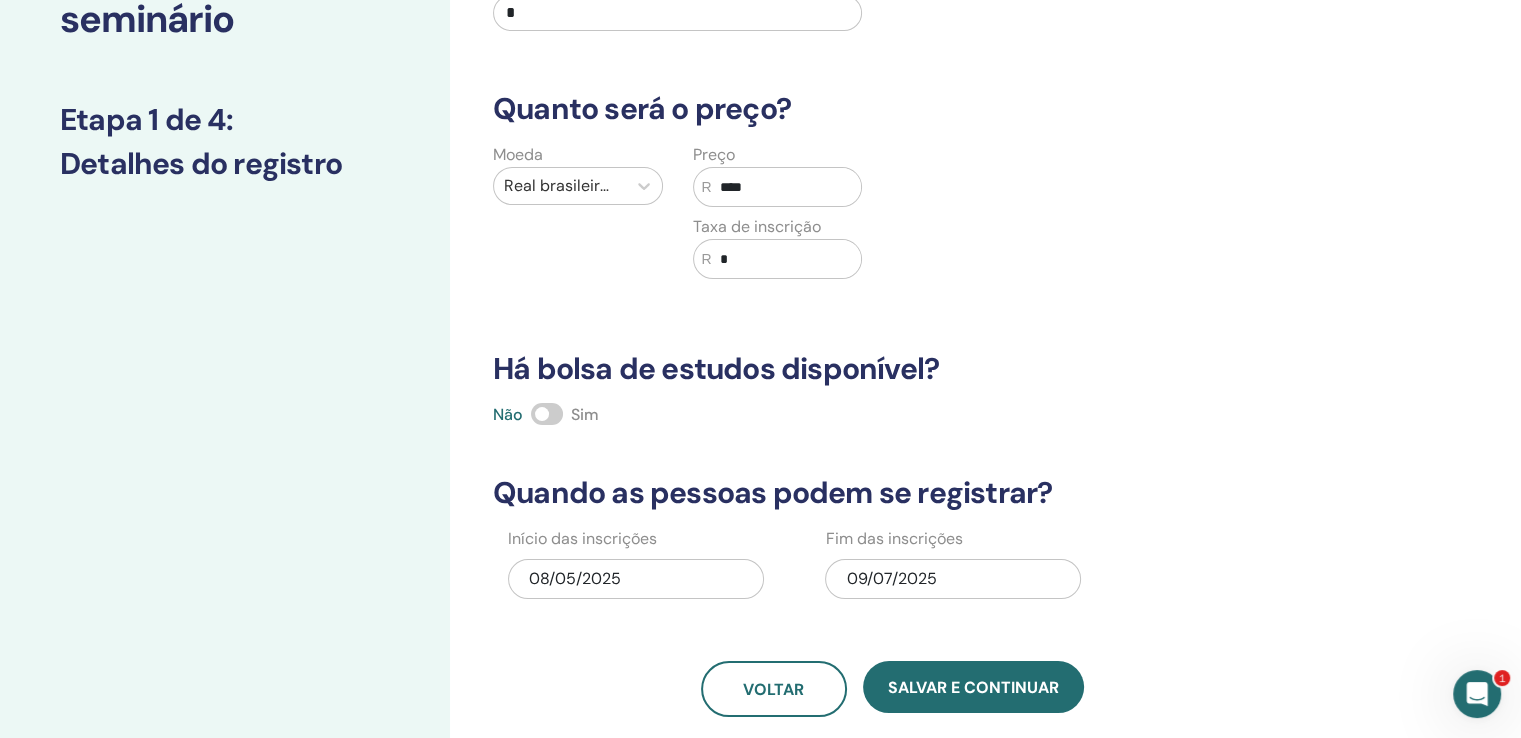 scroll, scrollTop: 200, scrollLeft: 0, axis: vertical 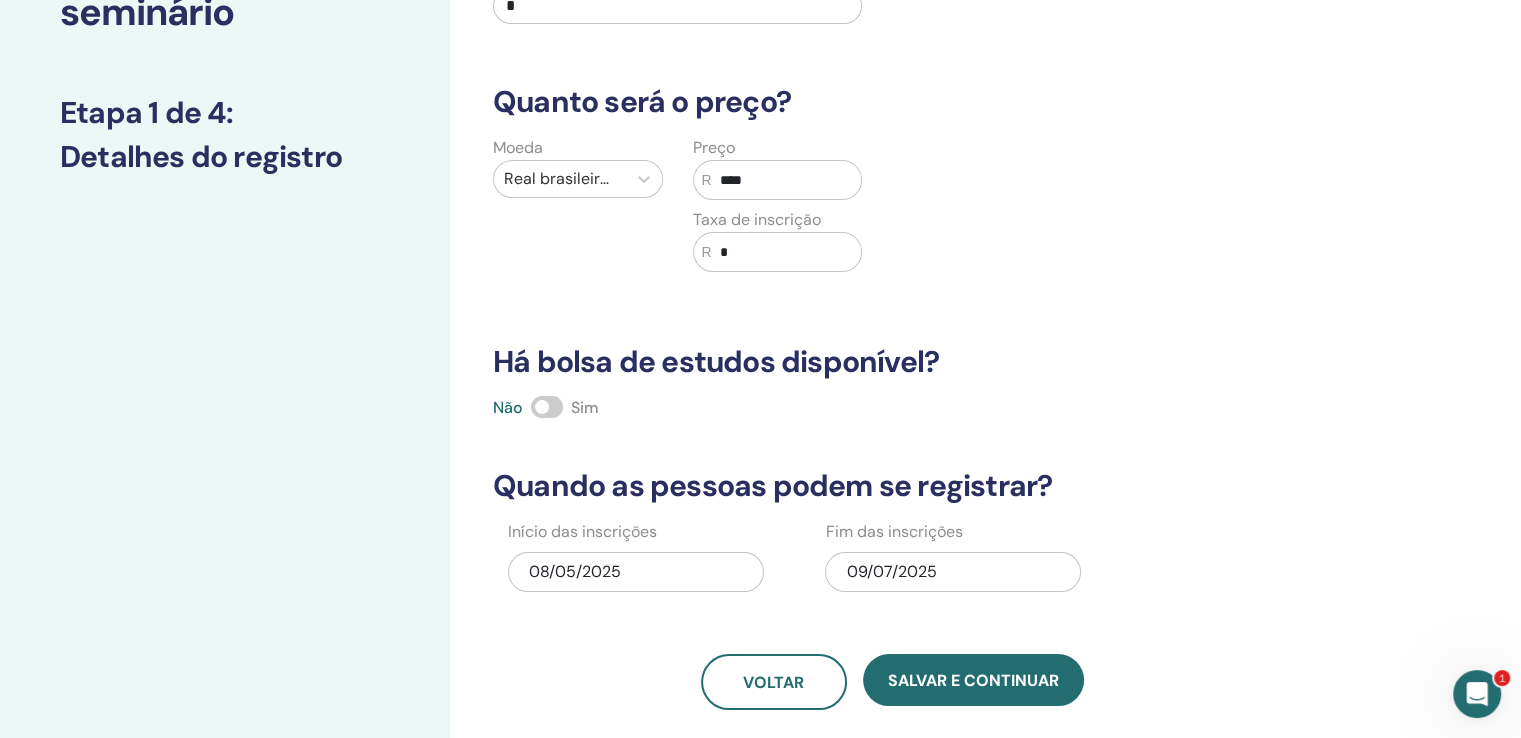 type on "****" 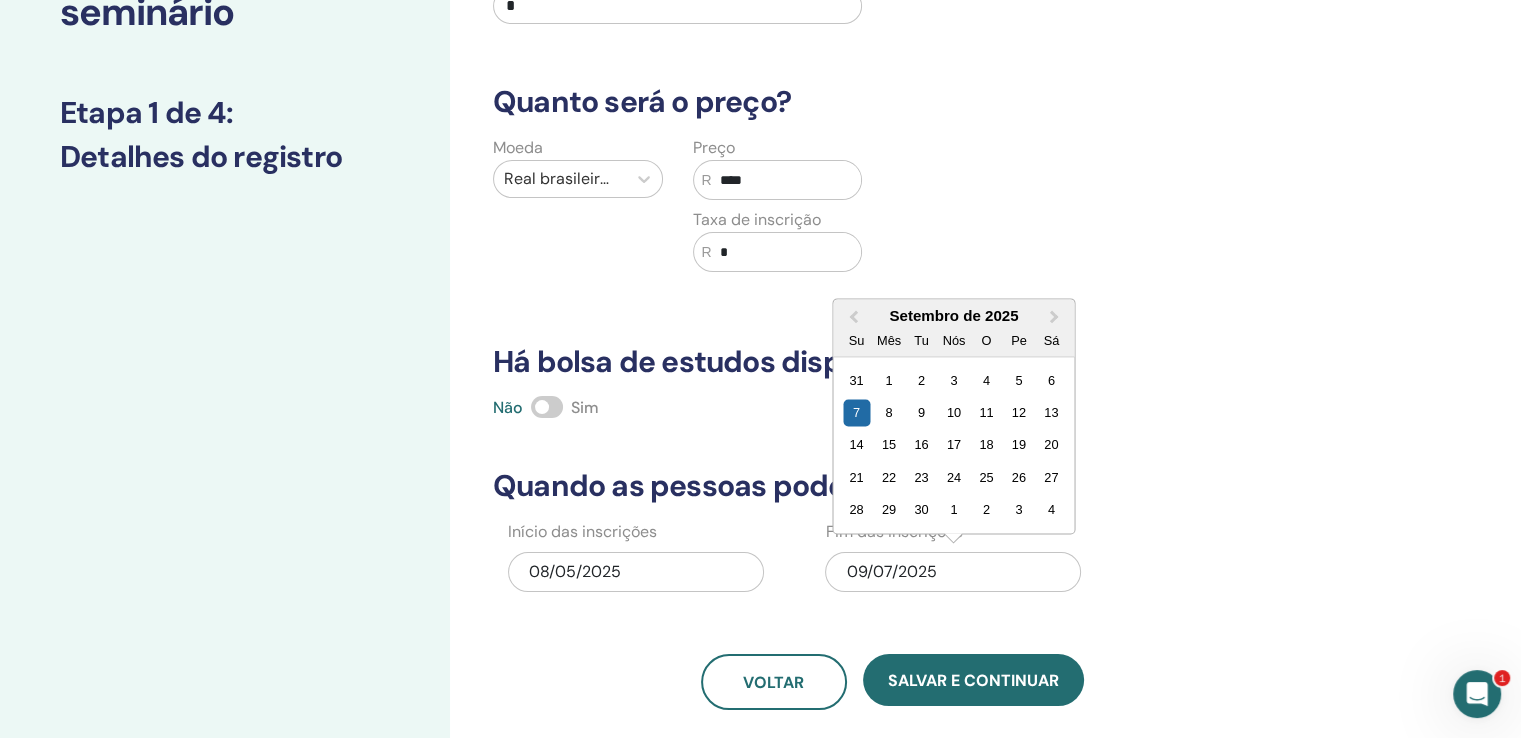 click on "08/05/2025" at bounding box center (575, 571) 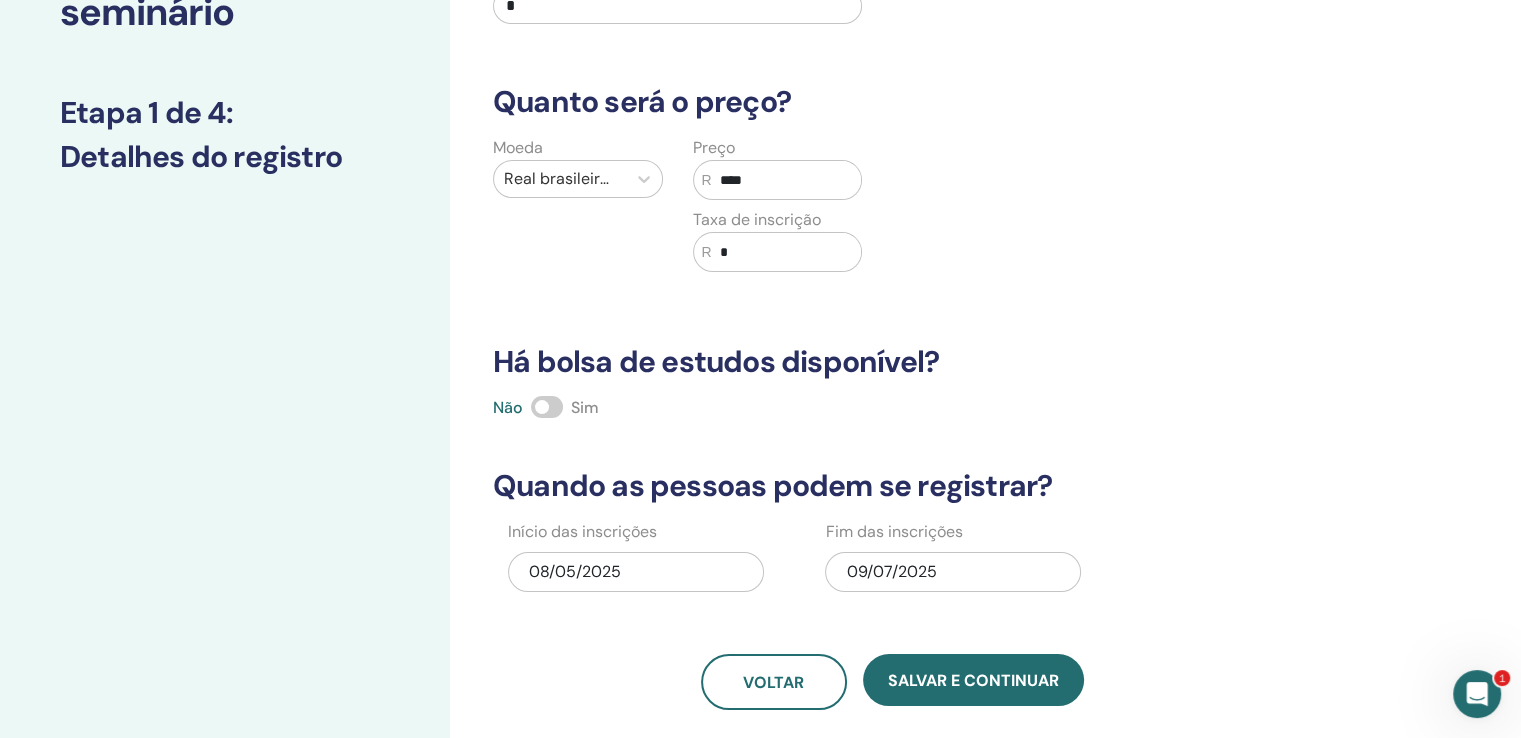 click on "Quantas pessoas podem participar? Número de assentos * Quanto será o preço? Moeda Real brasileiro (R) Preço R **** Taxa de inscrição R * Há bolsa de estudos disponível? Não Sim Quando as pessoas podem se registrar? Início das inscrições 08/05/2025 Fim das inscrições 09/07/2025 Voltar Salvar e continuar" at bounding box center (892, 311) 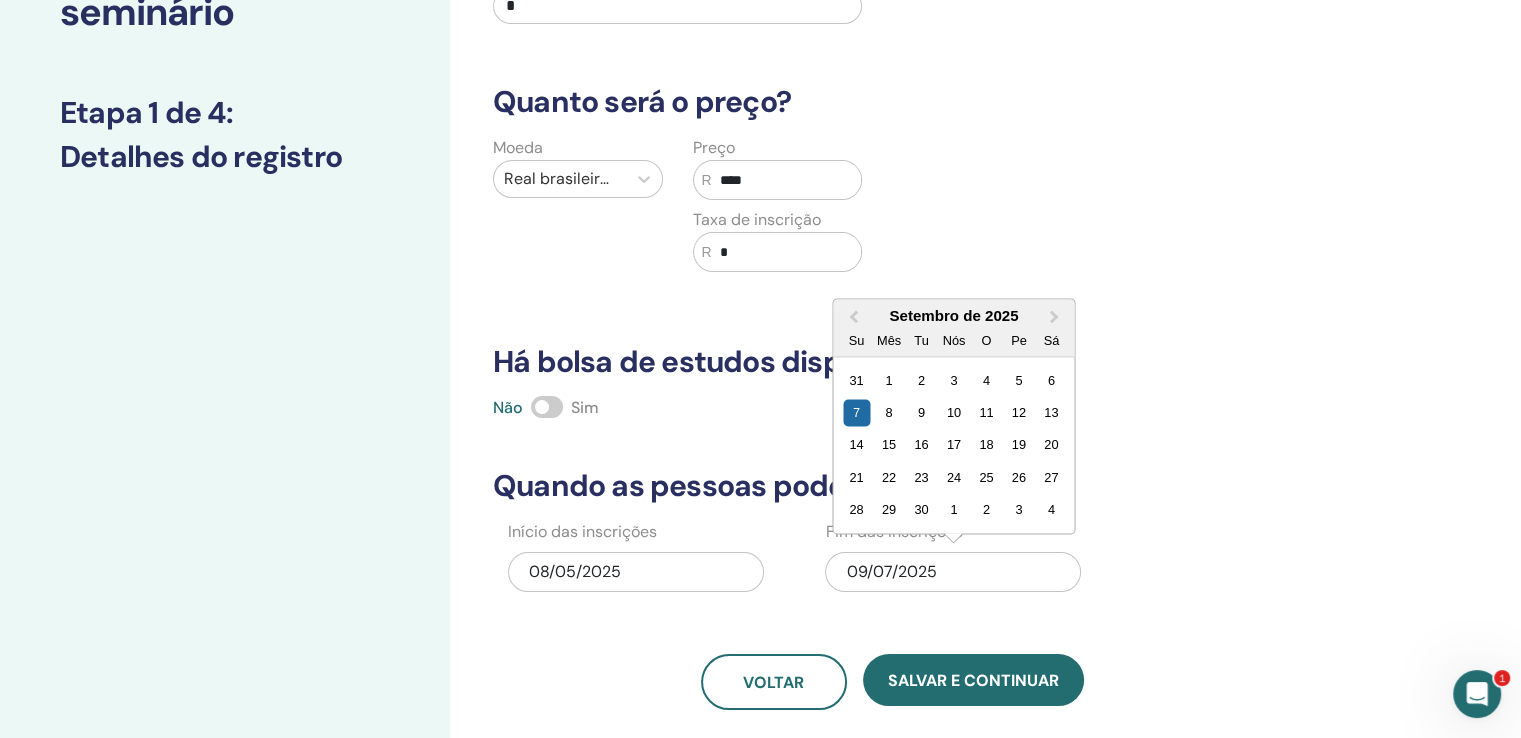 click on "Quantas pessoas podem participar? Número de assentos * Quanto será o preço? Moeda Real brasileiro (R) Preço R **** Taxa de inscrição R * Há bolsa de estudos disponível? Não Sim Quando as pessoas podem se registrar? Início das inscrições 08/05/2025 Fim das inscrições 09/07/2025 Mês Anterior Próximo mês Setembro de 2025 Su Mês Tu Nós O Pe Sá 31 1 2 3 4 5 6 7 8 9 10 11 12 13 14 15 16 17 18 19 20 21 22 23 24 25 26 27 28 29 30 1 2 3 4 Voltar Salvar e continuar" at bounding box center [892, 311] 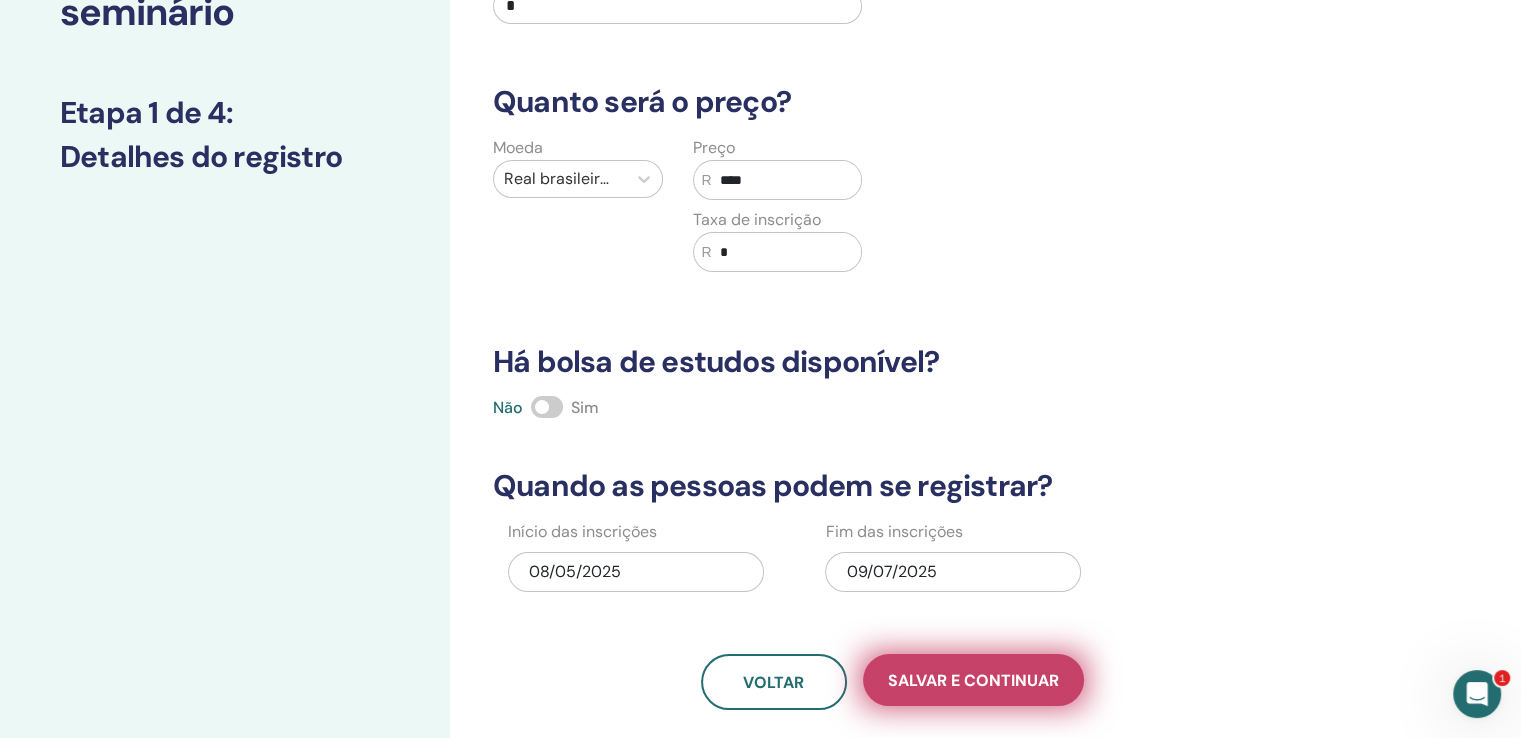 click on "Salvar e continuar" at bounding box center (973, 680) 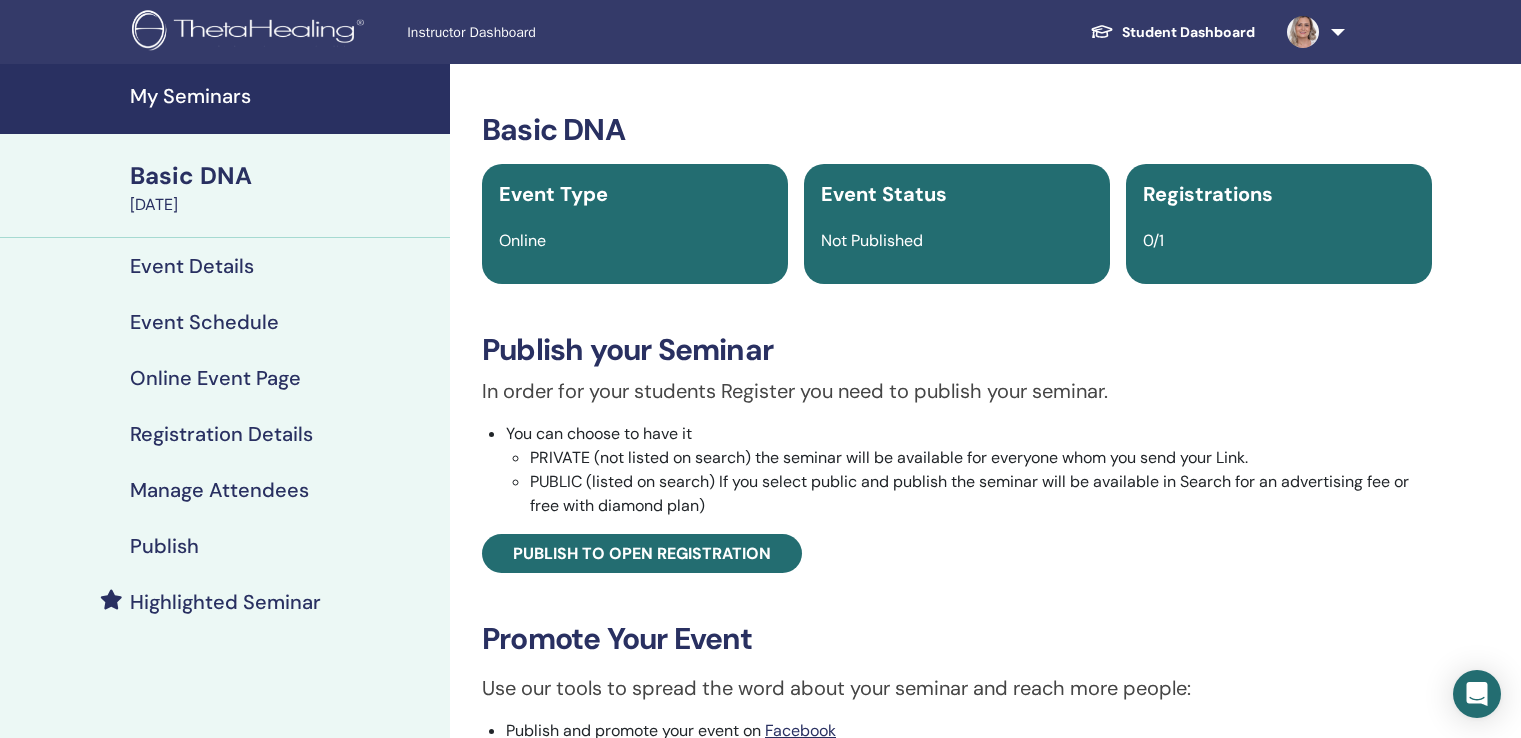 scroll, scrollTop: 0, scrollLeft: 0, axis: both 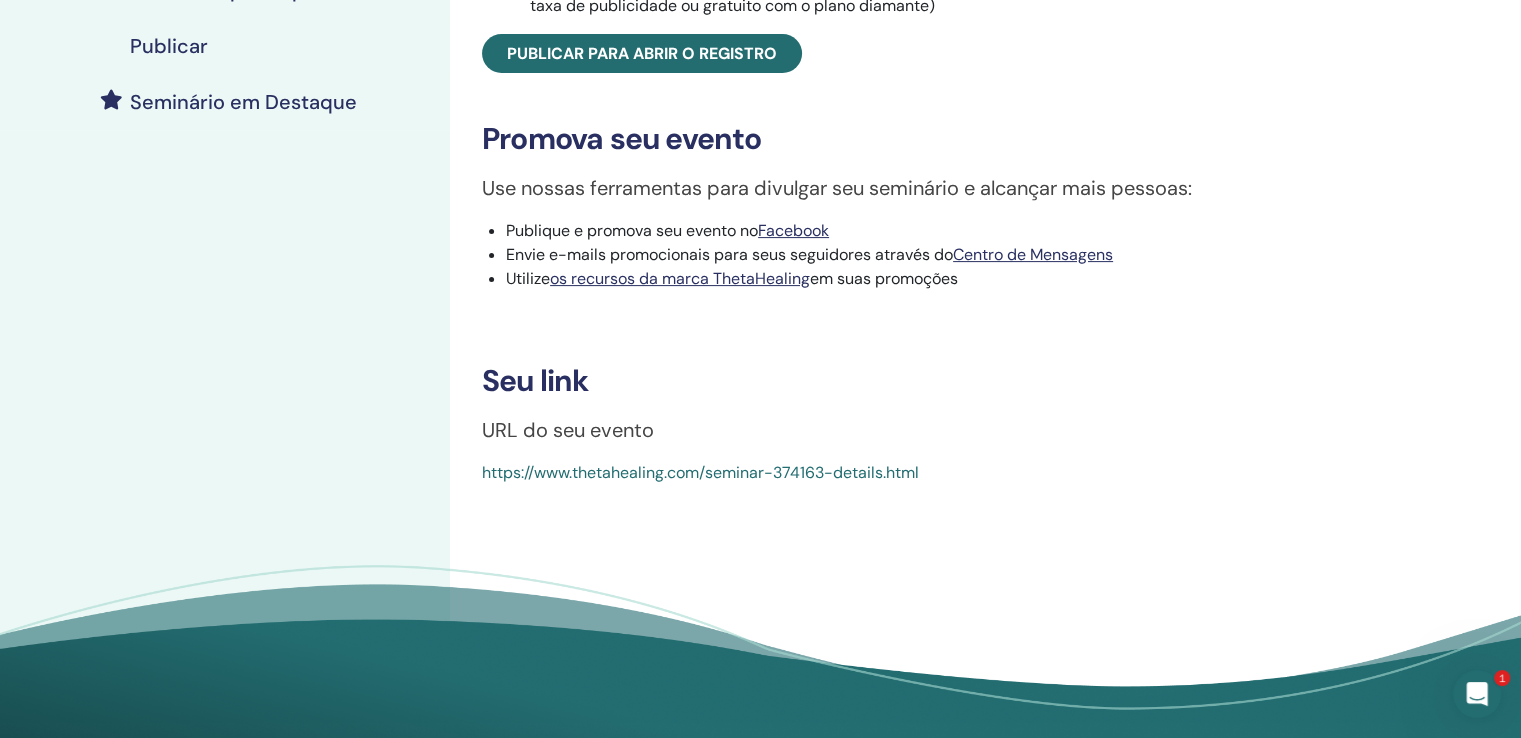 click on "https://www.thetahealing.com/seminar-374163-details.html" at bounding box center (700, 472) 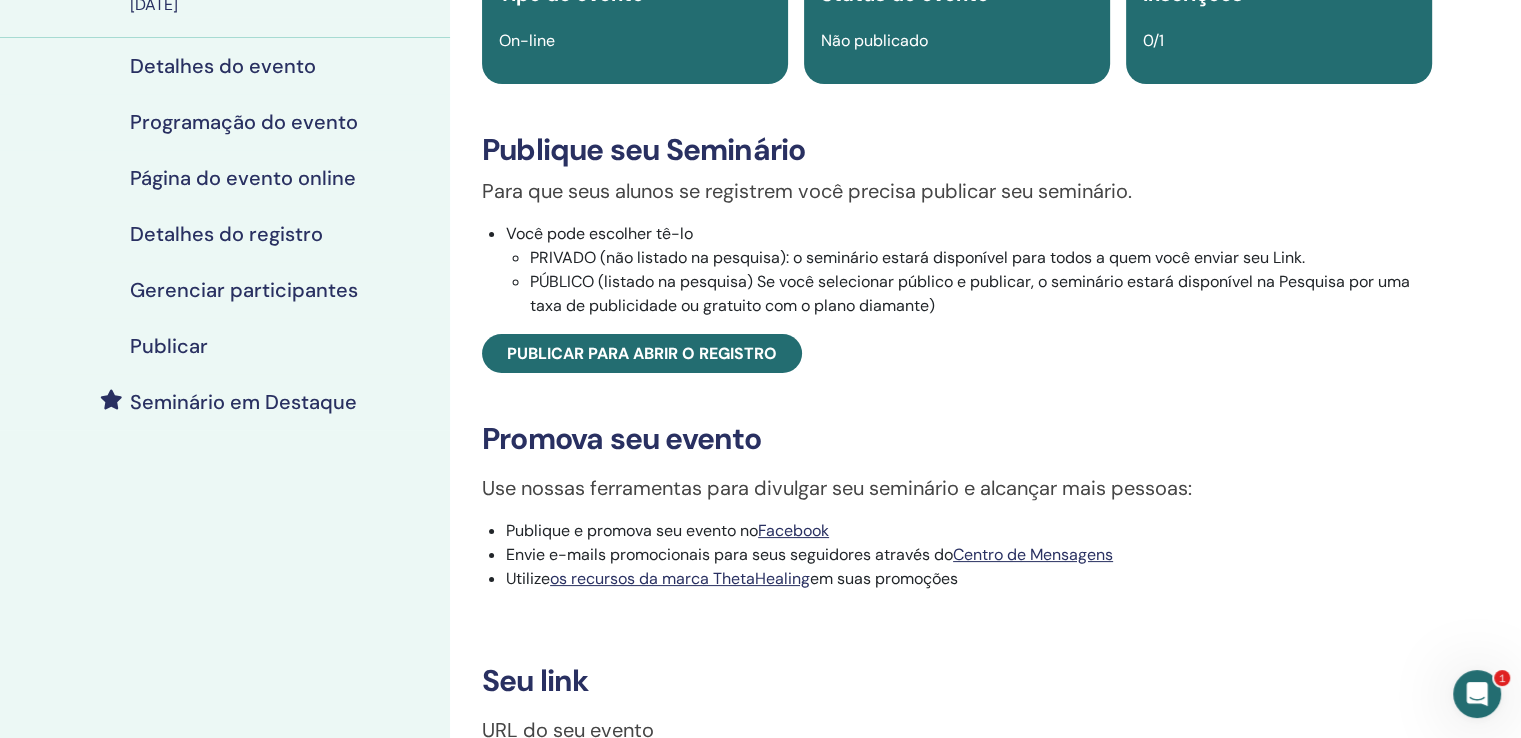 scroll, scrollTop: 0, scrollLeft: 0, axis: both 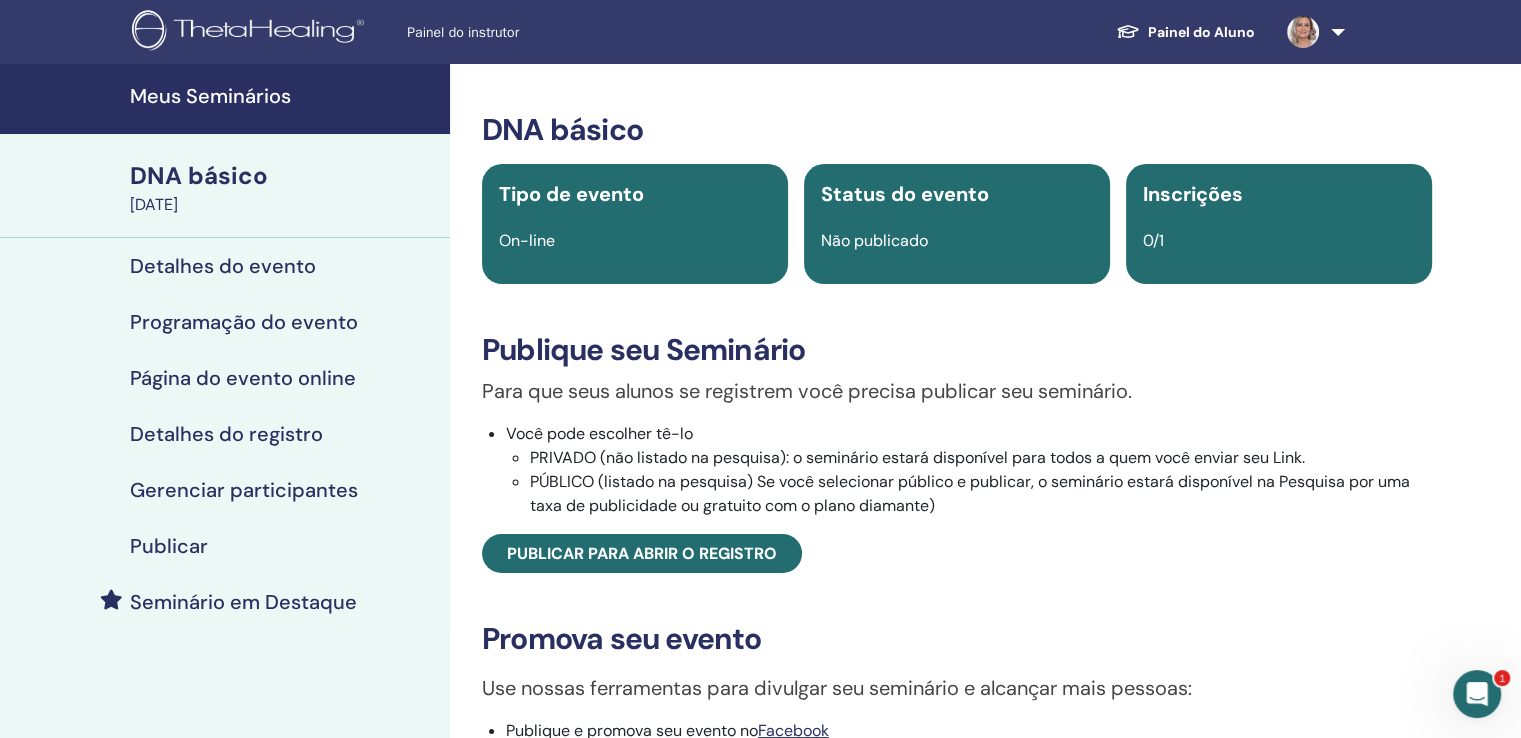 click on "Detalhes do evento" at bounding box center [223, 266] 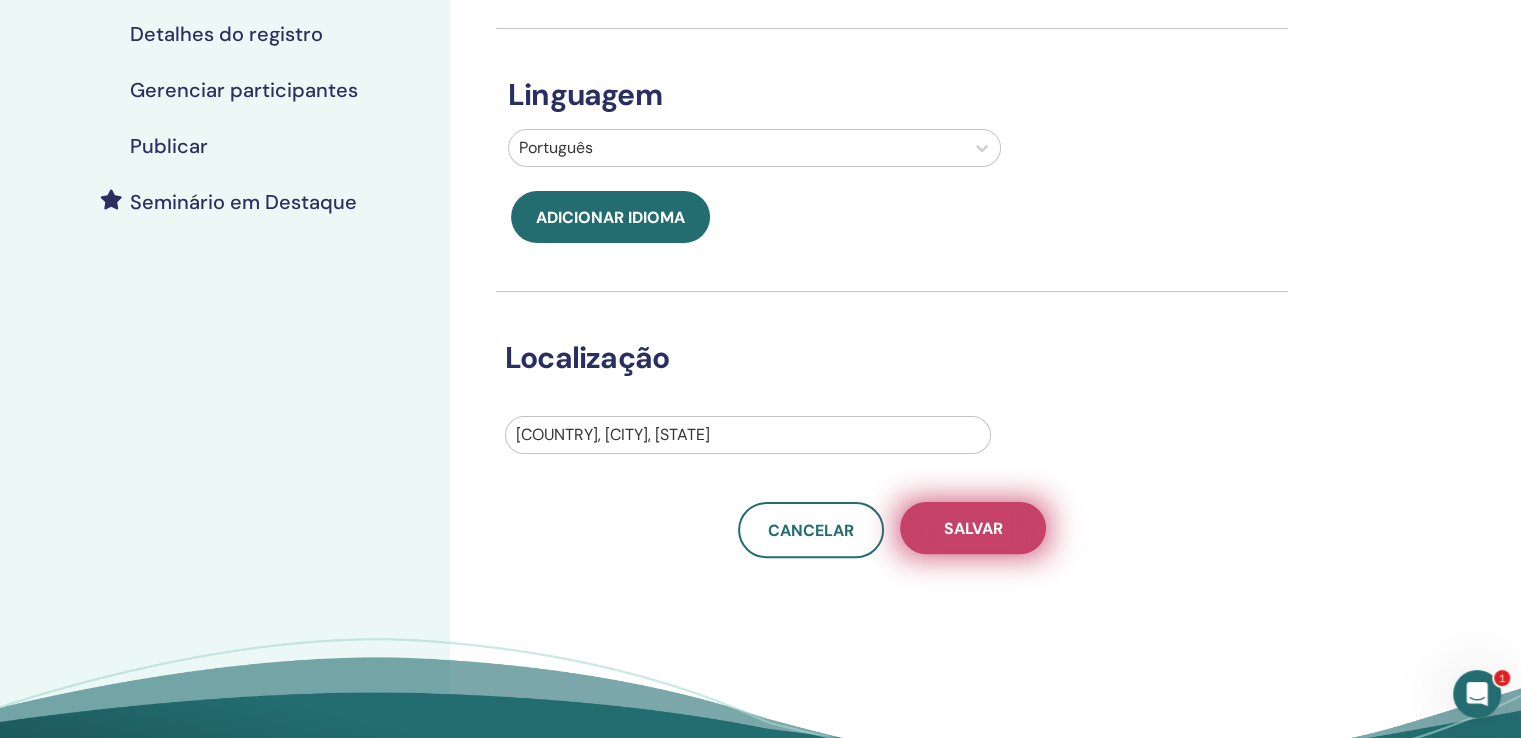 scroll, scrollTop: 0, scrollLeft: 0, axis: both 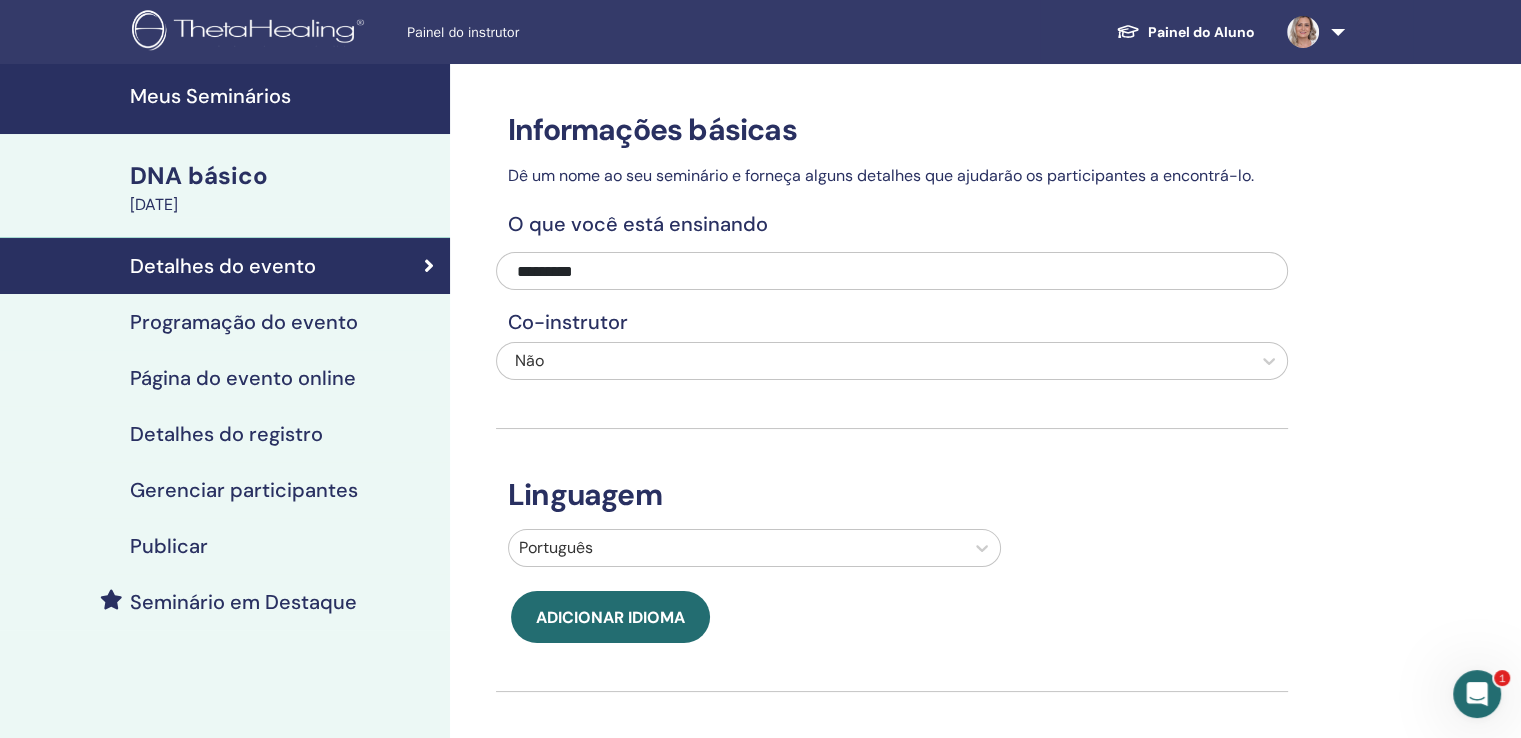 click on "Programação do evento" at bounding box center (244, 322) 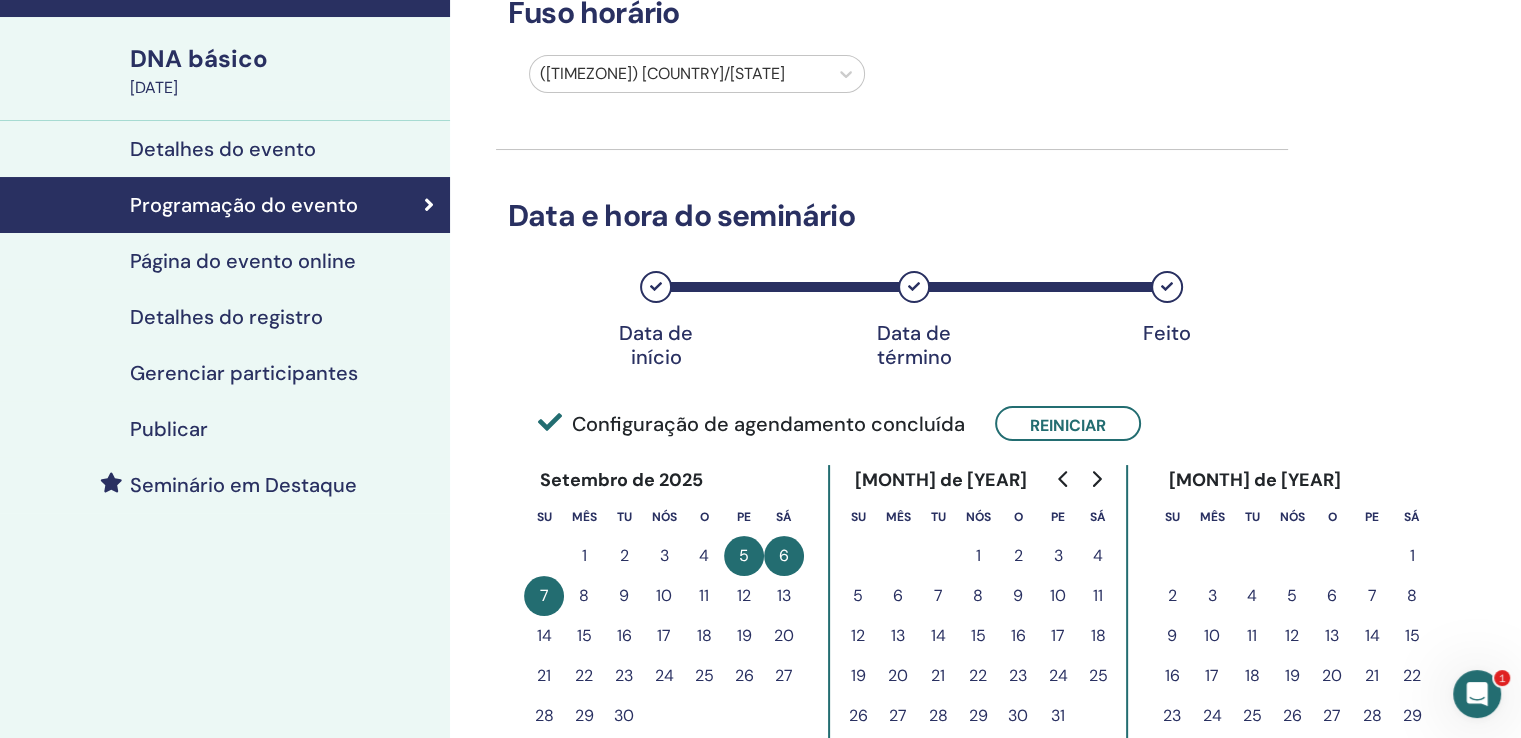 scroll, scrollTop: 200, scrollLeft: 0, axis: vertical 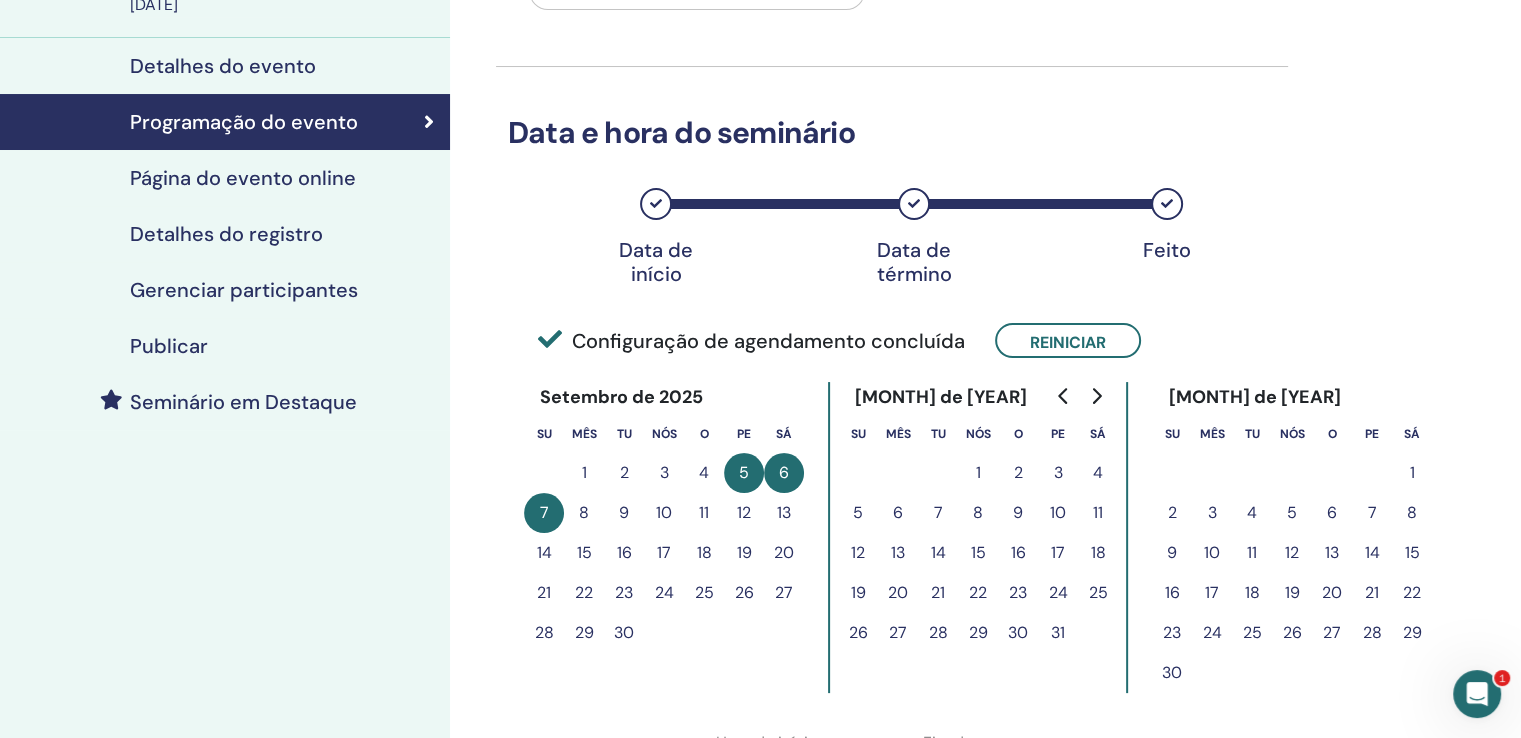 click on "1" at bounding box center (584, 472) 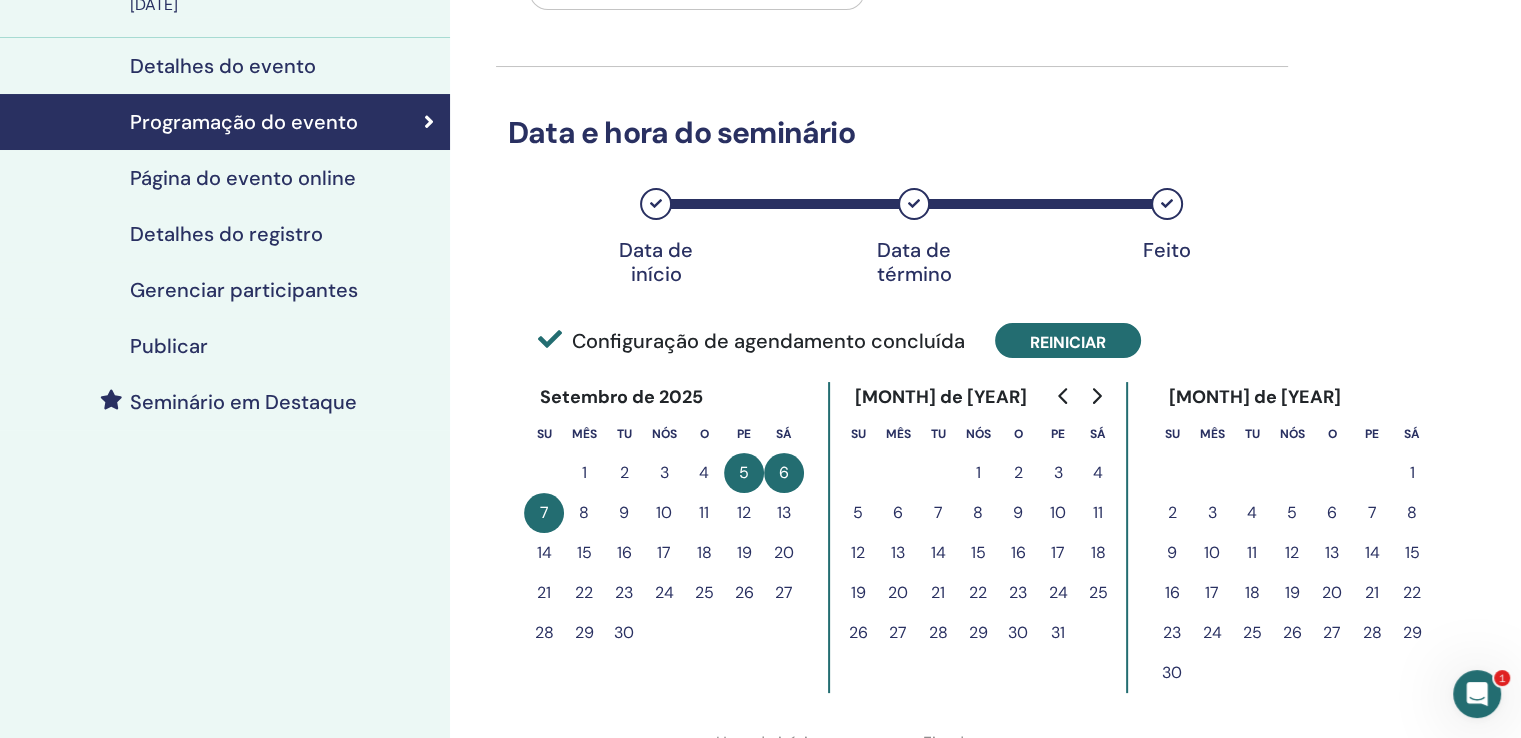 click on "Reiniciar" at bounding box center [1068, 341] 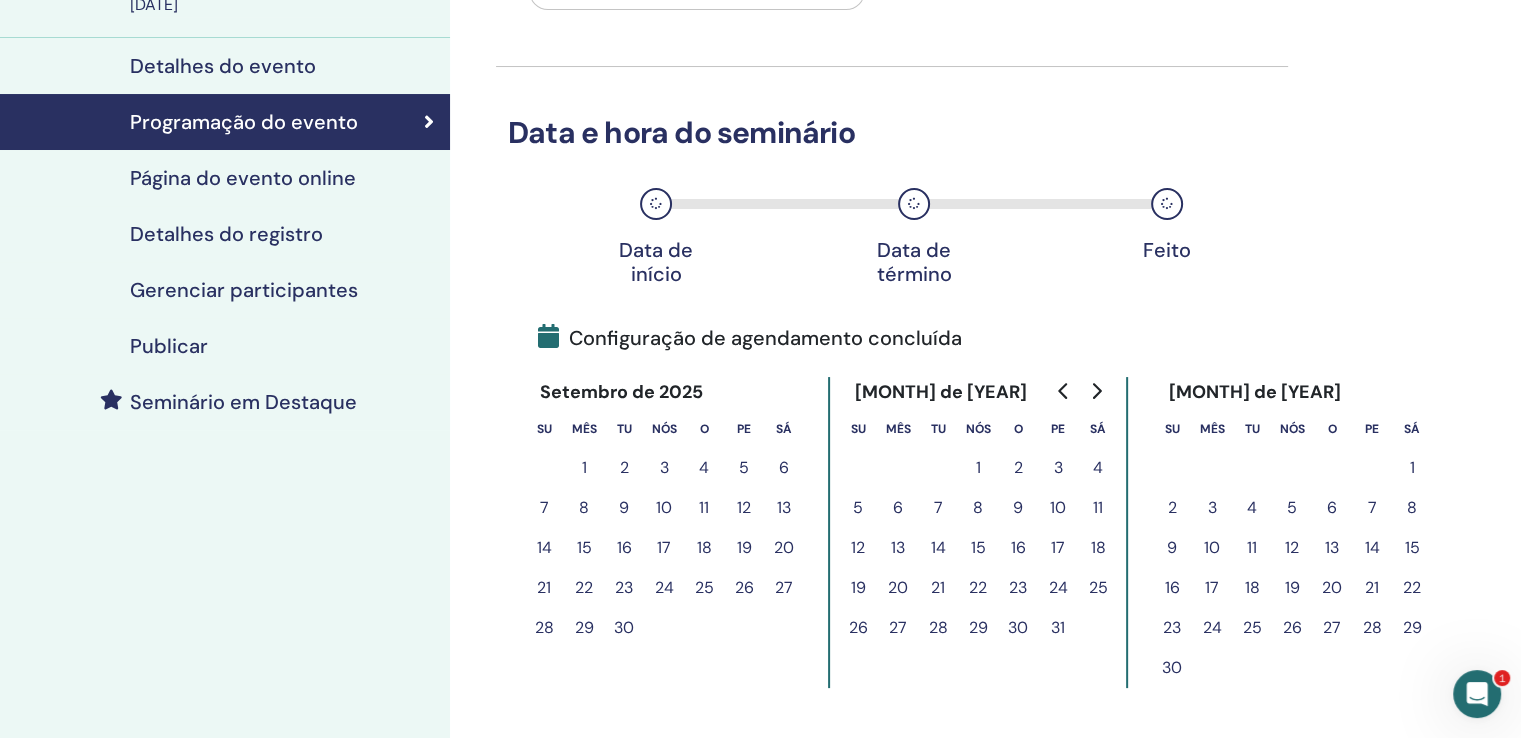 click on "1" at bounding box center (584, 468) 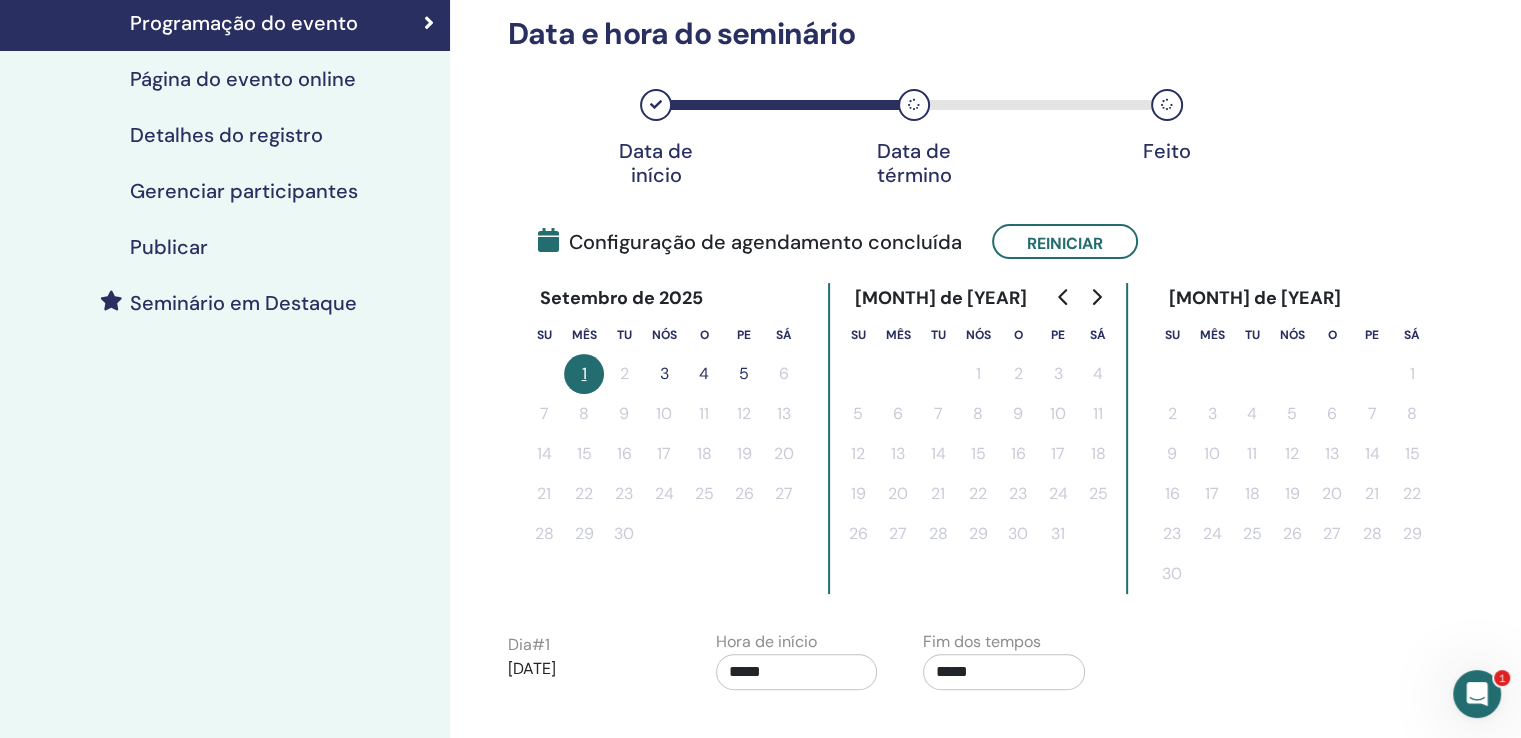 scroll, scrollTop: 300, scrollLeft: 0, axis: vertical 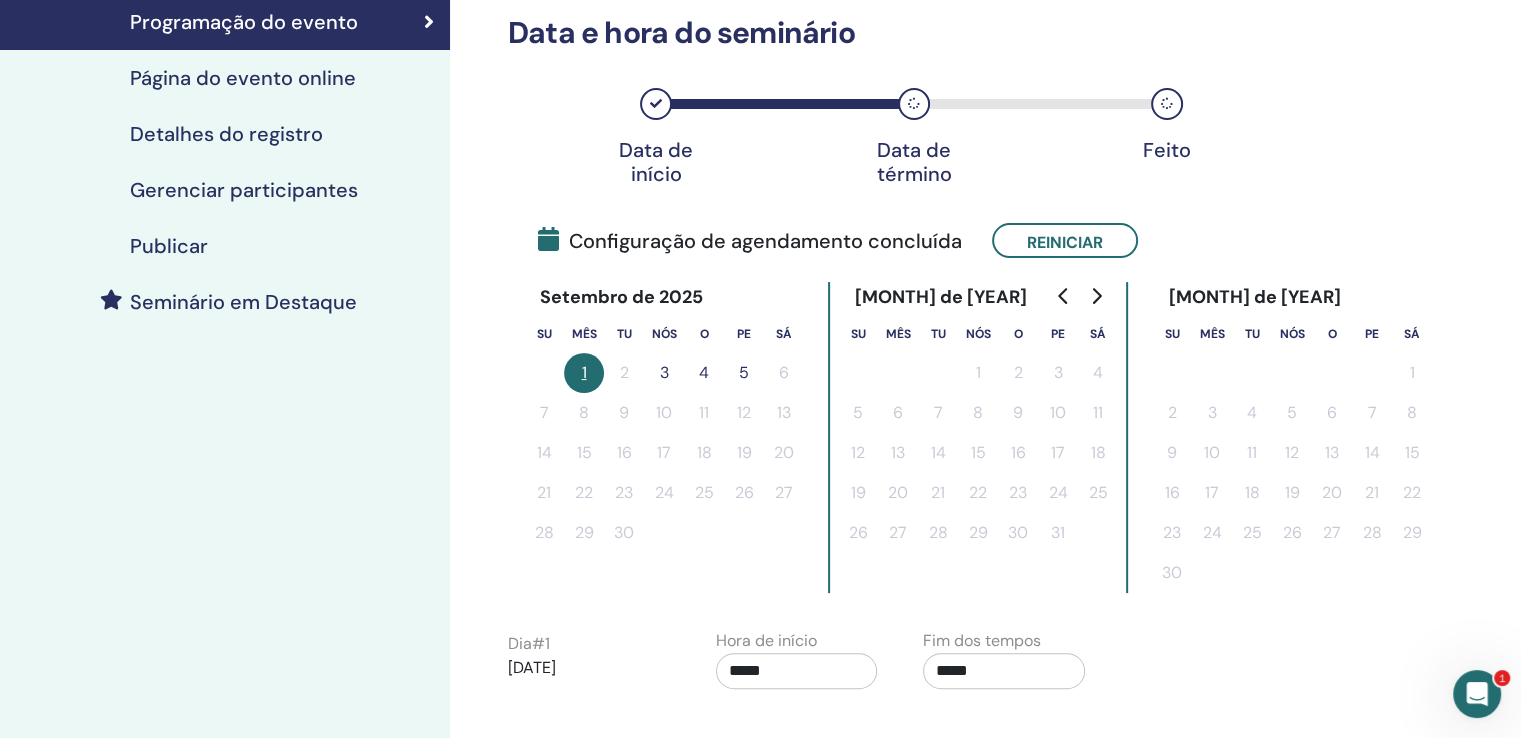 click 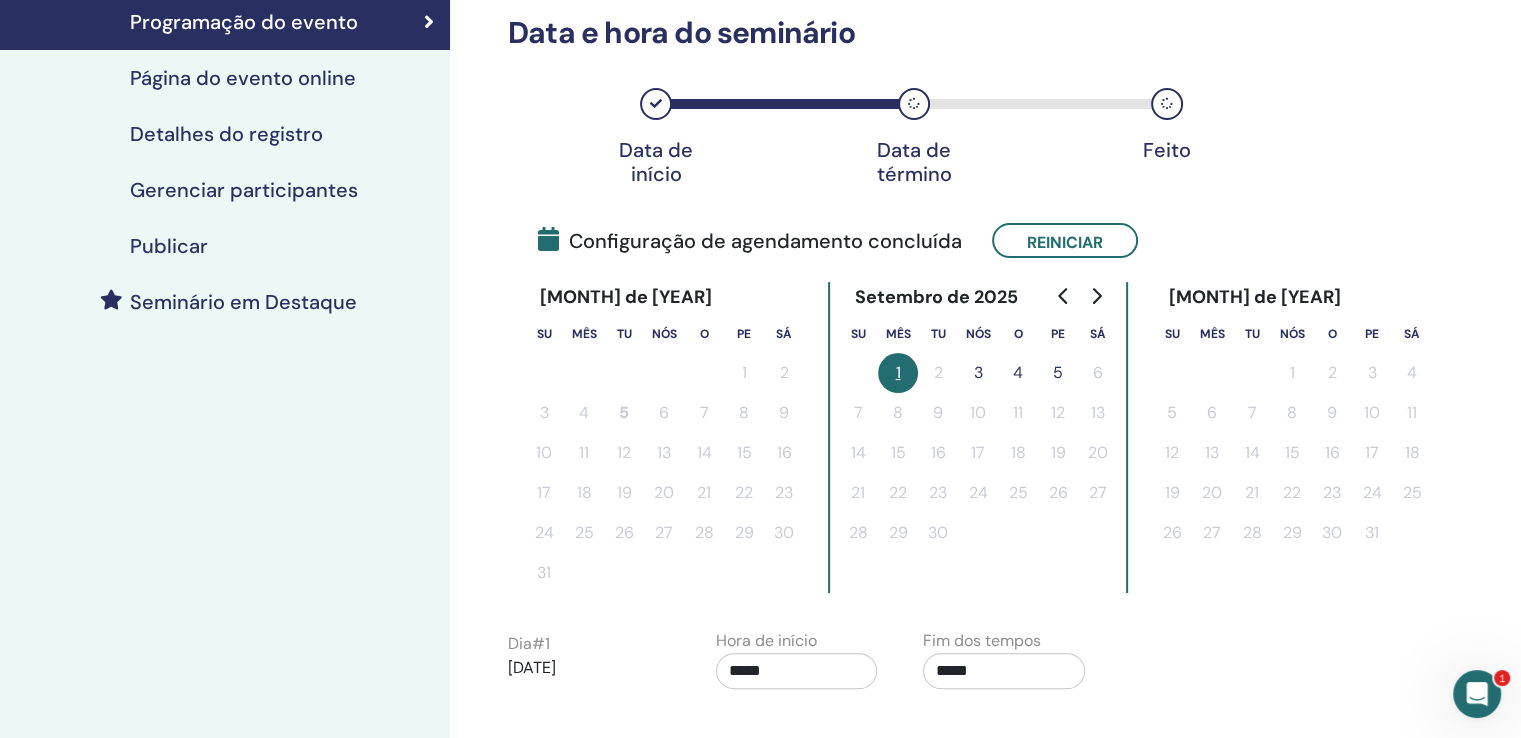 type 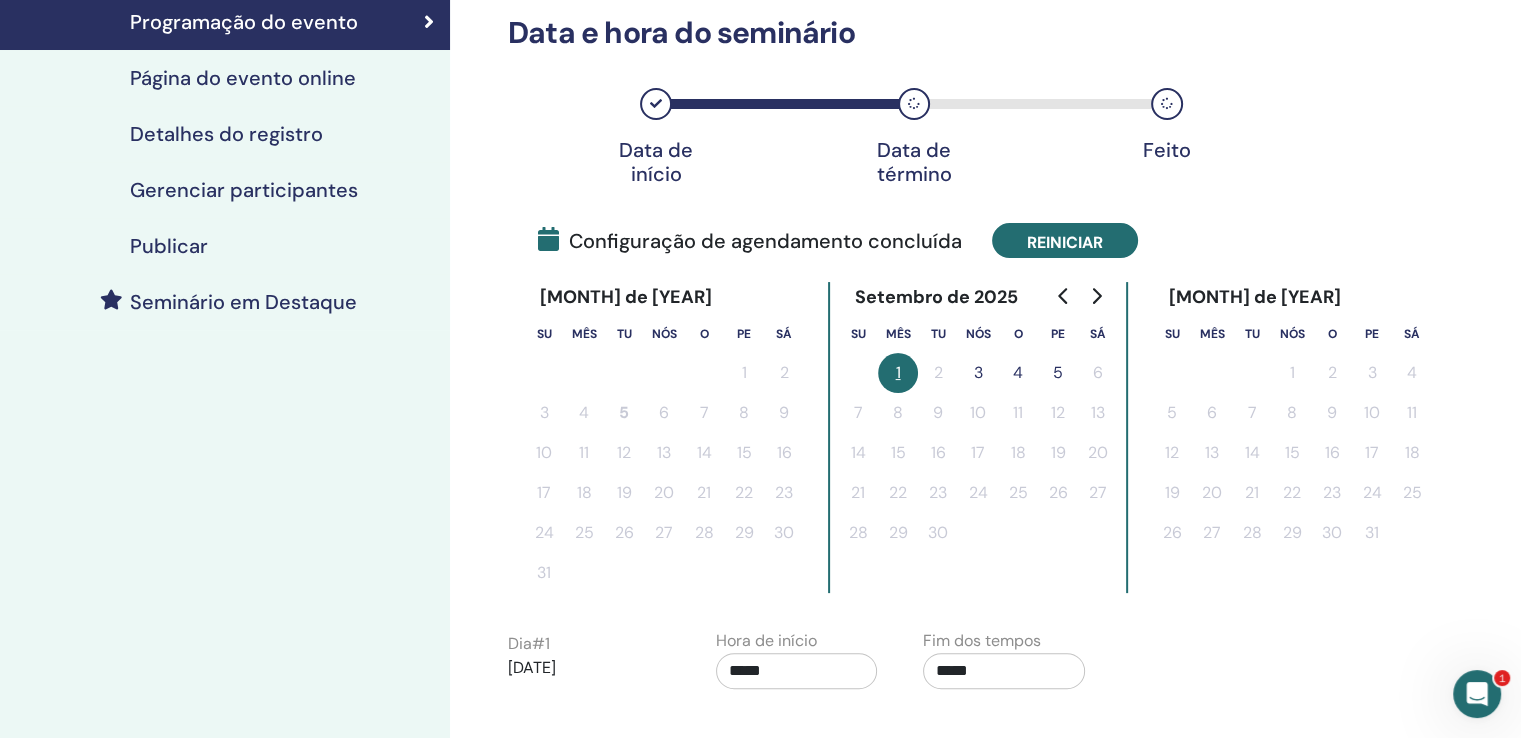 click on "Reiniciar" at bounding box center [1065, 241] 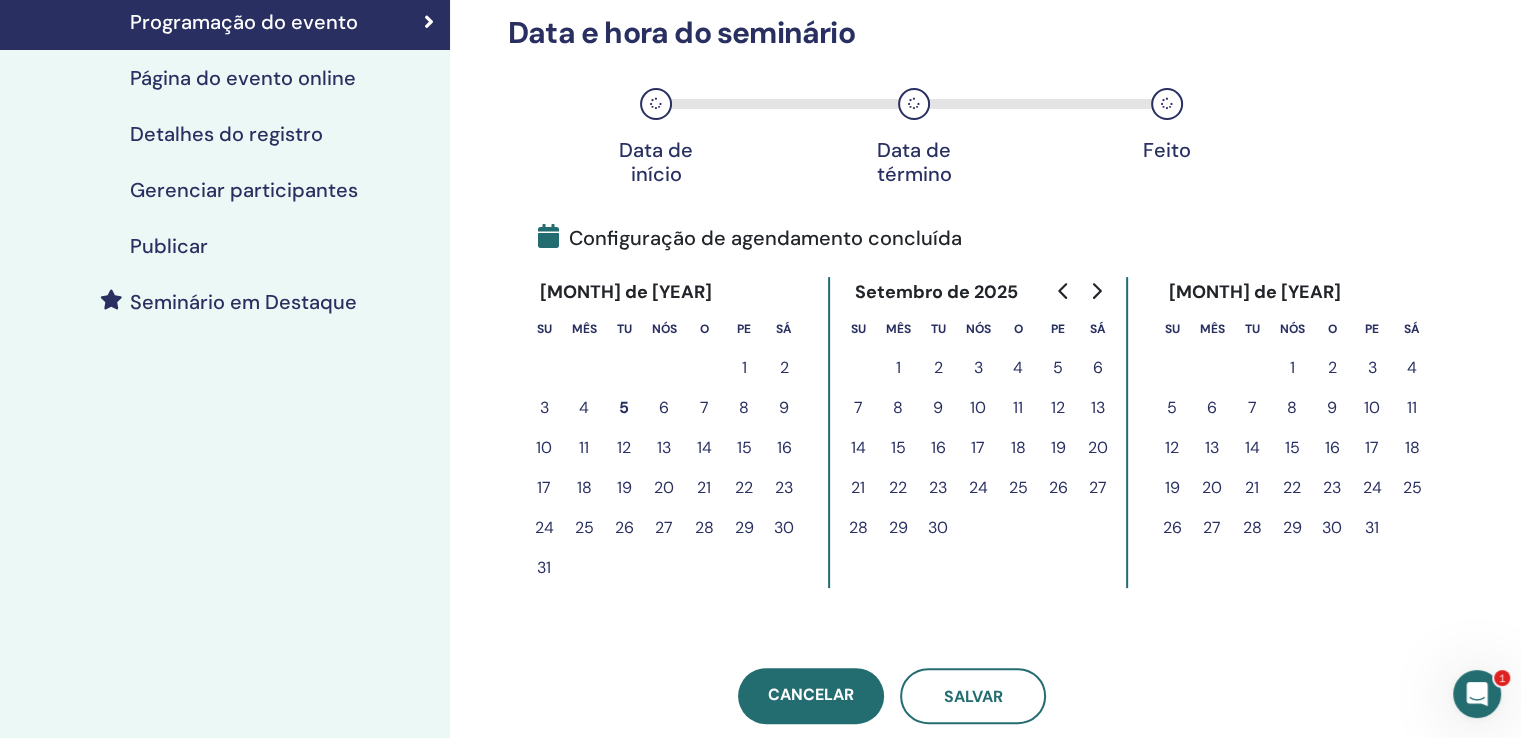 click on "6" at bounding box center [664, 408] 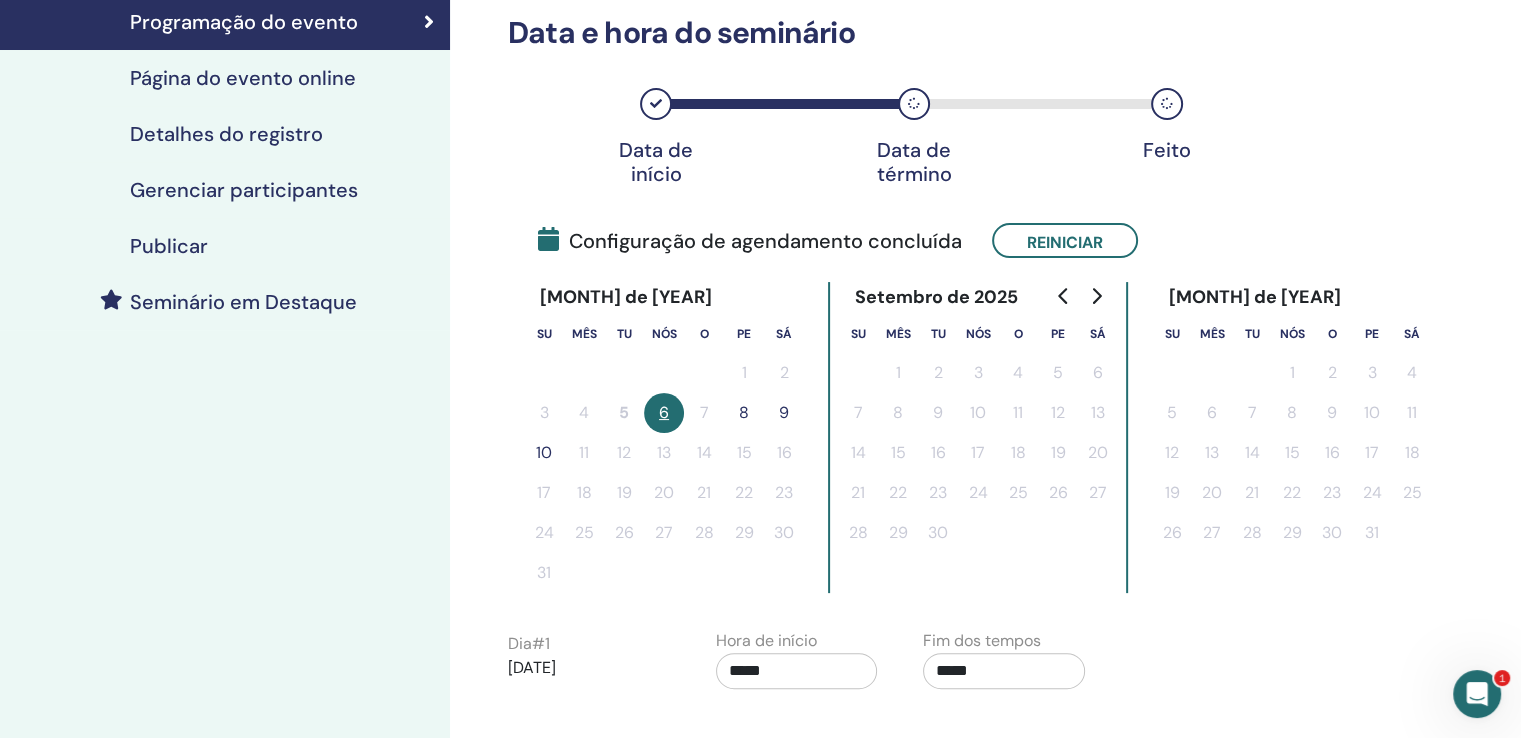 click on "8" at bounding box center [744, 412] 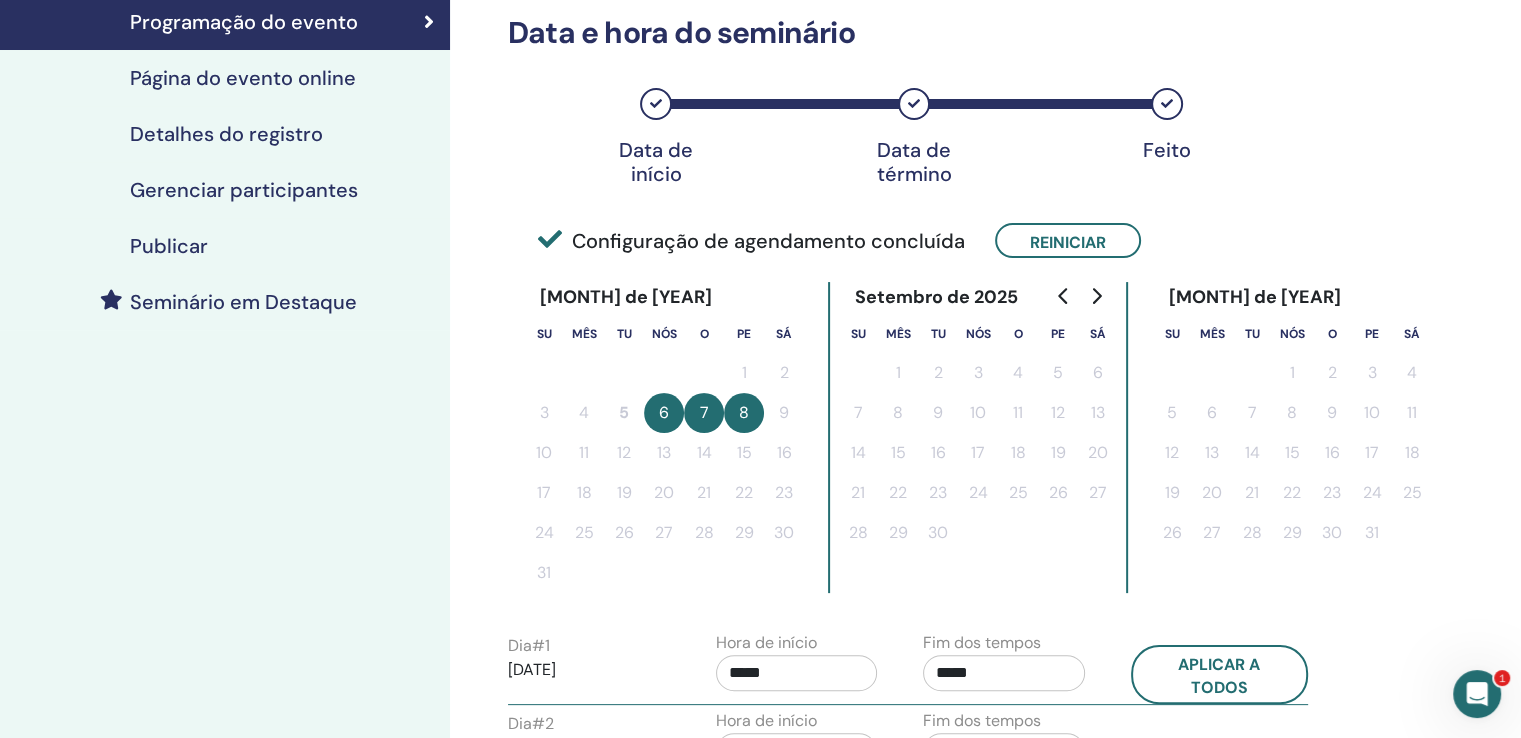click on "8" at bounding box center [744, 412] 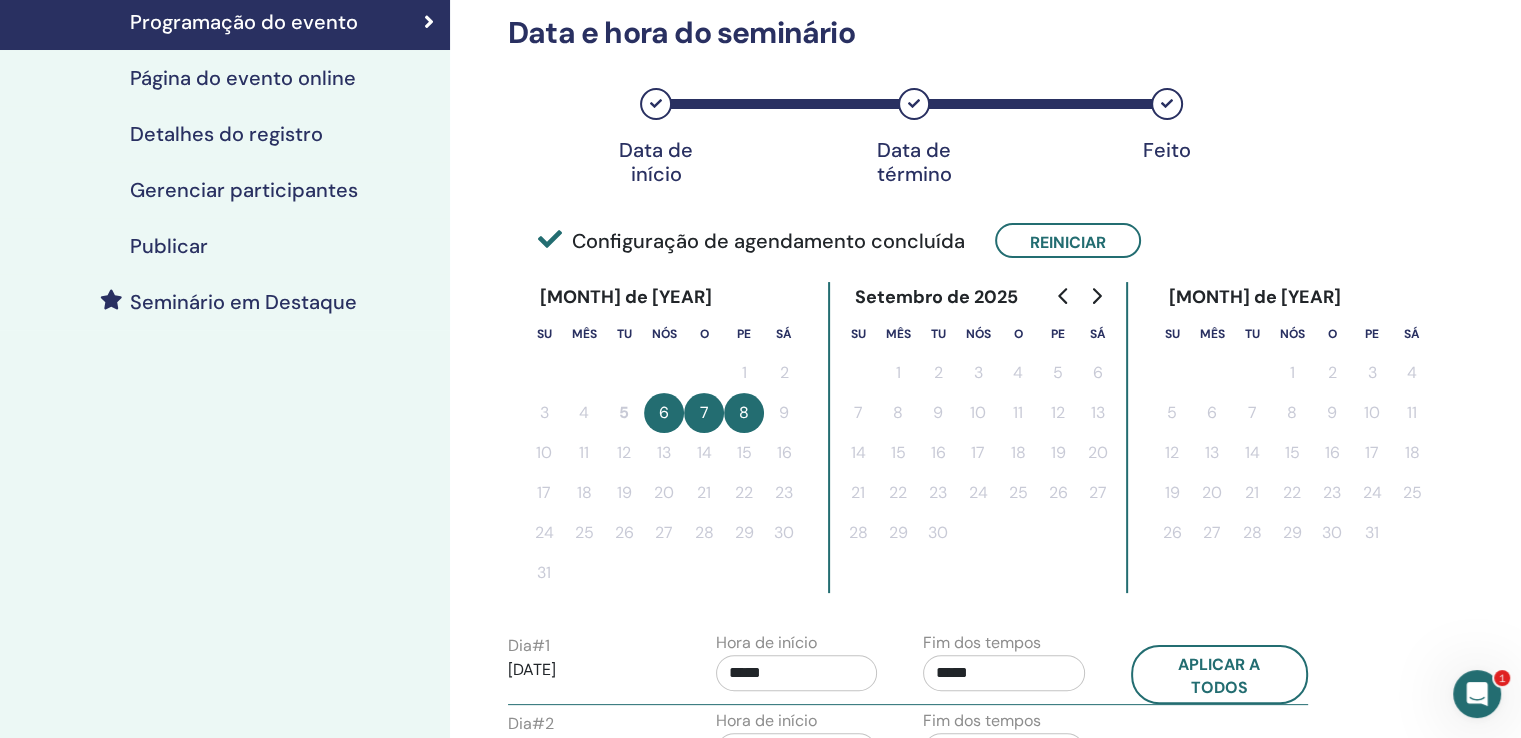 click on "6" at bounding box center (664, 412) 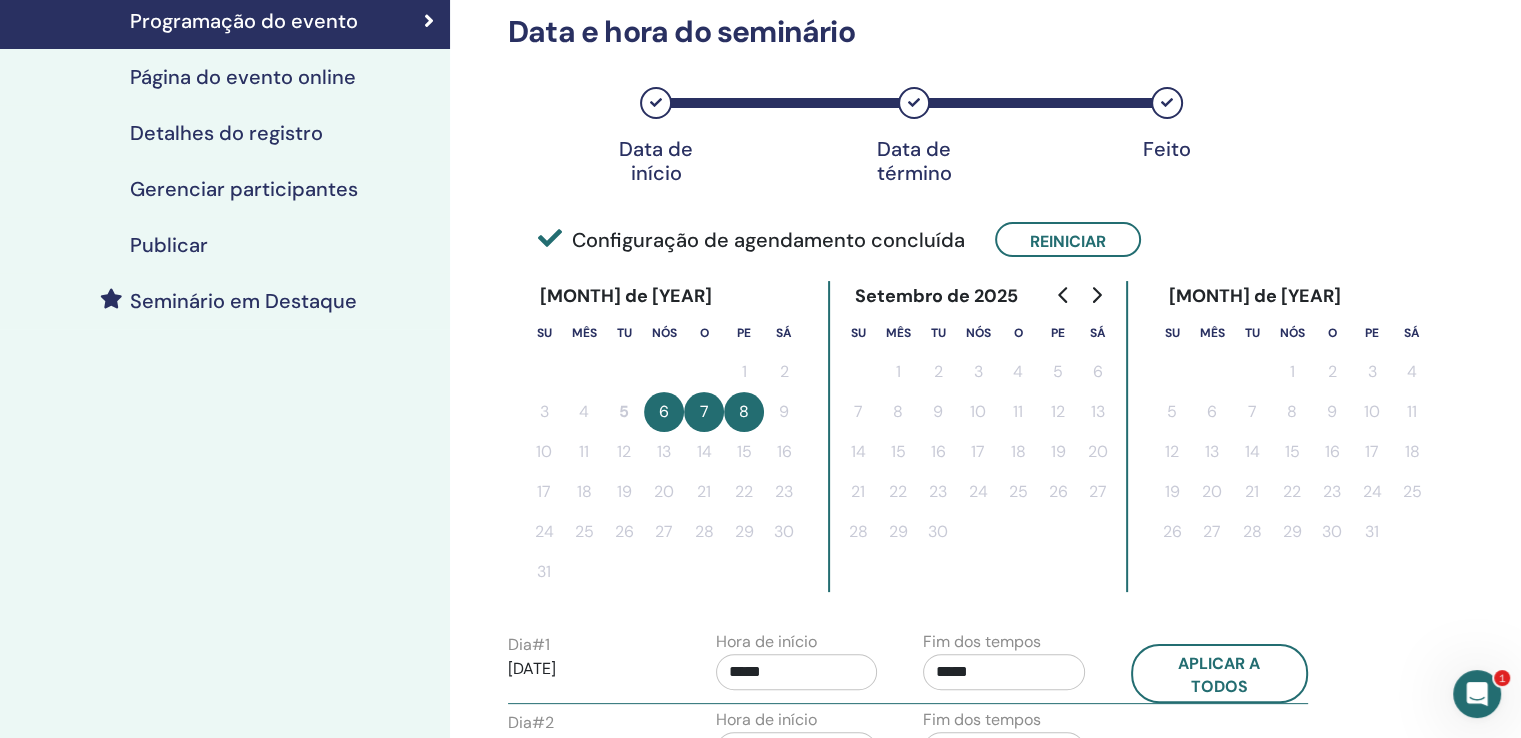 scroll, scrollTop: 300, scrollLeft: 0, axis: vertical 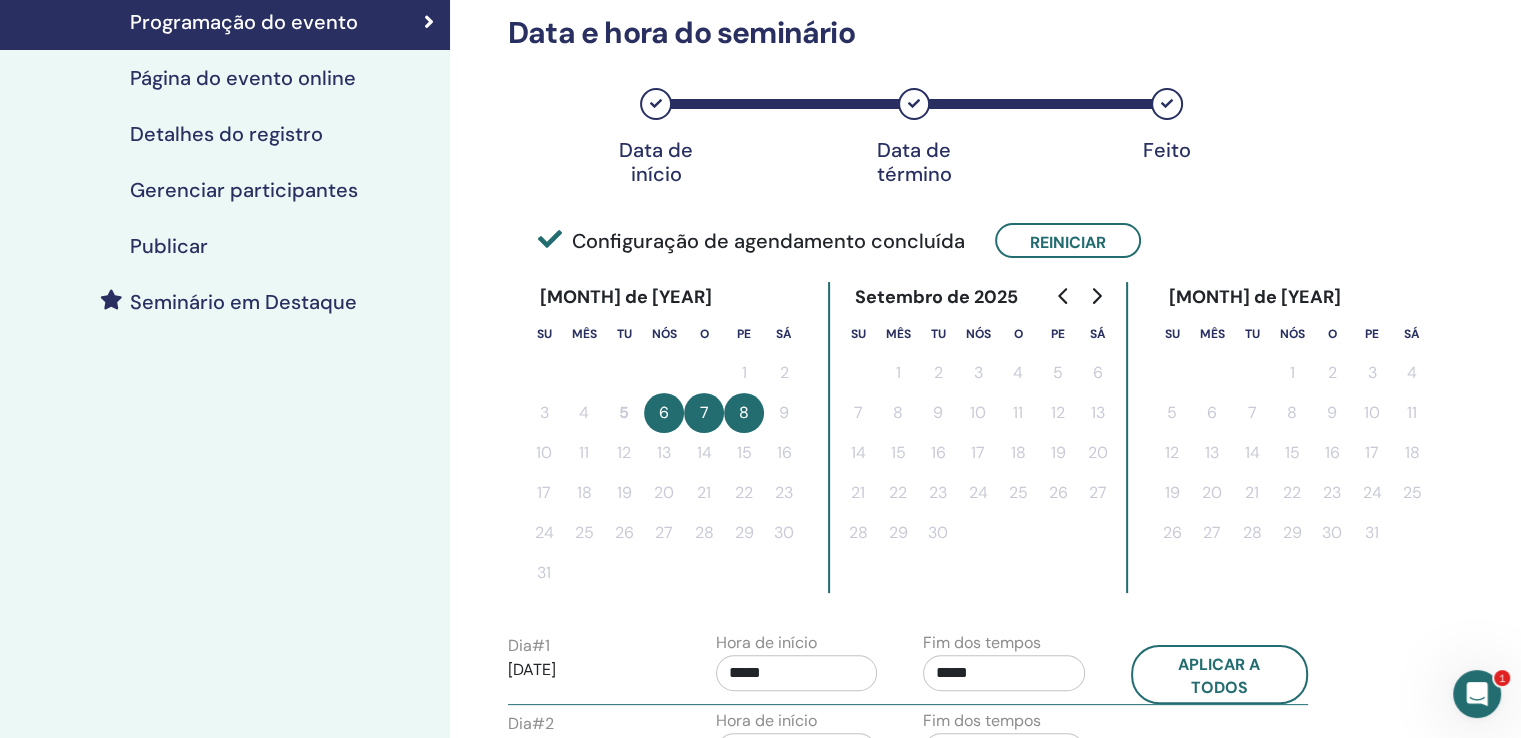 click on "6" at bounding box center [664, 413] 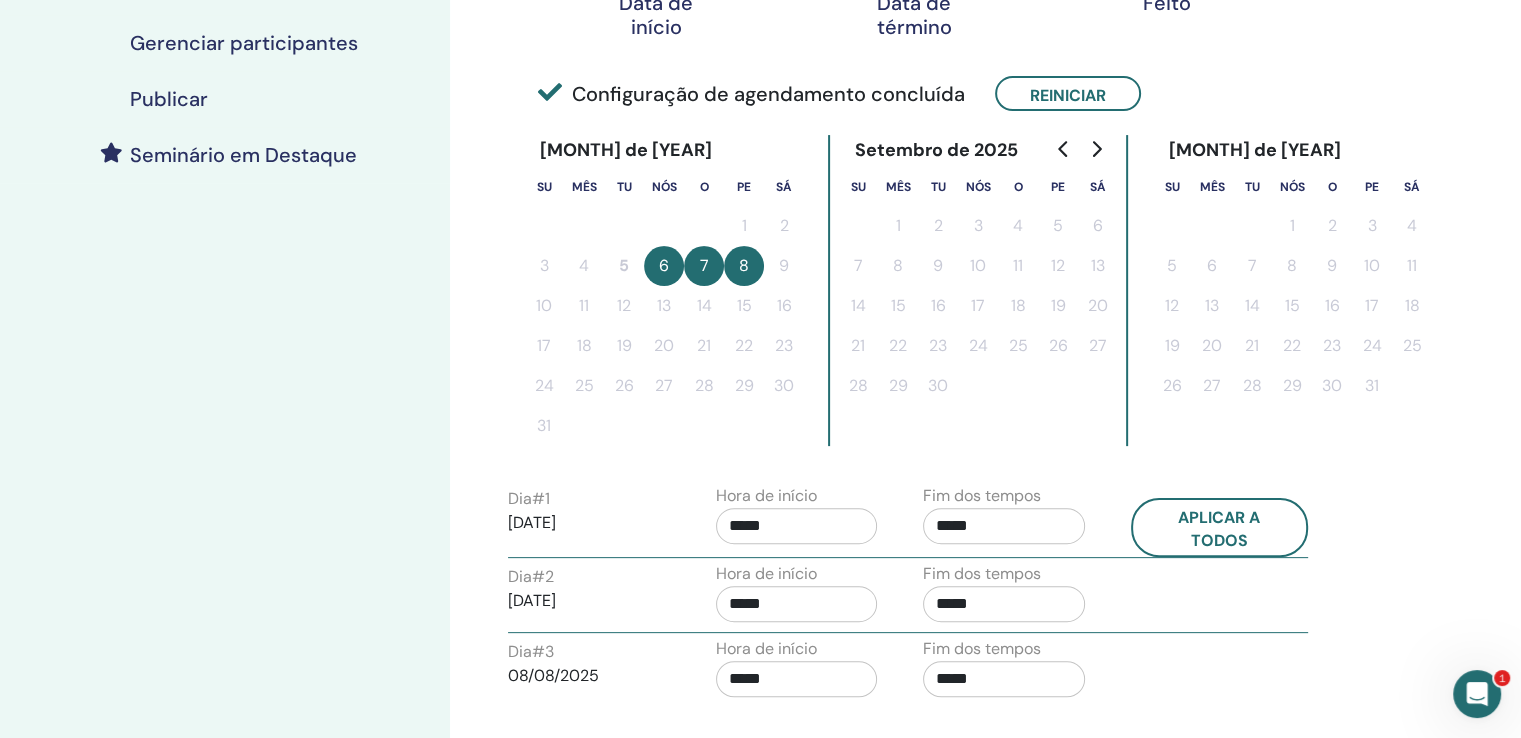 scroll, scrollTop: 400, scrollLeft: 0, axis: vertical 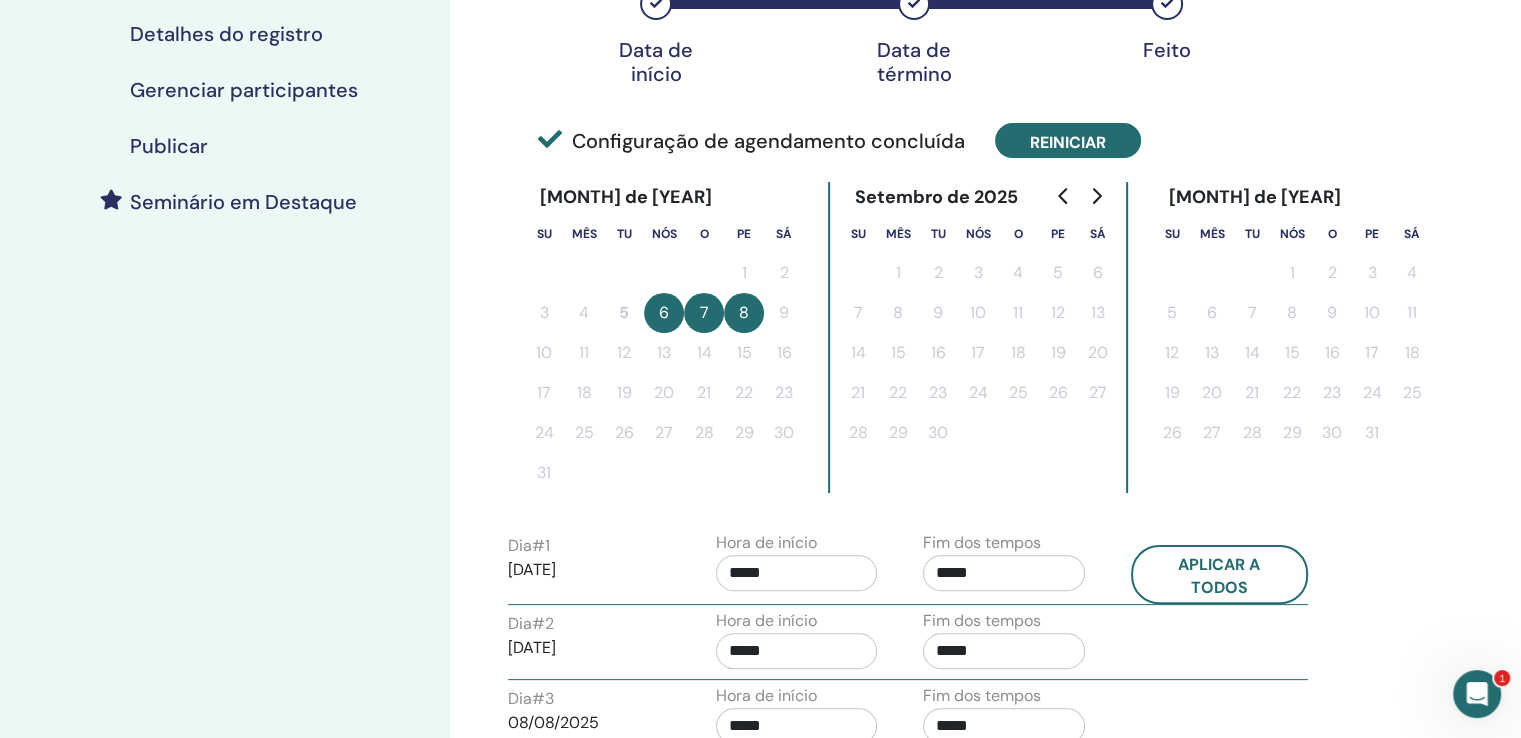 click on "Reiniciar" at bounding box center [1068, 141] 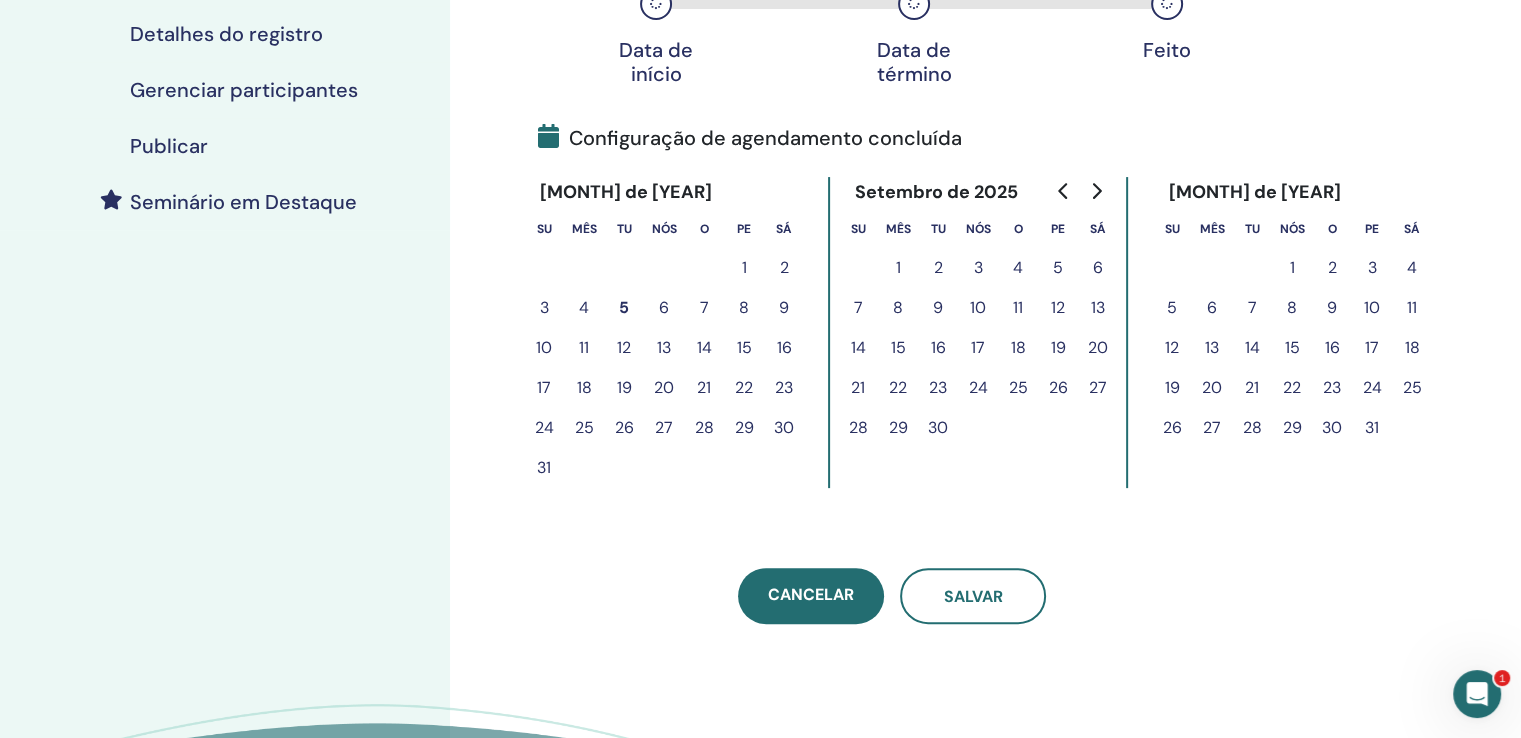 click on "8" at bounding box center [744, 307] 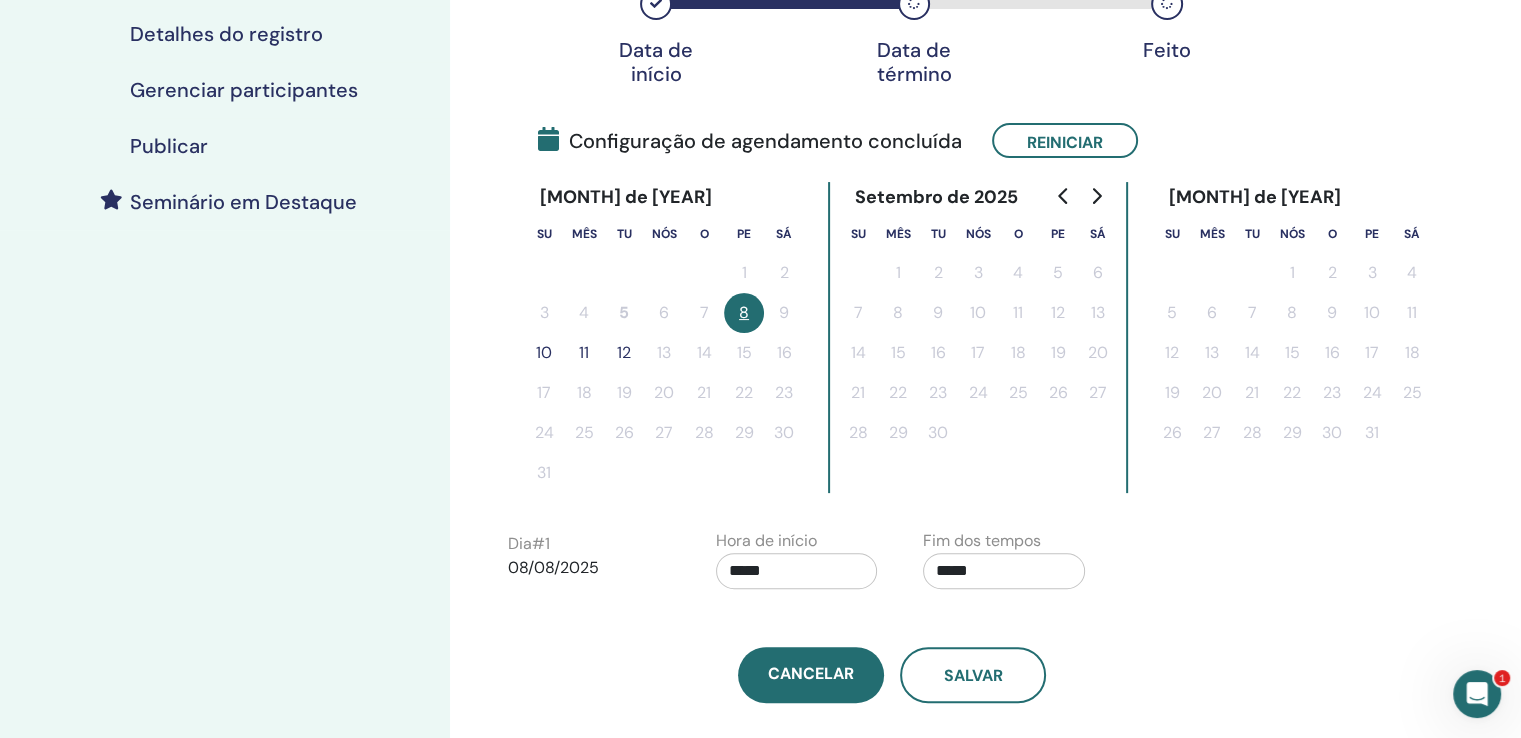 click on "10" at bounding box center (544, 352) 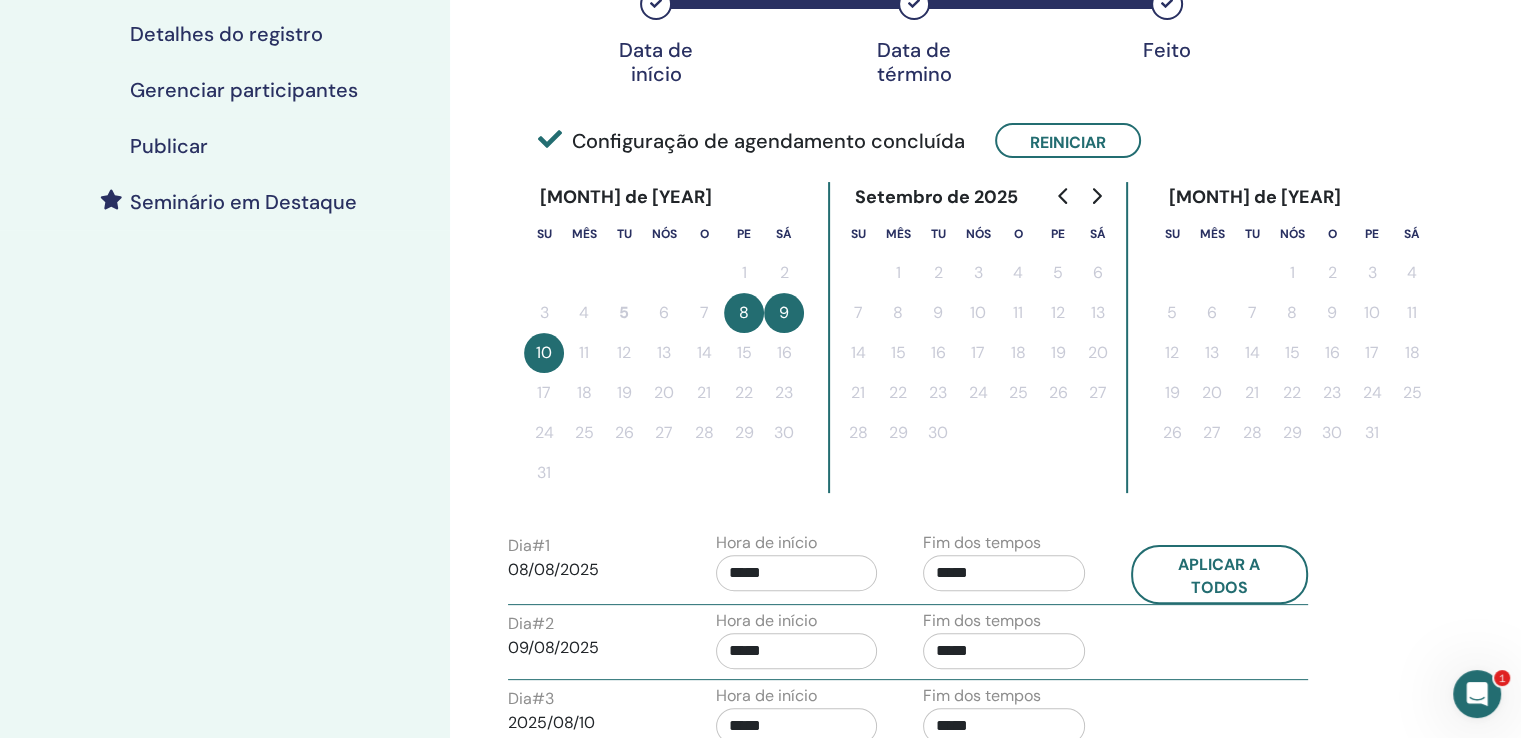 type 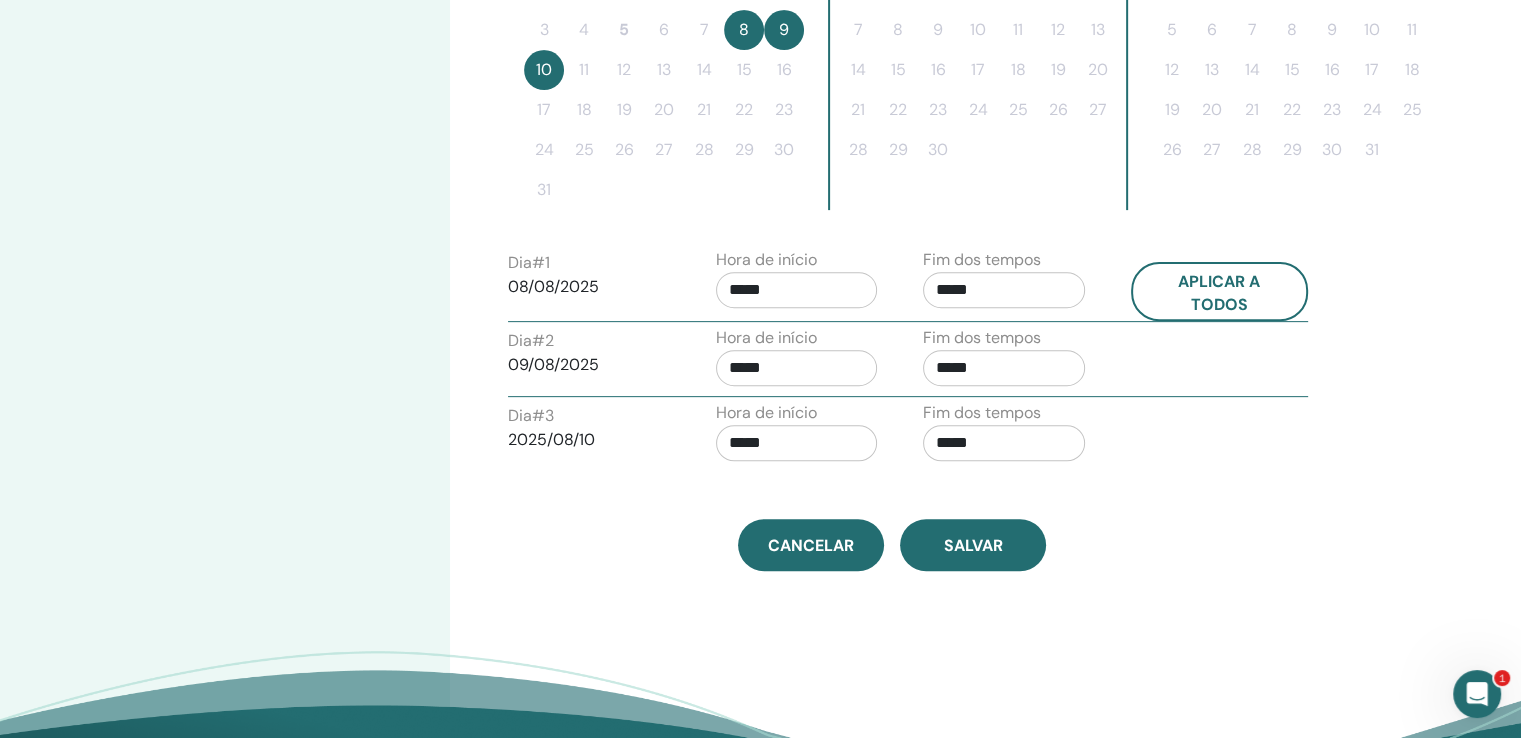 scroll, scrollTop: 700, scrollLeft: 0, axis: vertical 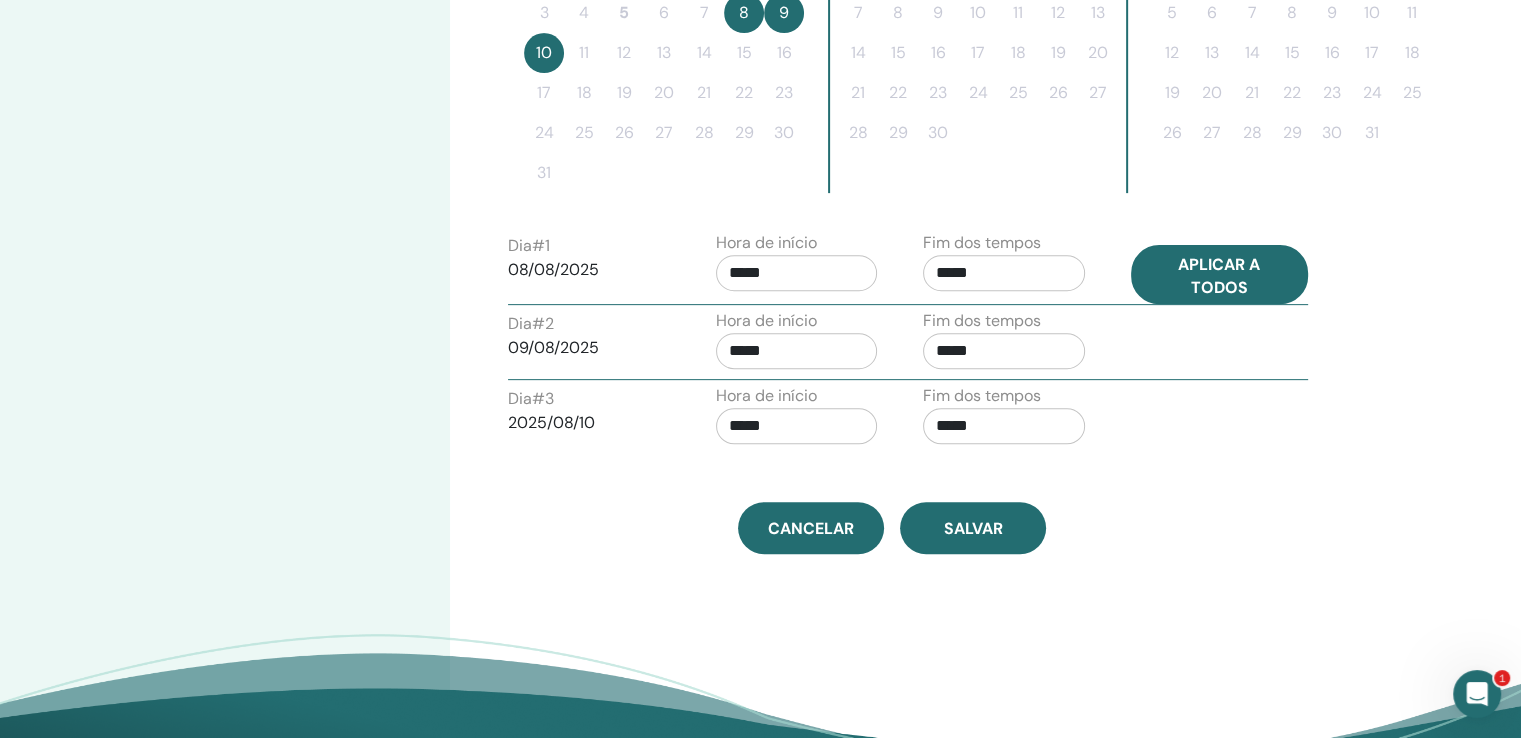 click on "Aplicar a todos" at bounding box center [1219, 275] 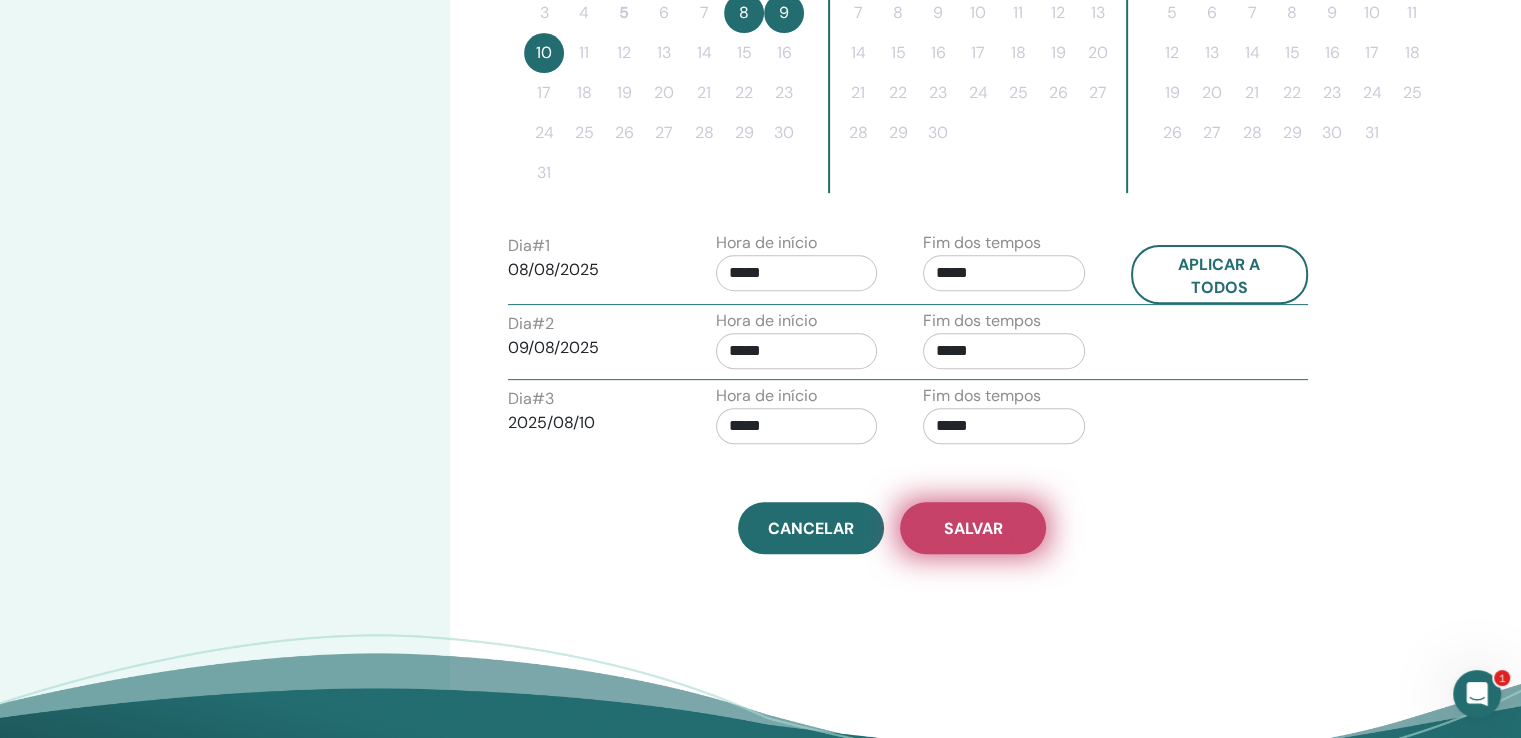 click on "Salvar" at bounding box center (973, 528) 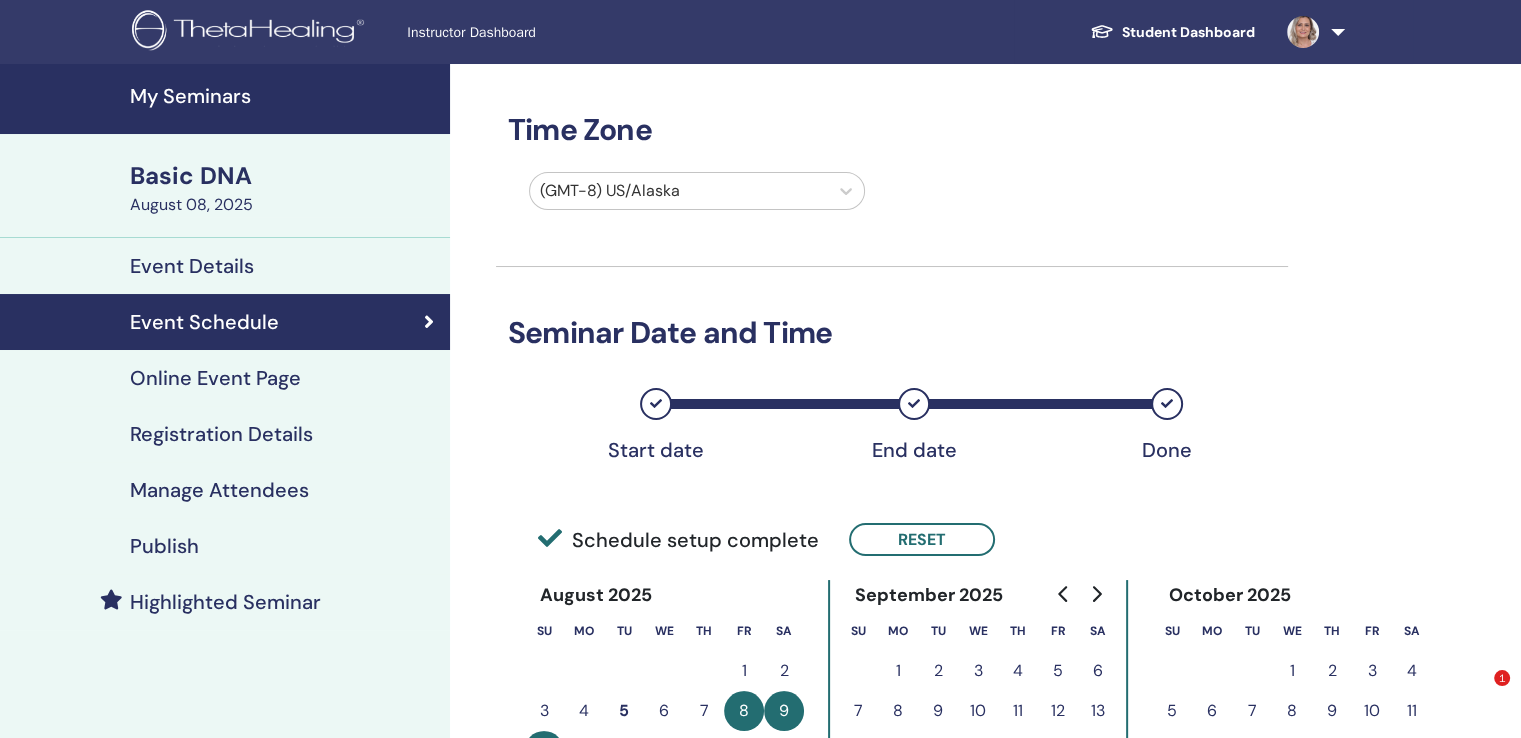 scroll, scrollTop: 700, scrollLeft: 0, axis: vertical 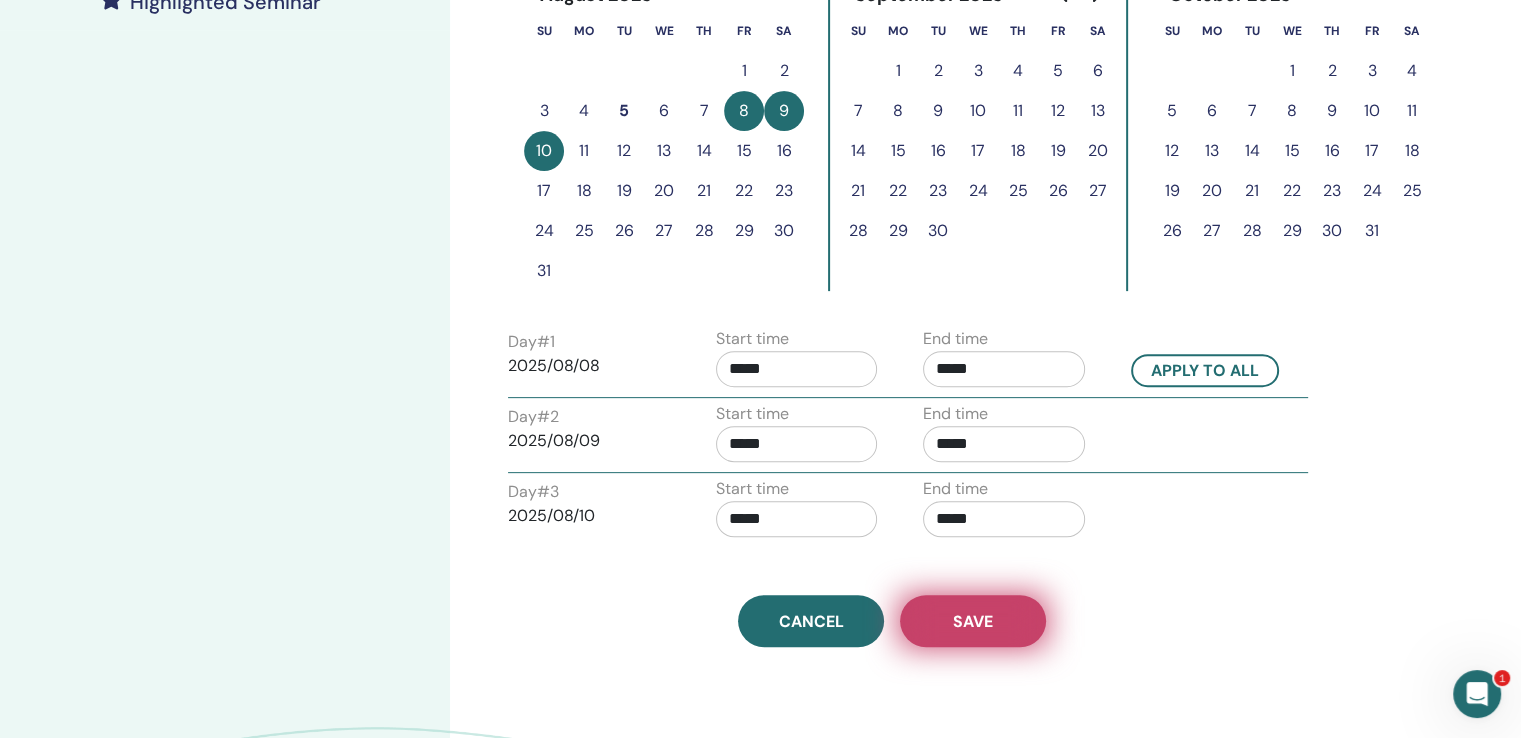 click on "Save" at bounding box center [973, 621] 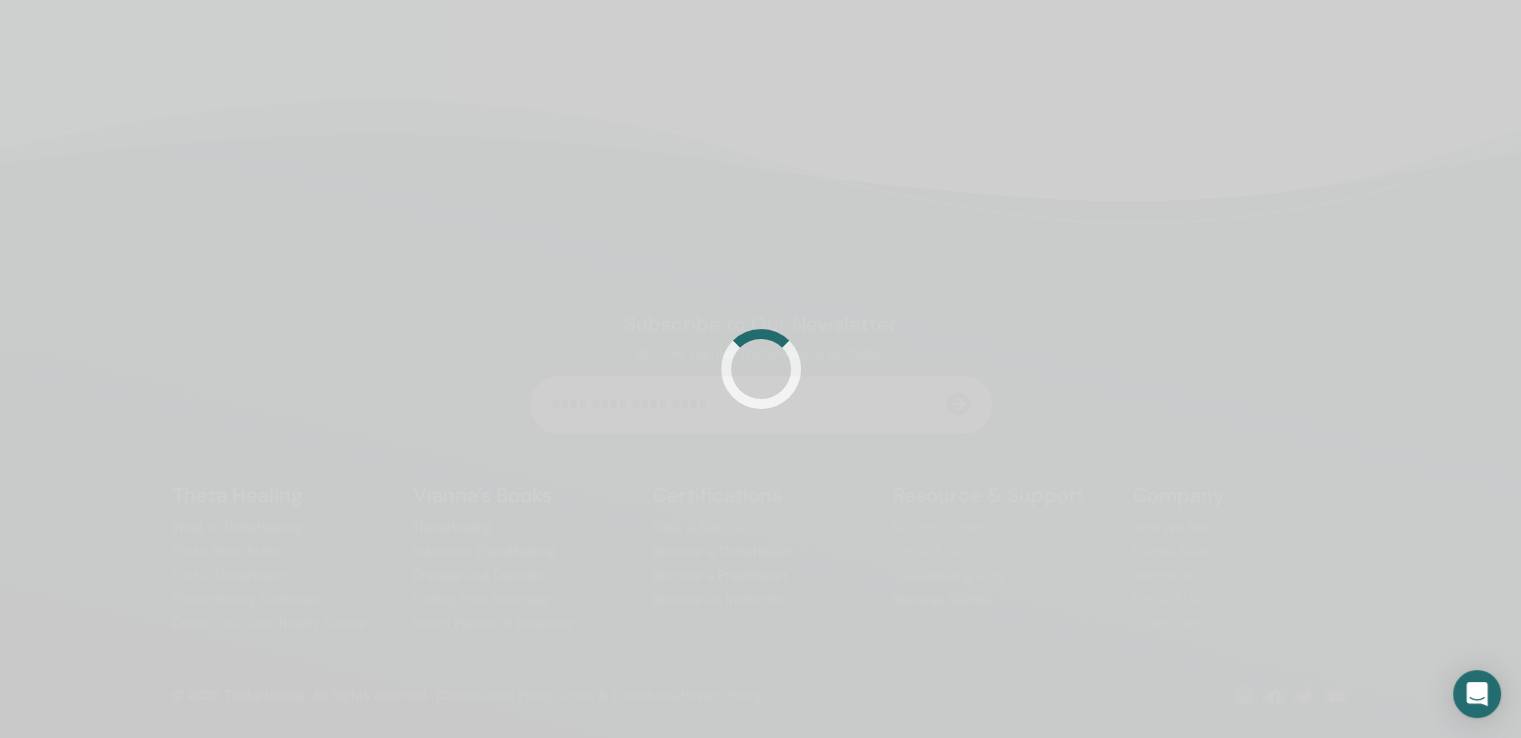 scroll, scrollTop: 476, scrollLeft: 0, axis: vertical 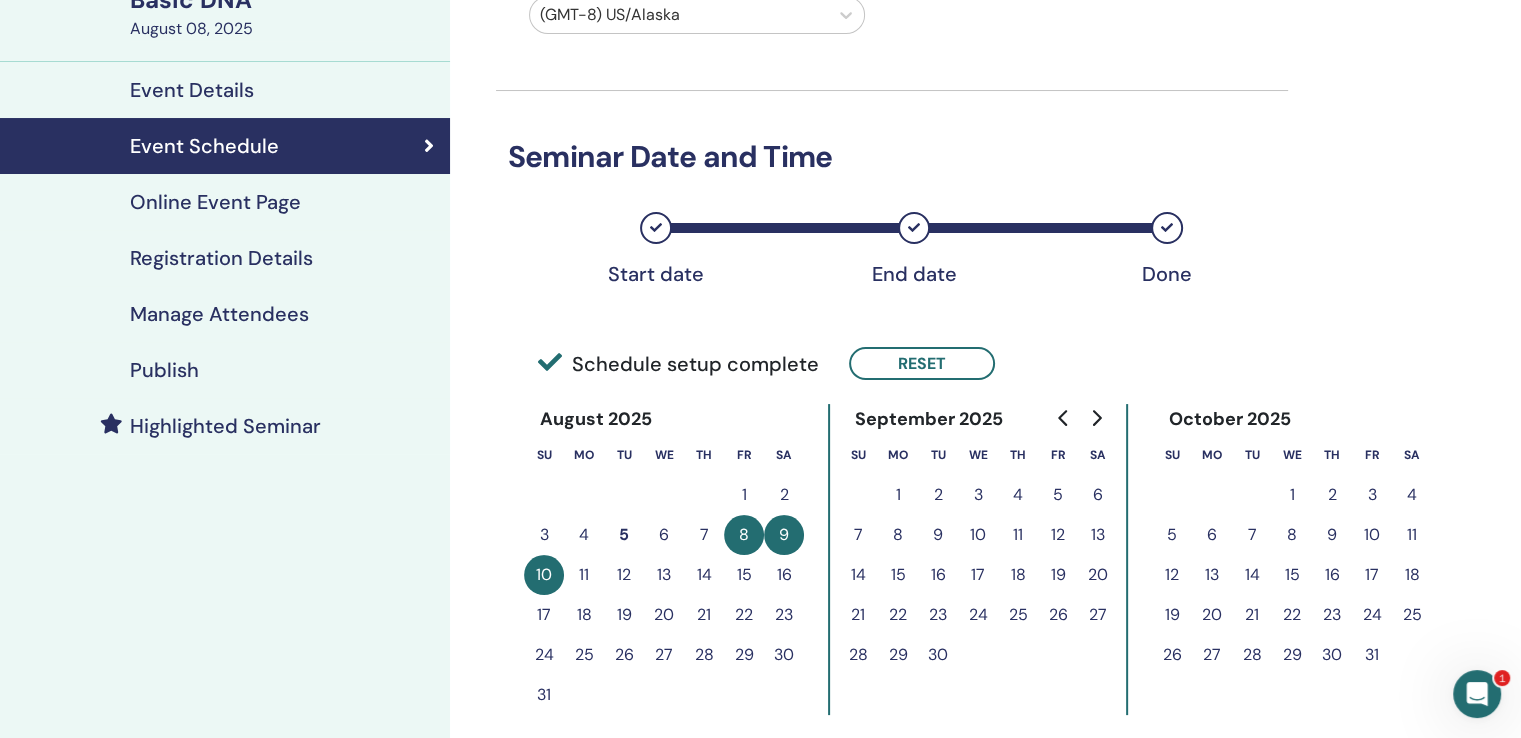 click on "Publish" at bounding box center [164, 370] 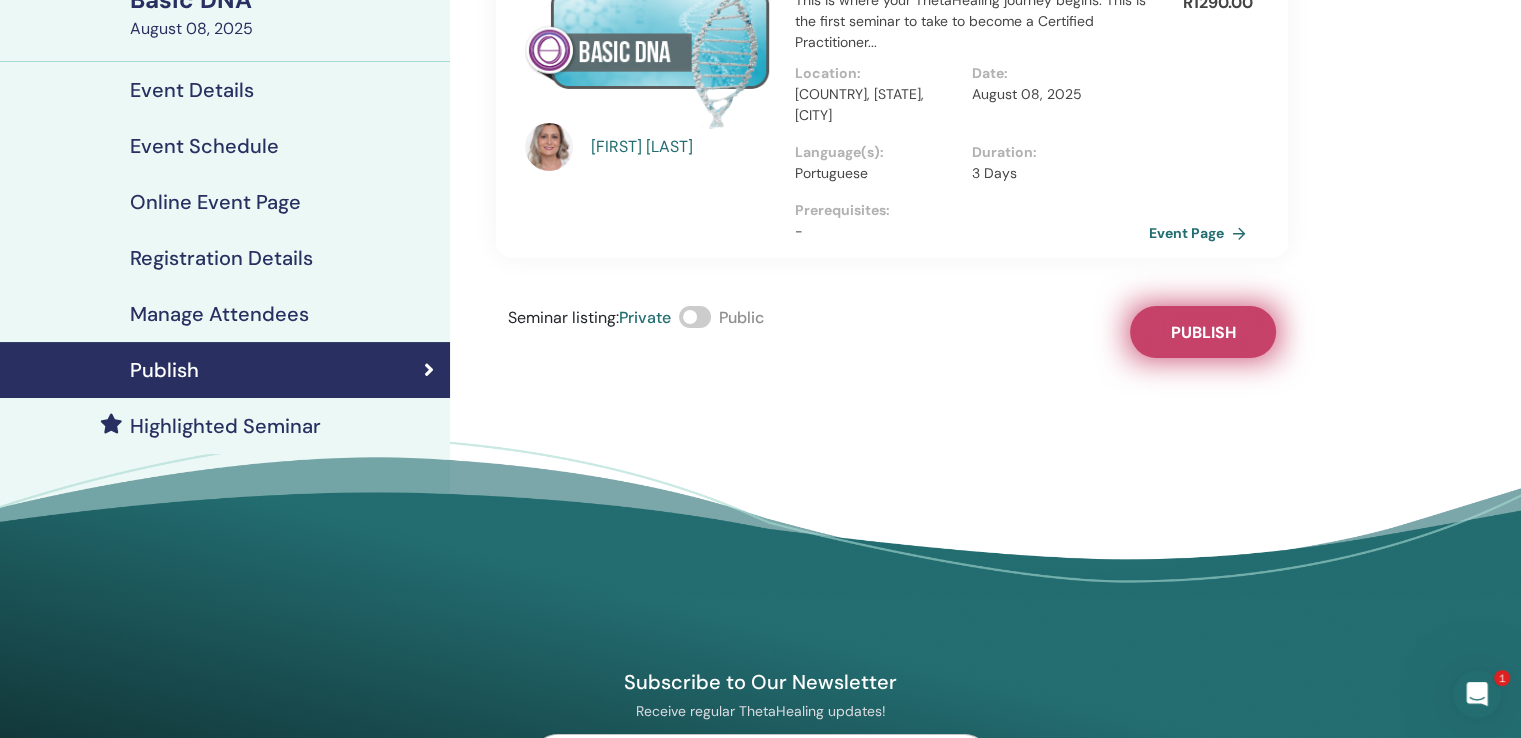 click on "Publish" at bounding box center (1203, 332) 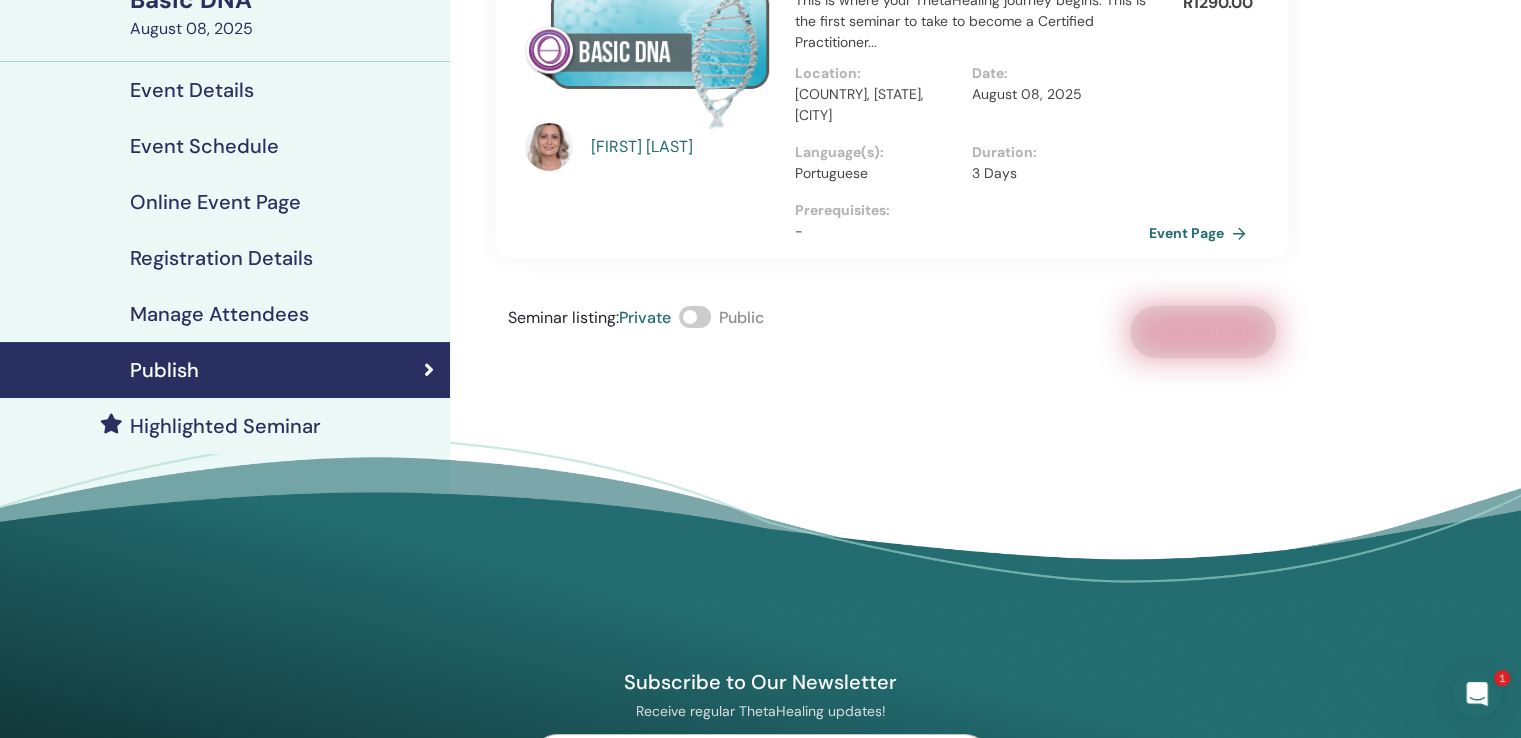 scroll, scrollTop: 0, scrollLeft: 0, axis: both 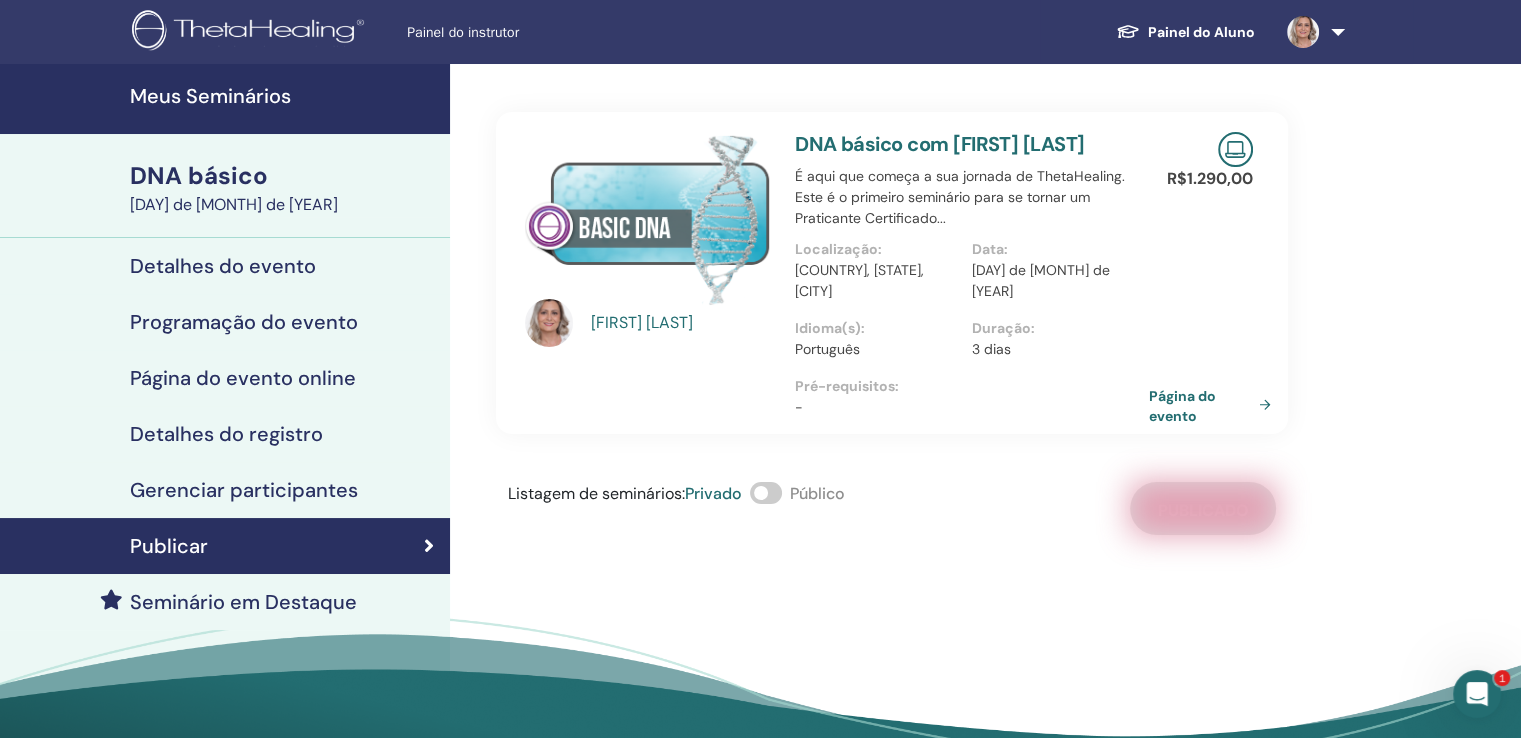 click on "Gerenciar participantes" at bounding box center (244, 490) 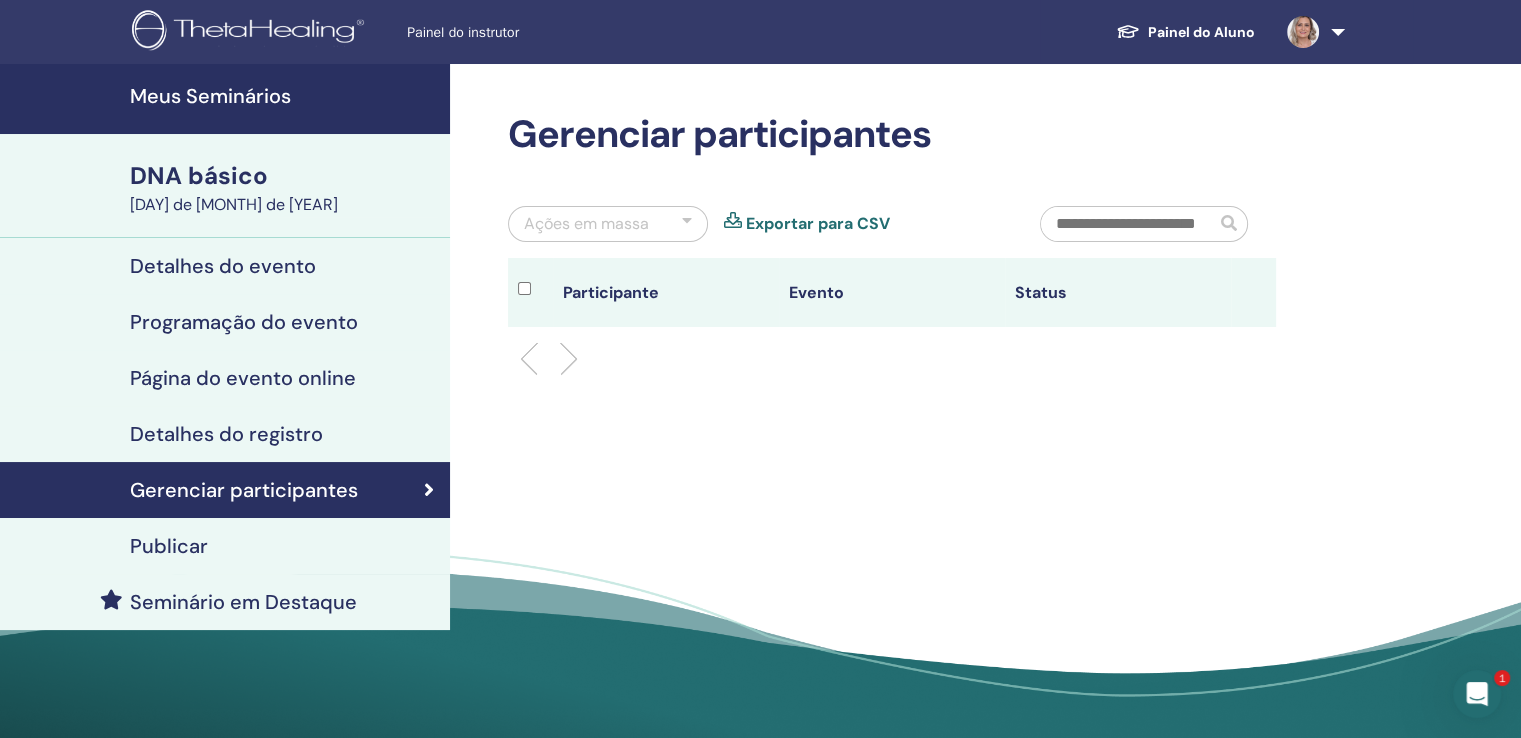 click at bounding box center (561, 359) 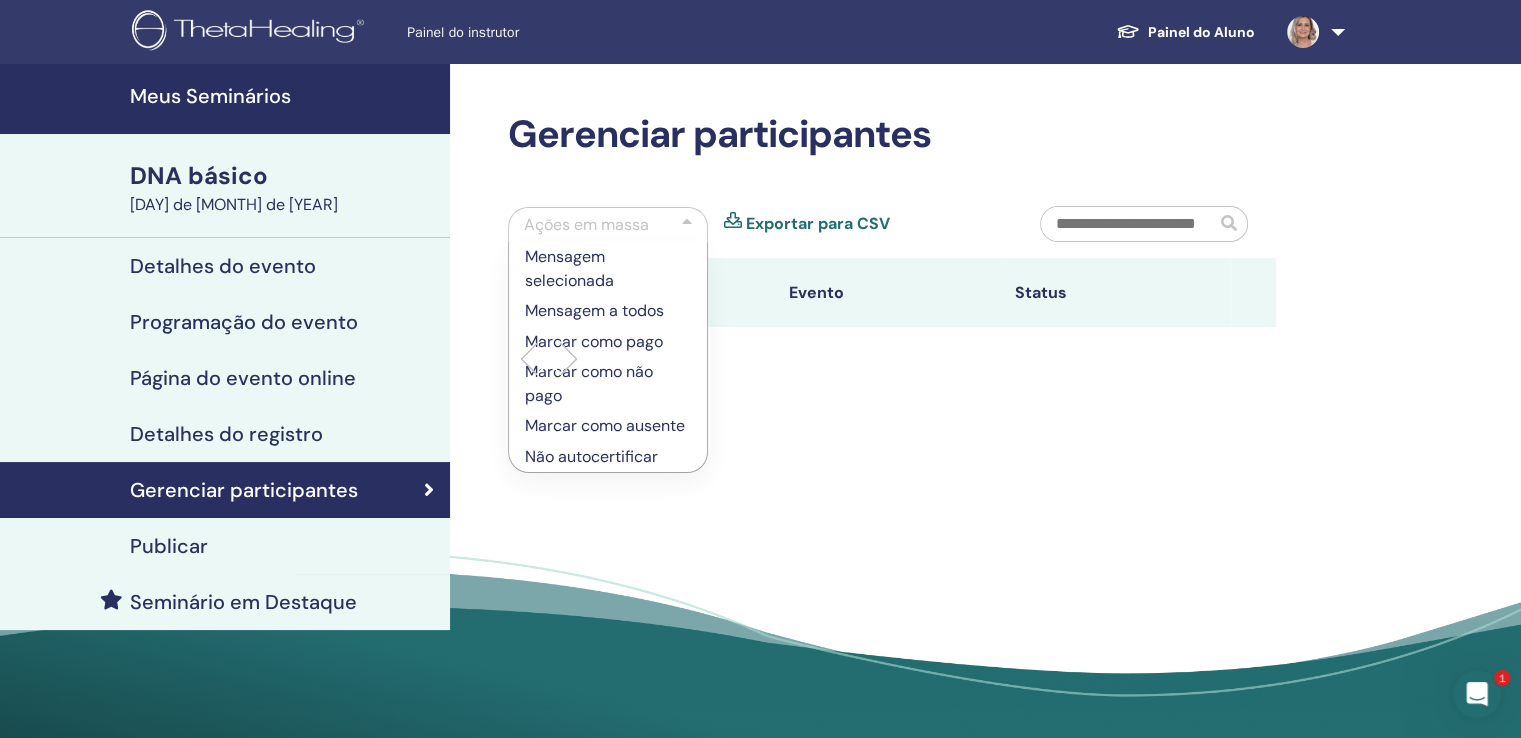 click on "Gerenciar participantes Ações em massa Mensagem selecionada Mensagem a todos Marcar como pago Marcar como não pago Marcar como ausente Não autocertificar Exportar para CSV Participante Evento Status" at bounding box center [957, 408] 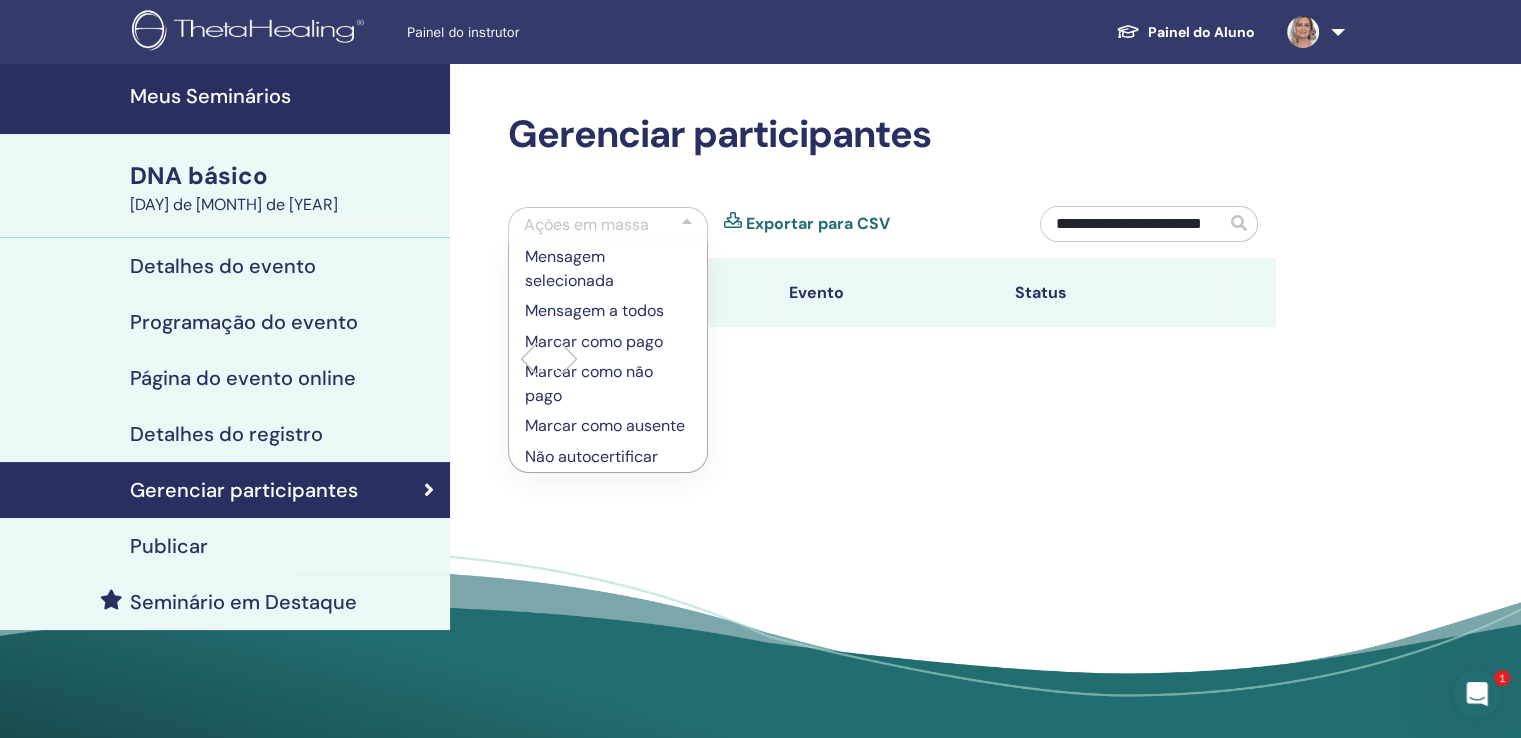 scroll, scrollTop: 0, scrollLeft: 28, axis: horizontal 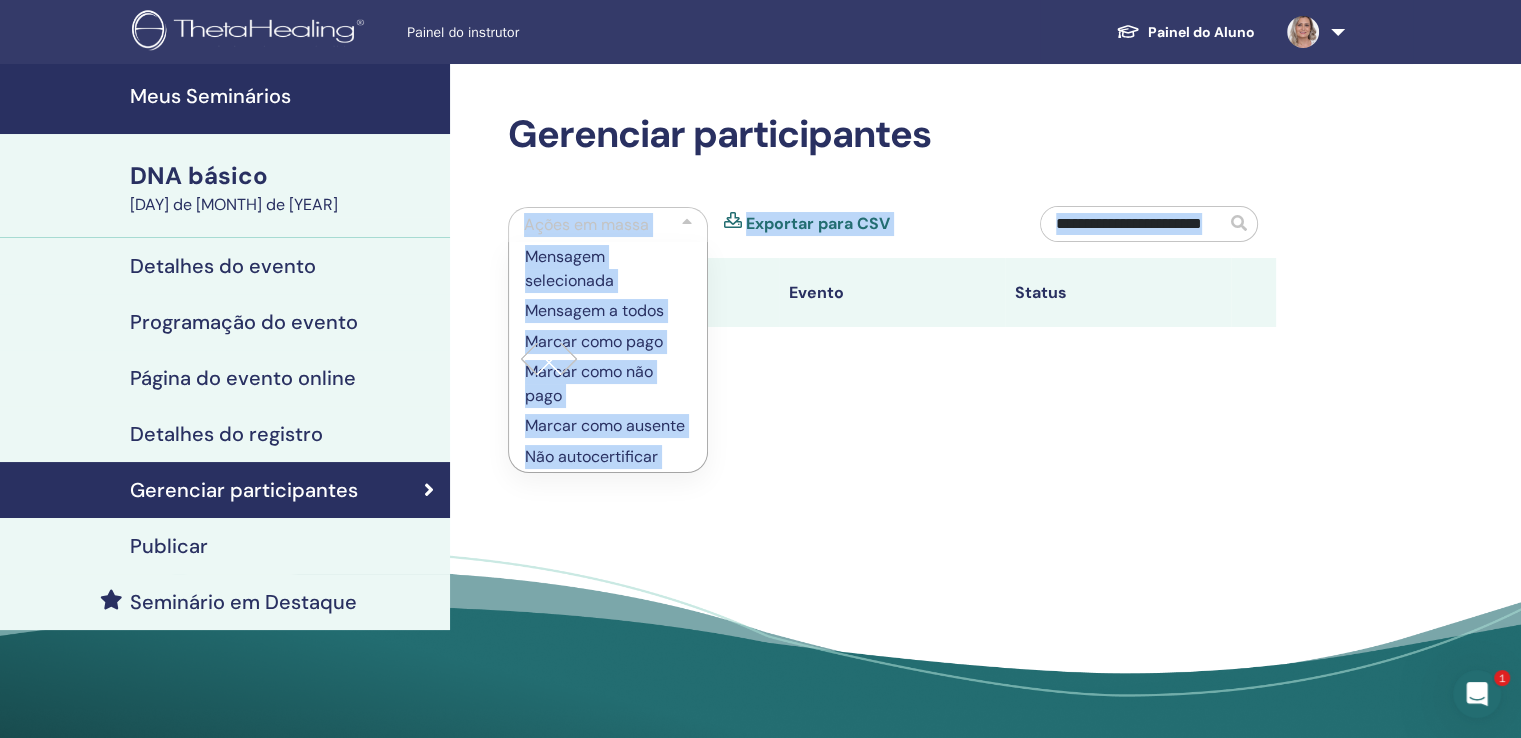 click at bounding box center [1239, 223] 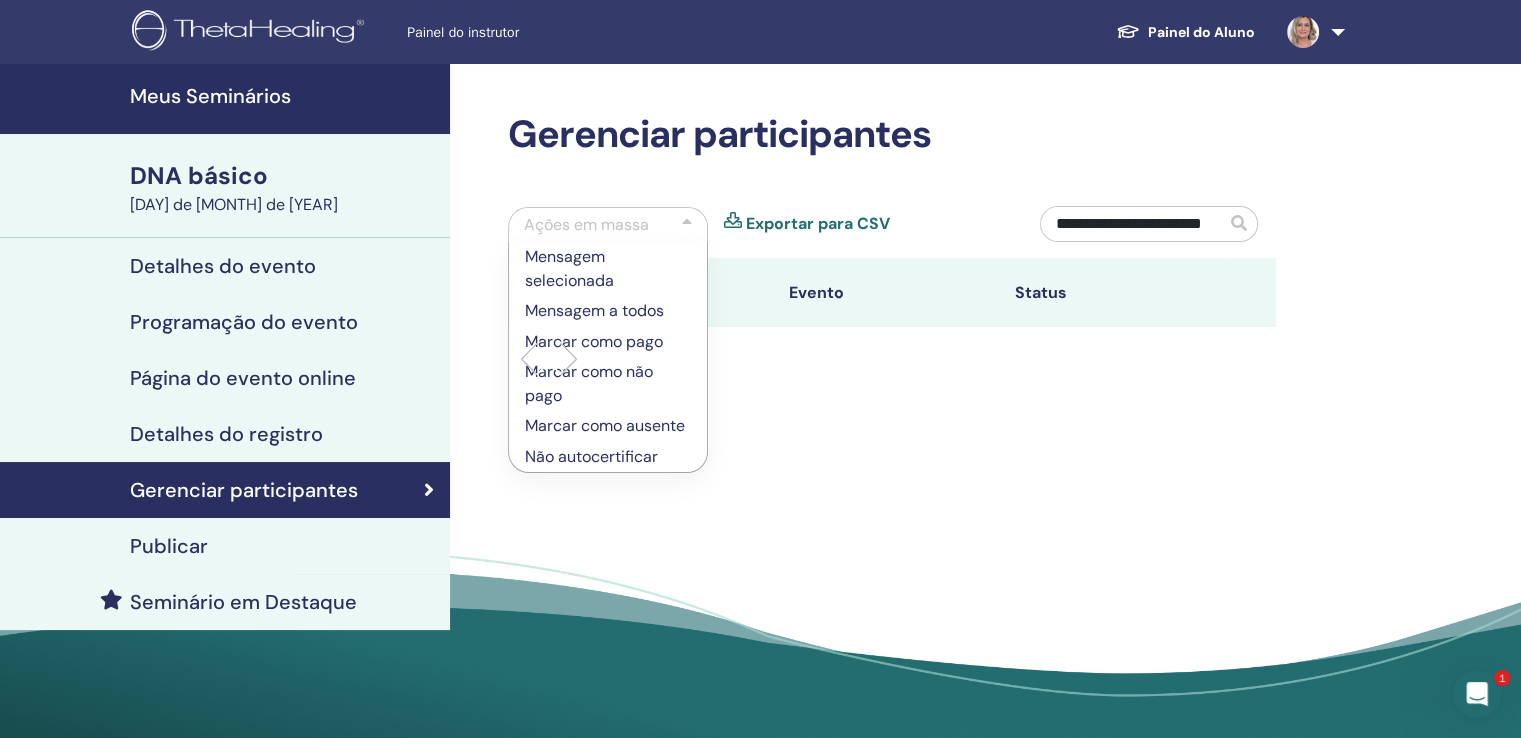 click on "Gerenciar participantes" at bounding box center (892, 135) 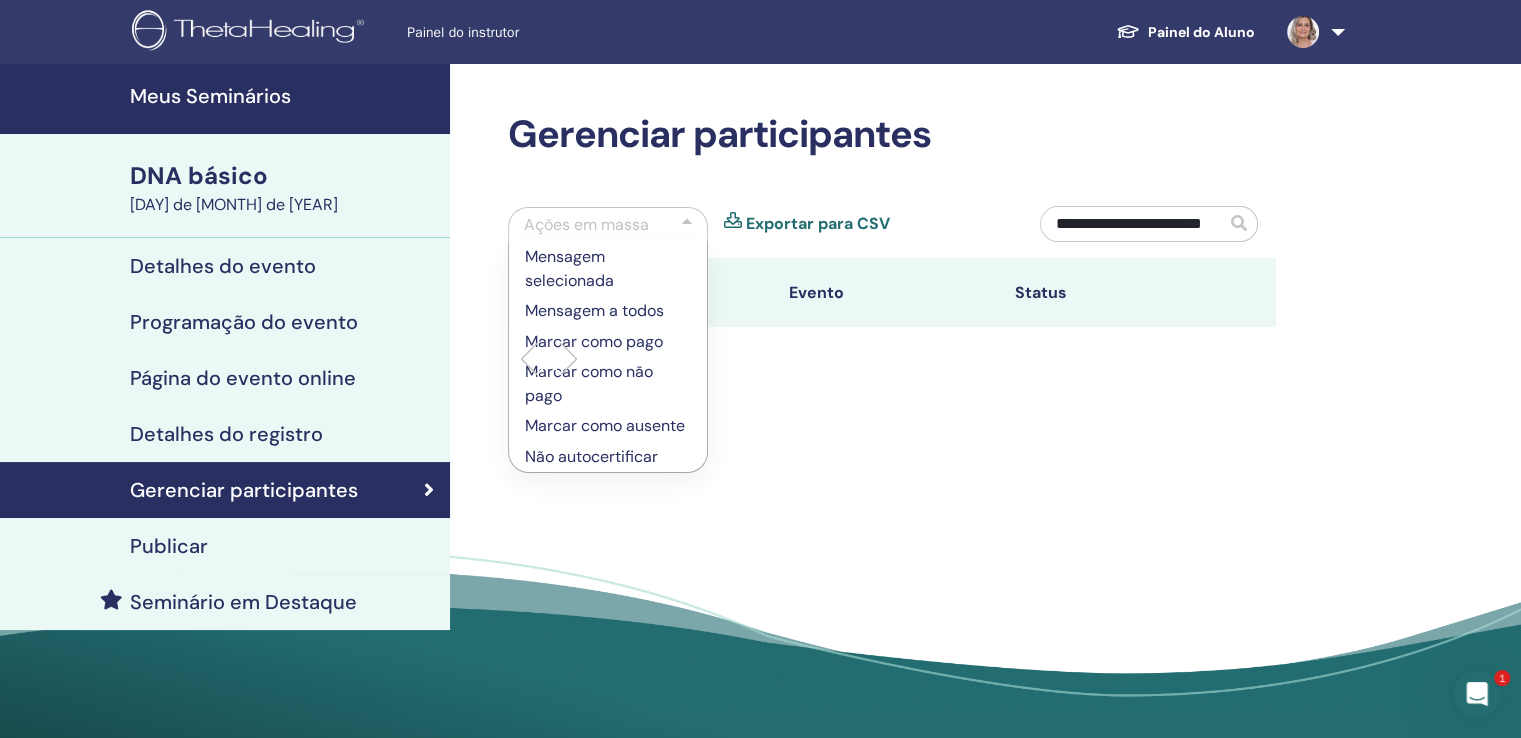 click on "**********" at bounding box center [957, 408] 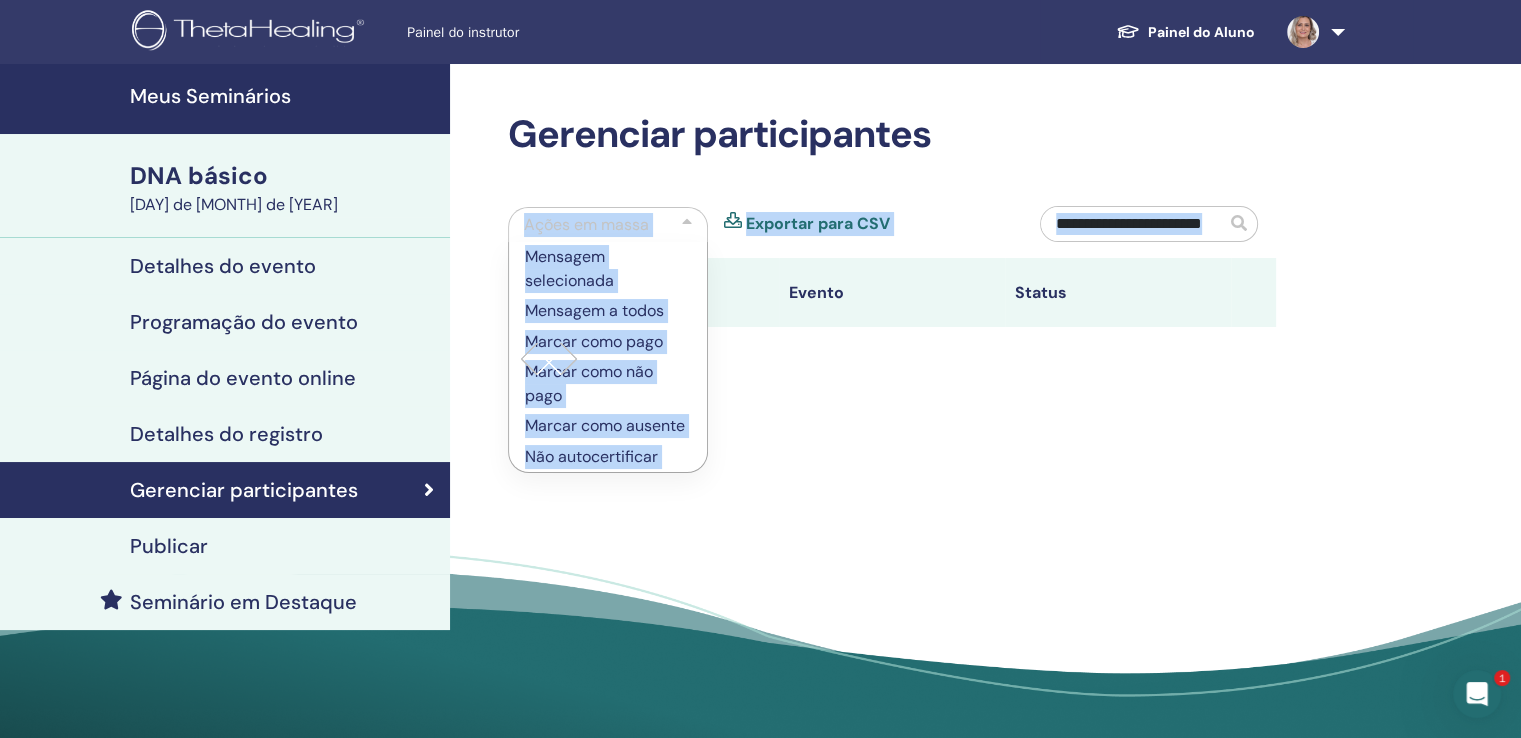 click at bounding box center [1239, 223] 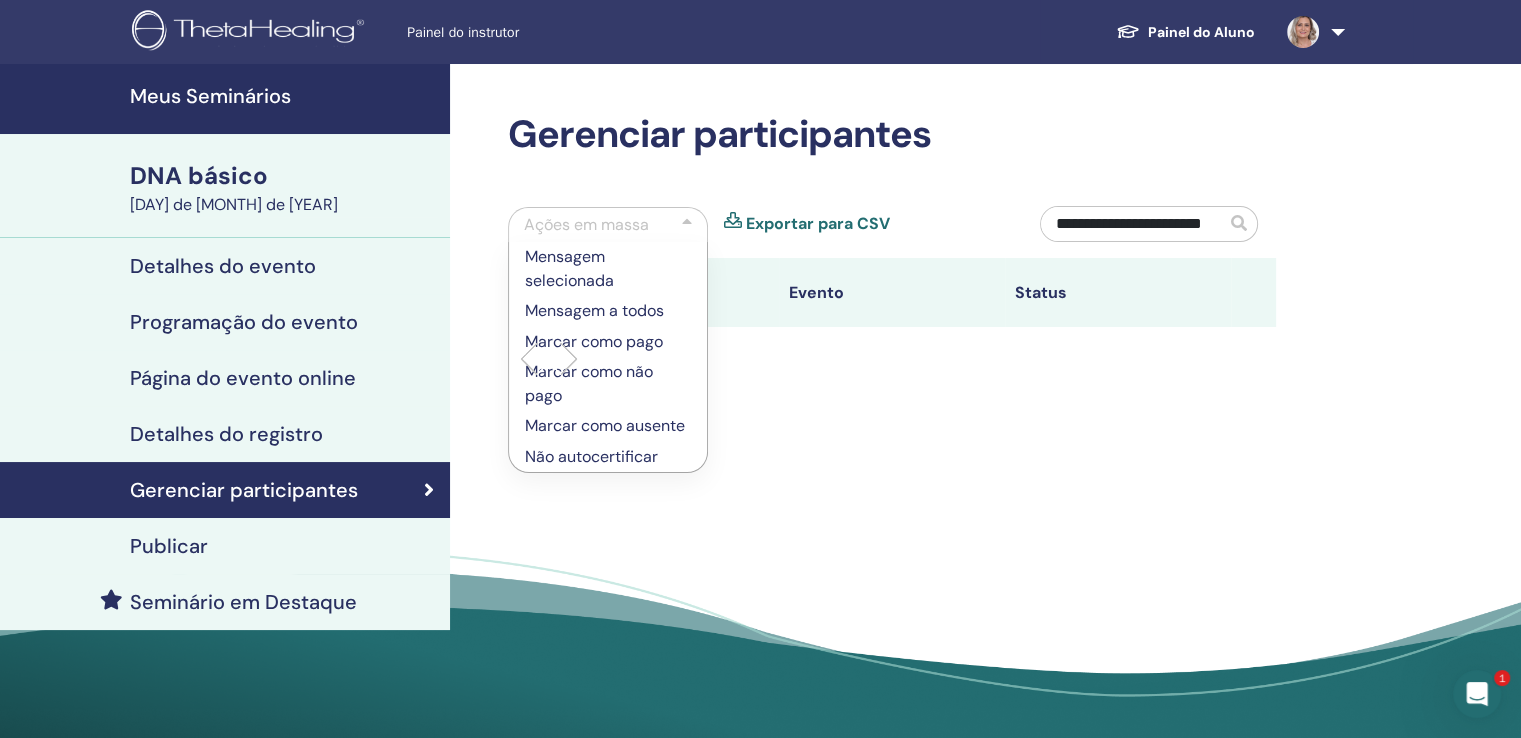 click on "**********" at bounding box center [1133, 224] 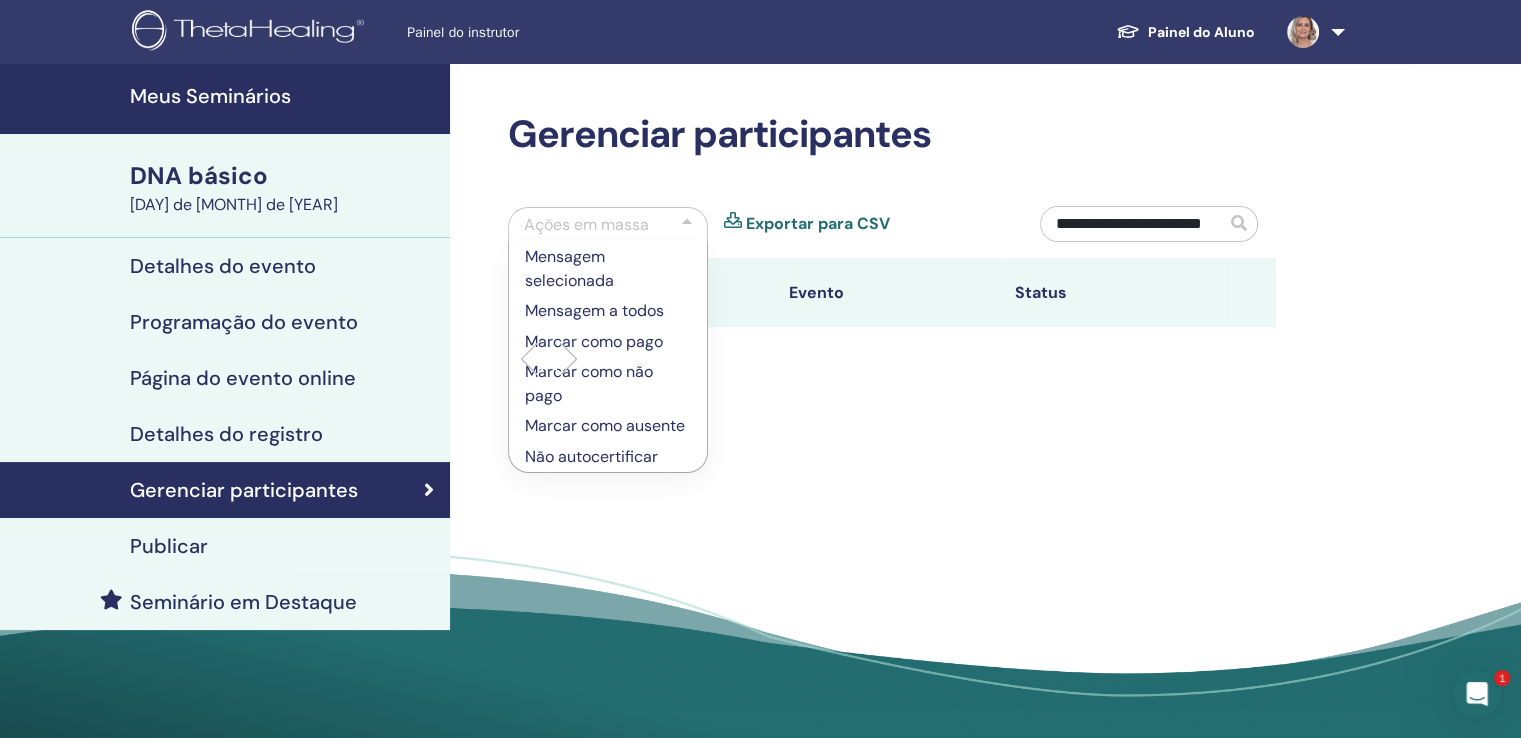 click on "Gerenciar participantes" at bounding box center [244, 490] 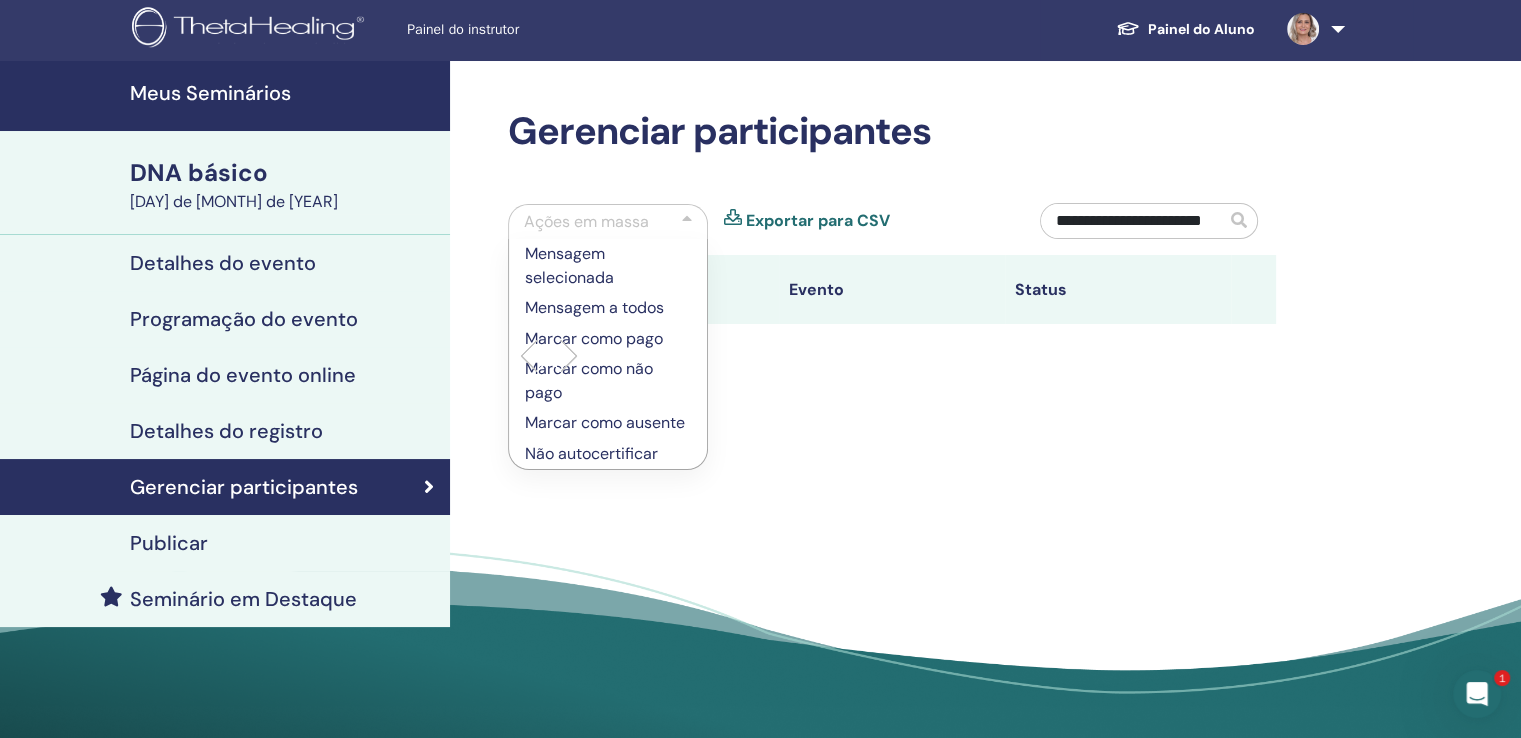 scroll, scrollTop: 0, scrollLeft: 0, axis: both 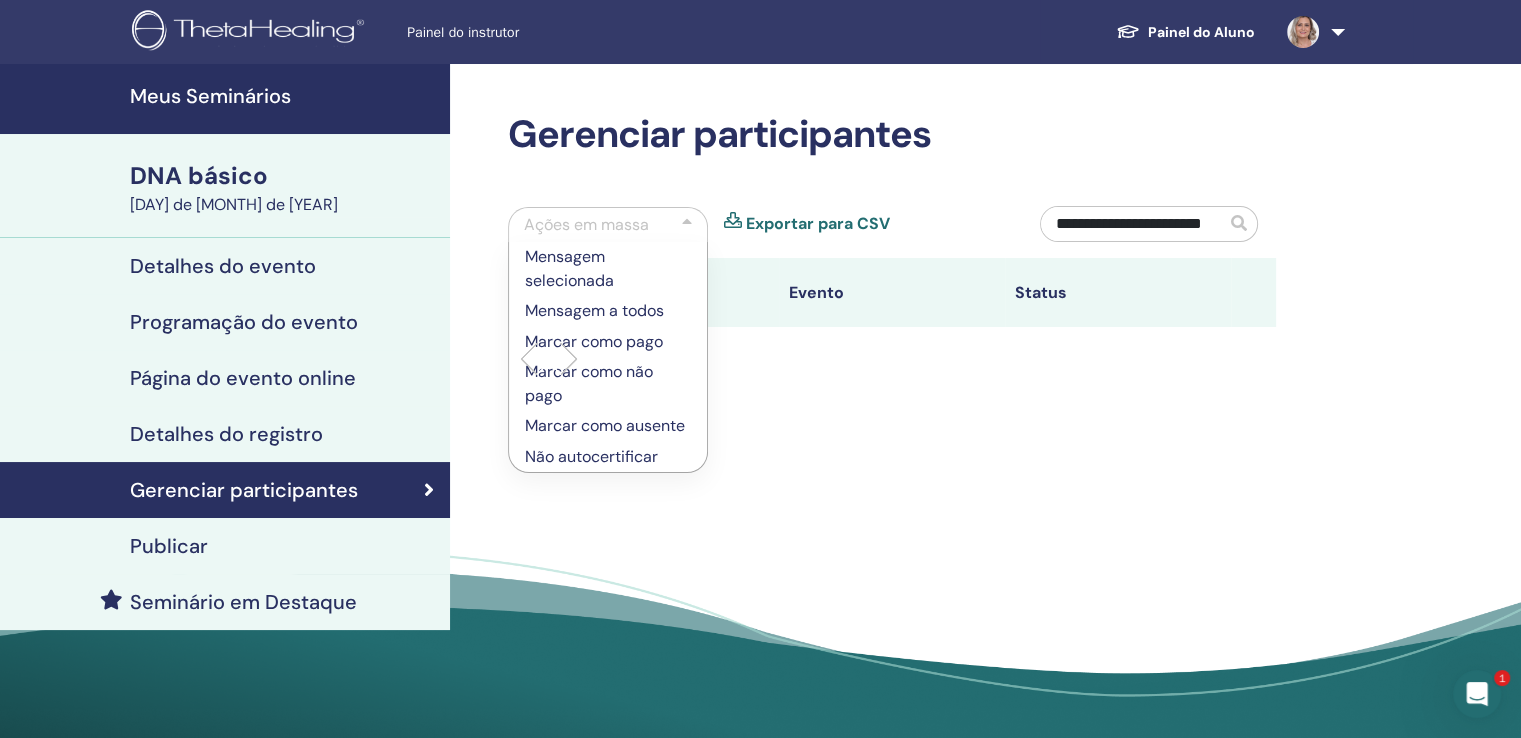 click on "Detalhes do registro" at bounding box center (226, 434) 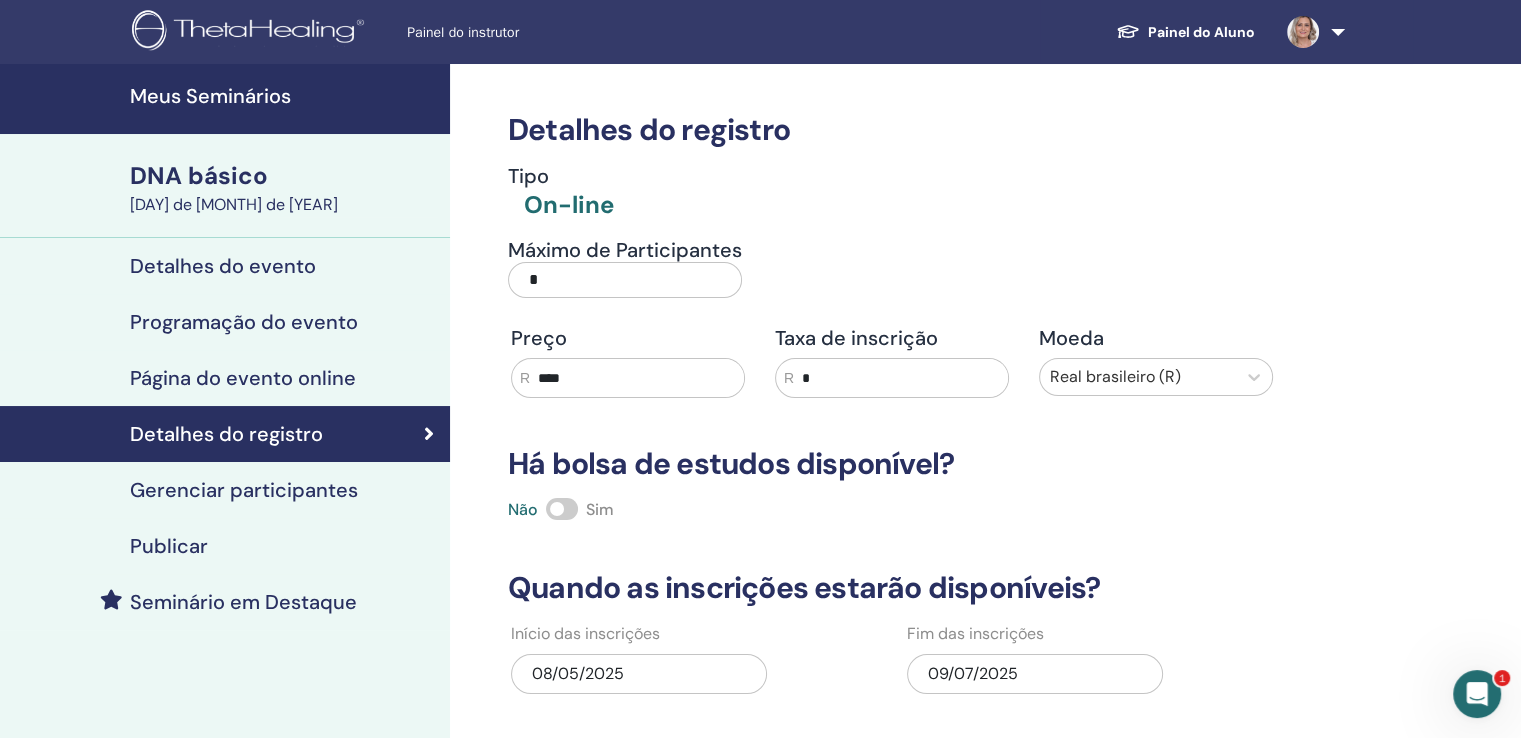 click on "Programação do evento" at bounding box center (244, 322) 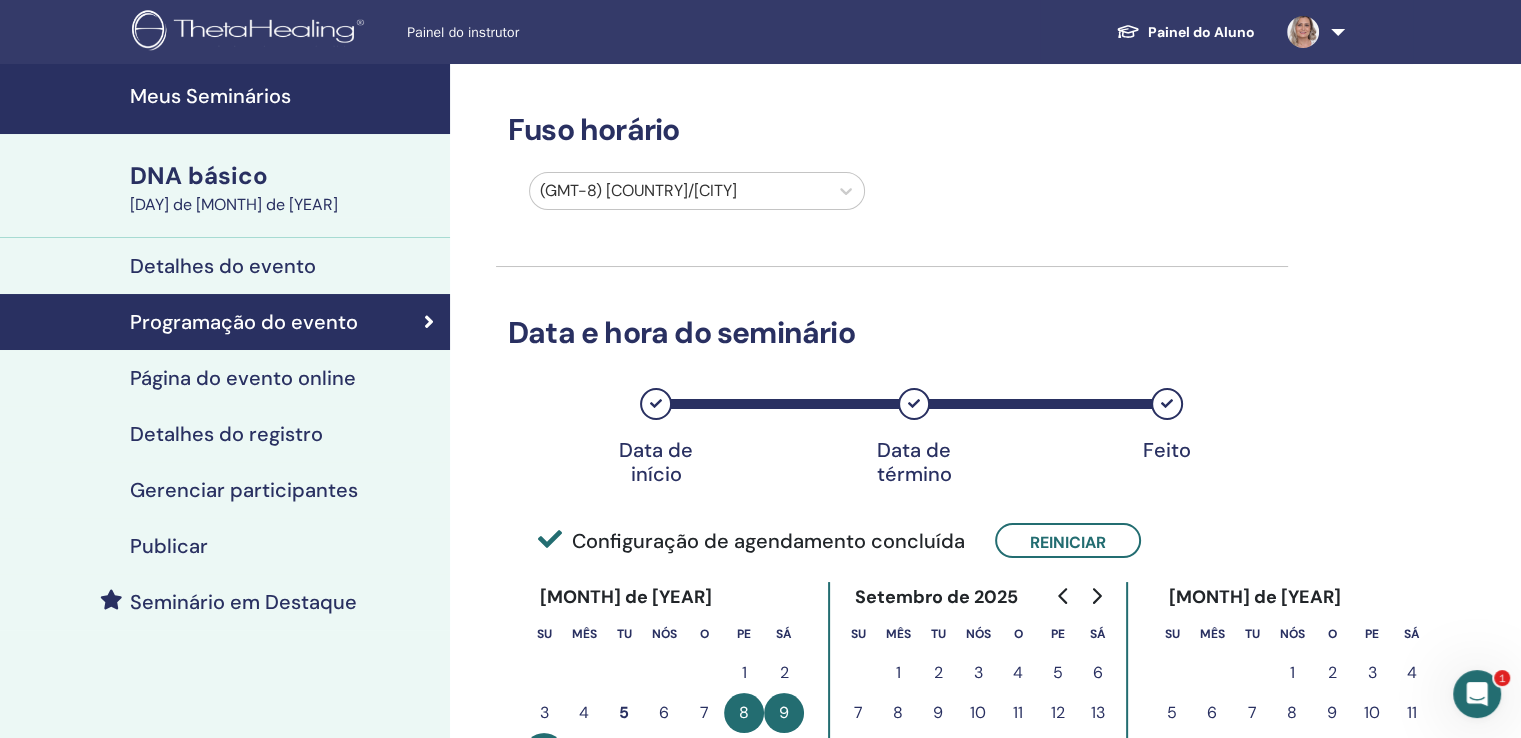 click at bounding box center [679, 191] 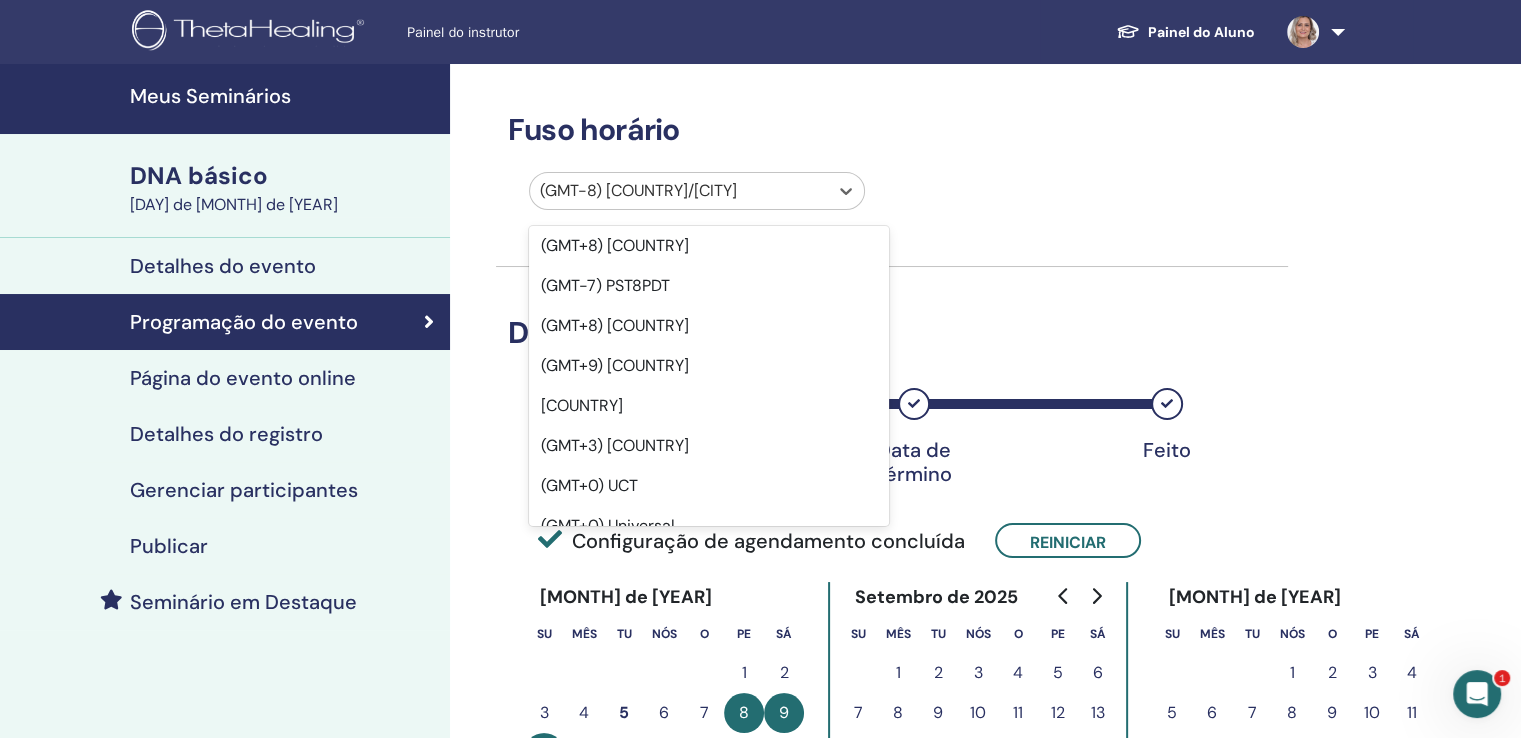 scroll, scrollTop: 22956, scrollLeft: 0, axis: vertical 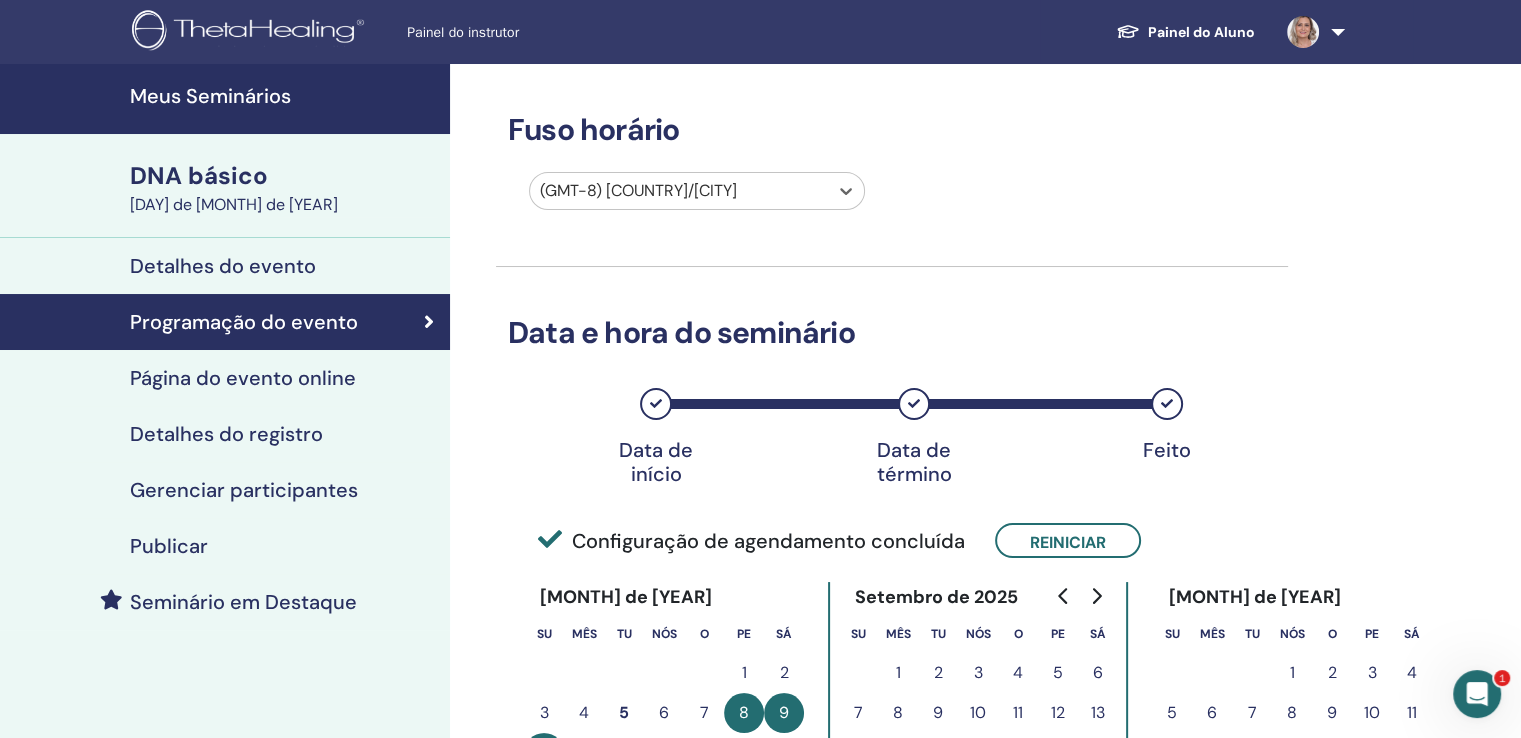 click at bounding box center [1312, 32] 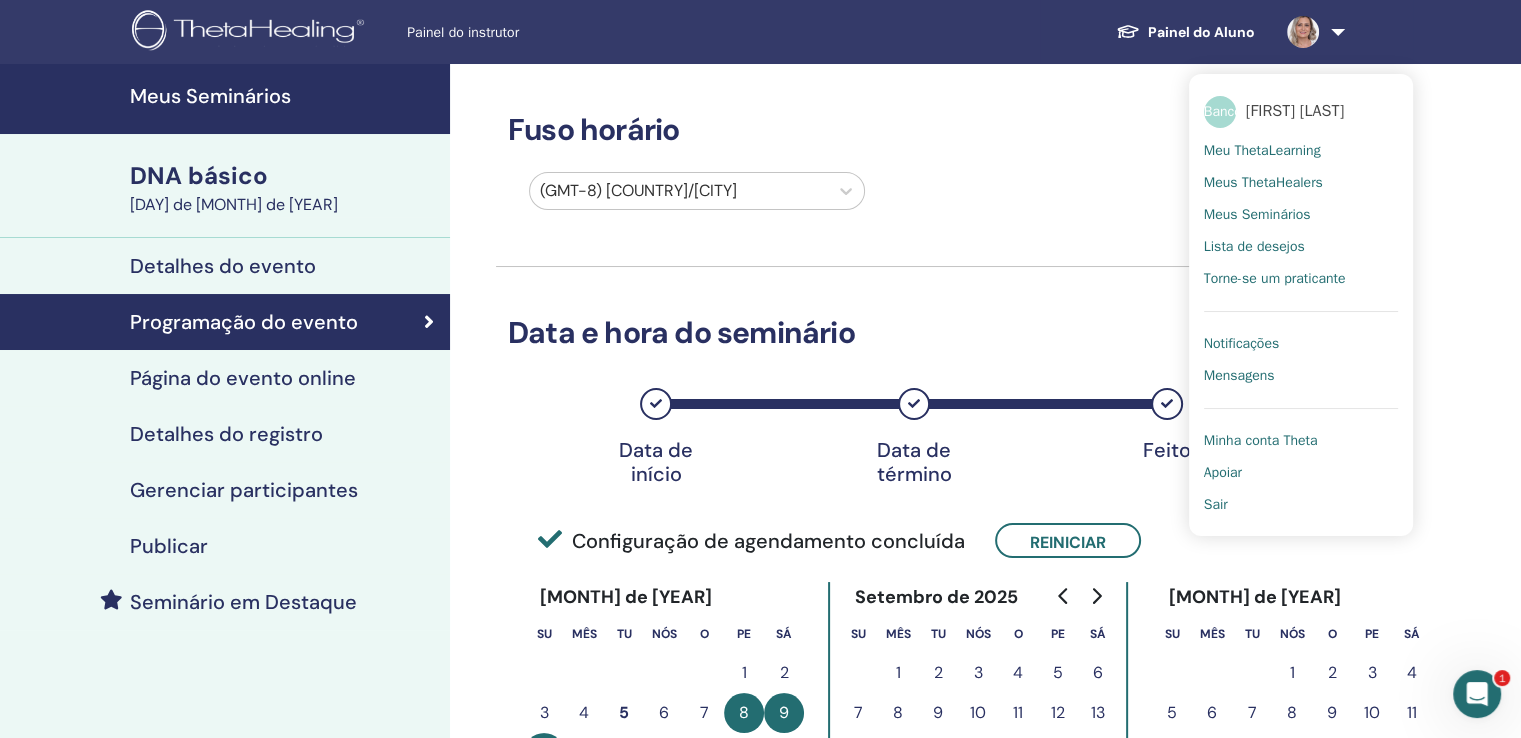 click on "Gerenciar participantes" at bounding box center [244, 490] 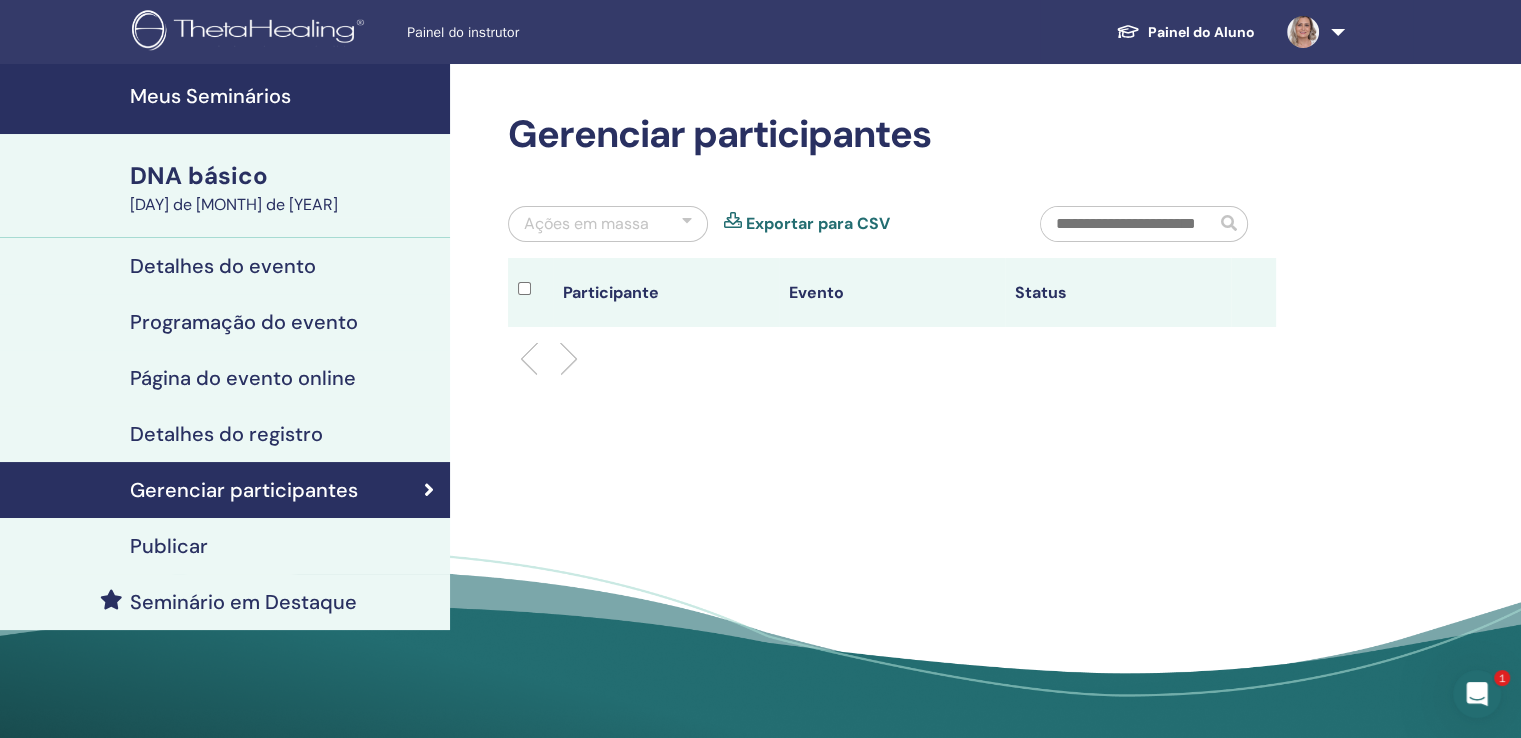 click on "Programação do evento" at bounding box center (244, 322) 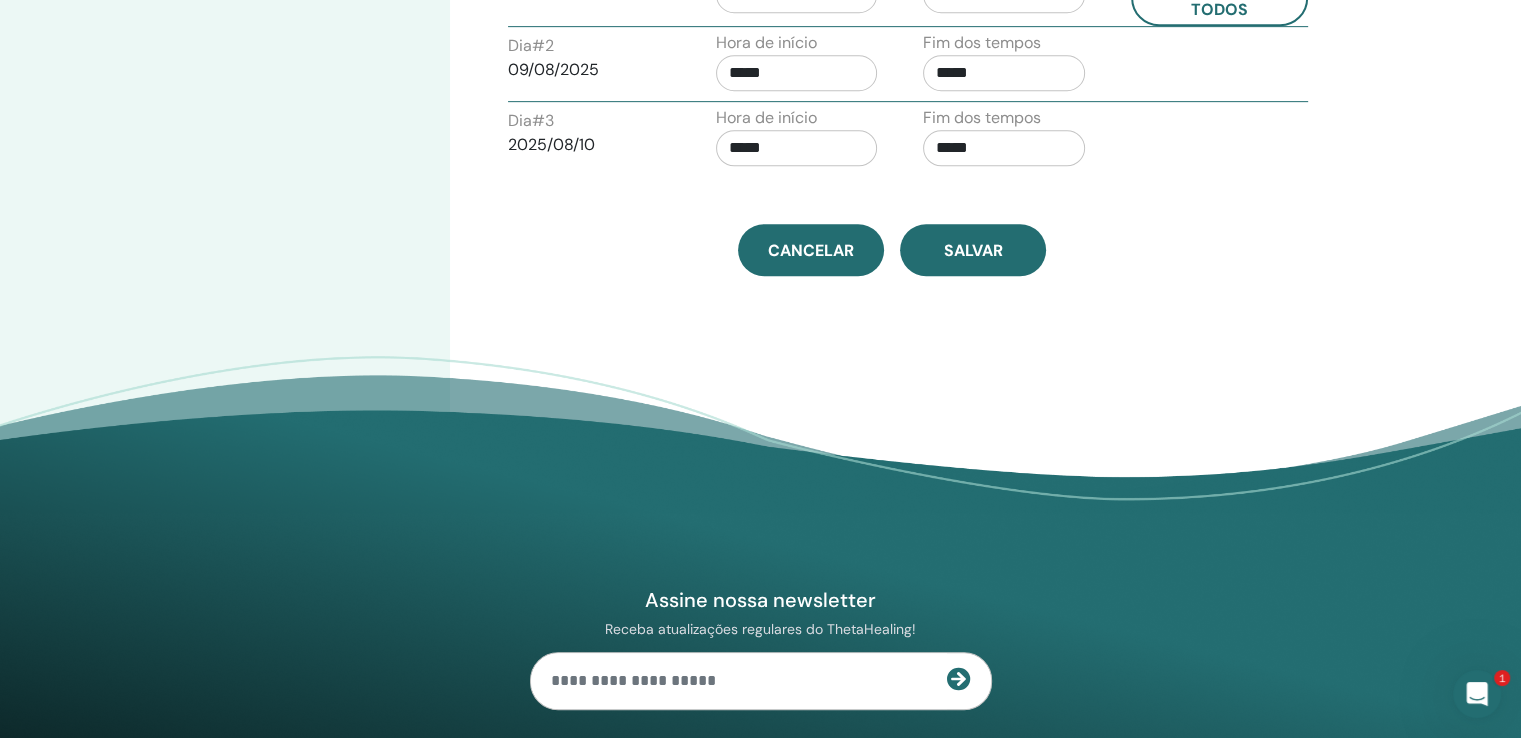 scroll, scrollTop: 800, scrollLeft: 0, axis: vertical 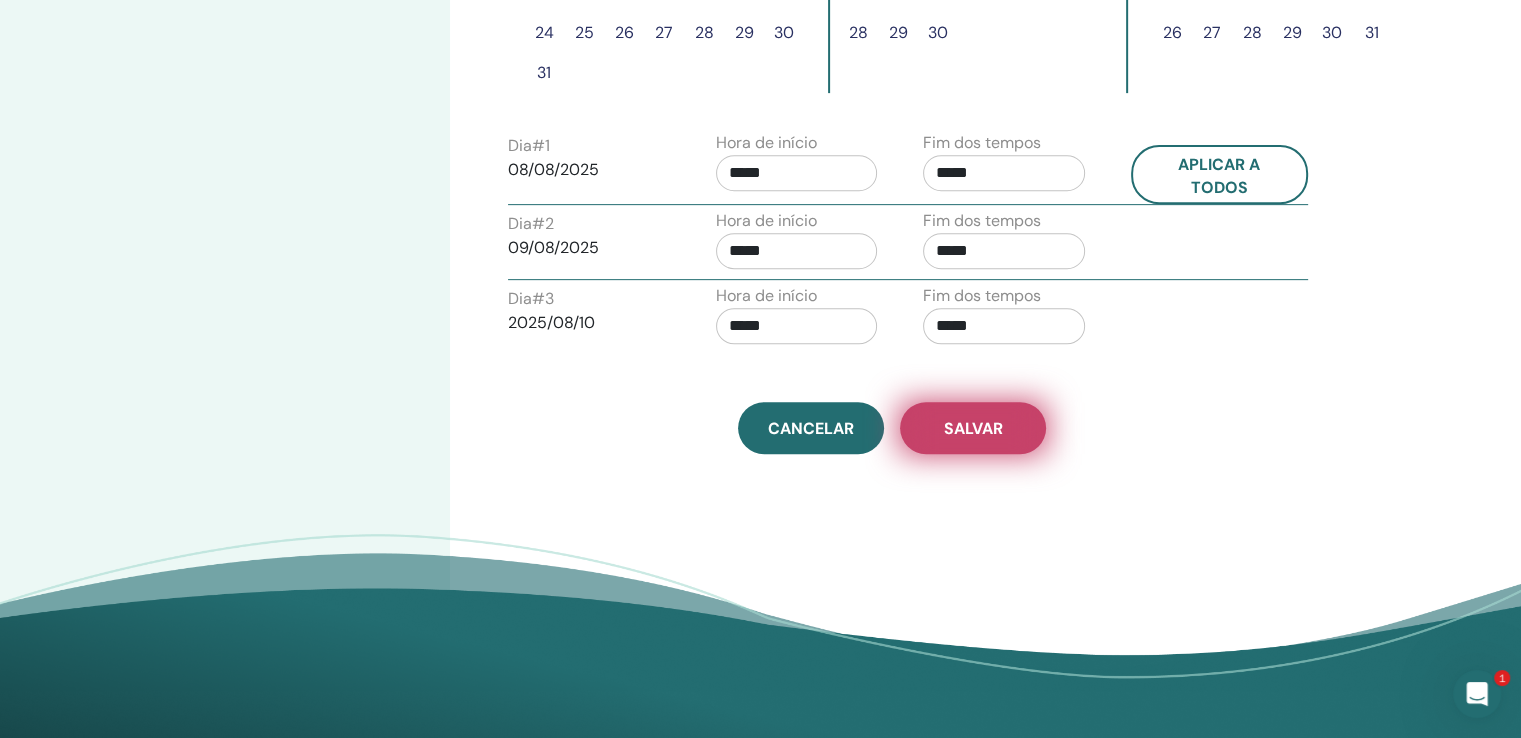 click on "Salvar" at bounding box center (973, 428) 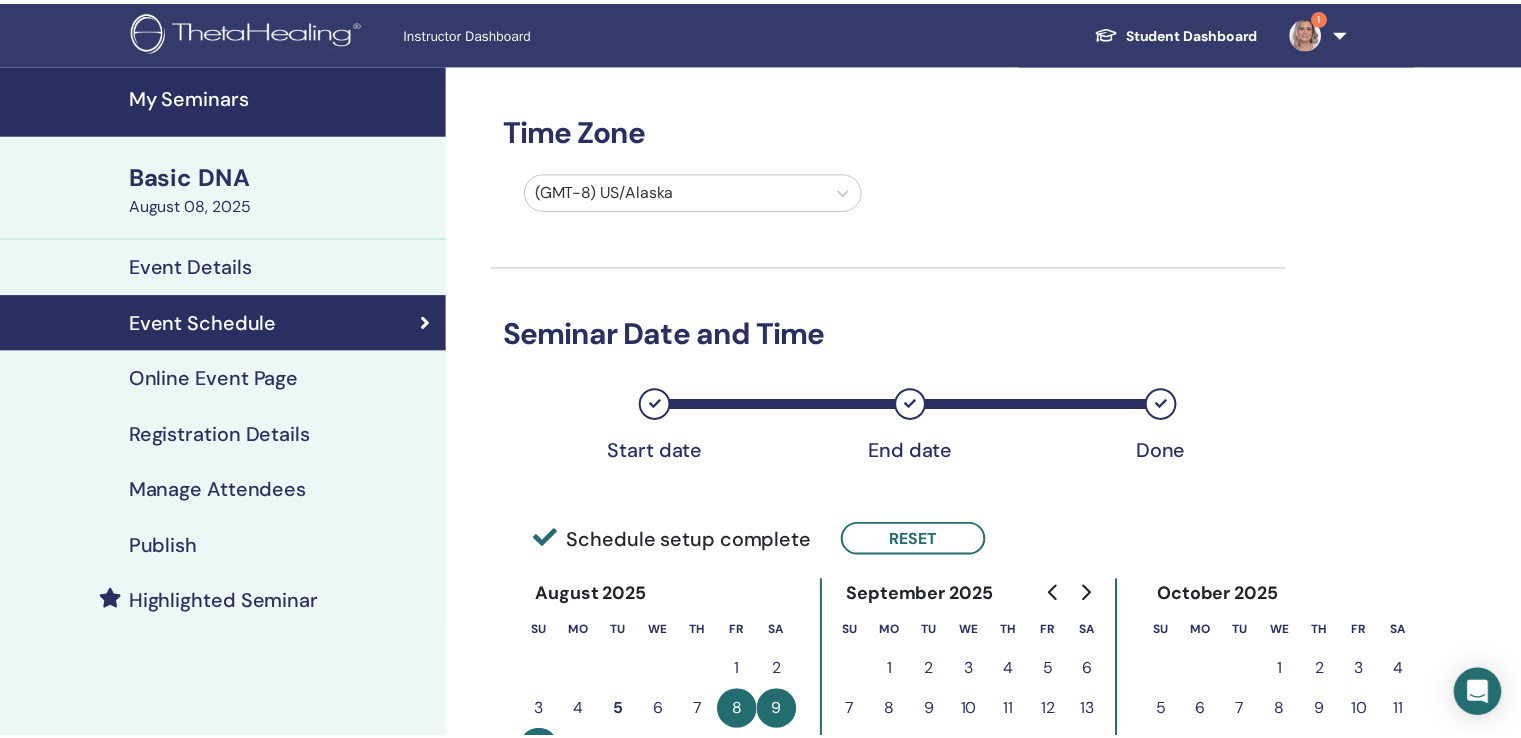 scroll, scrollTop: 476, scrollLeft: 0, axis: vertical 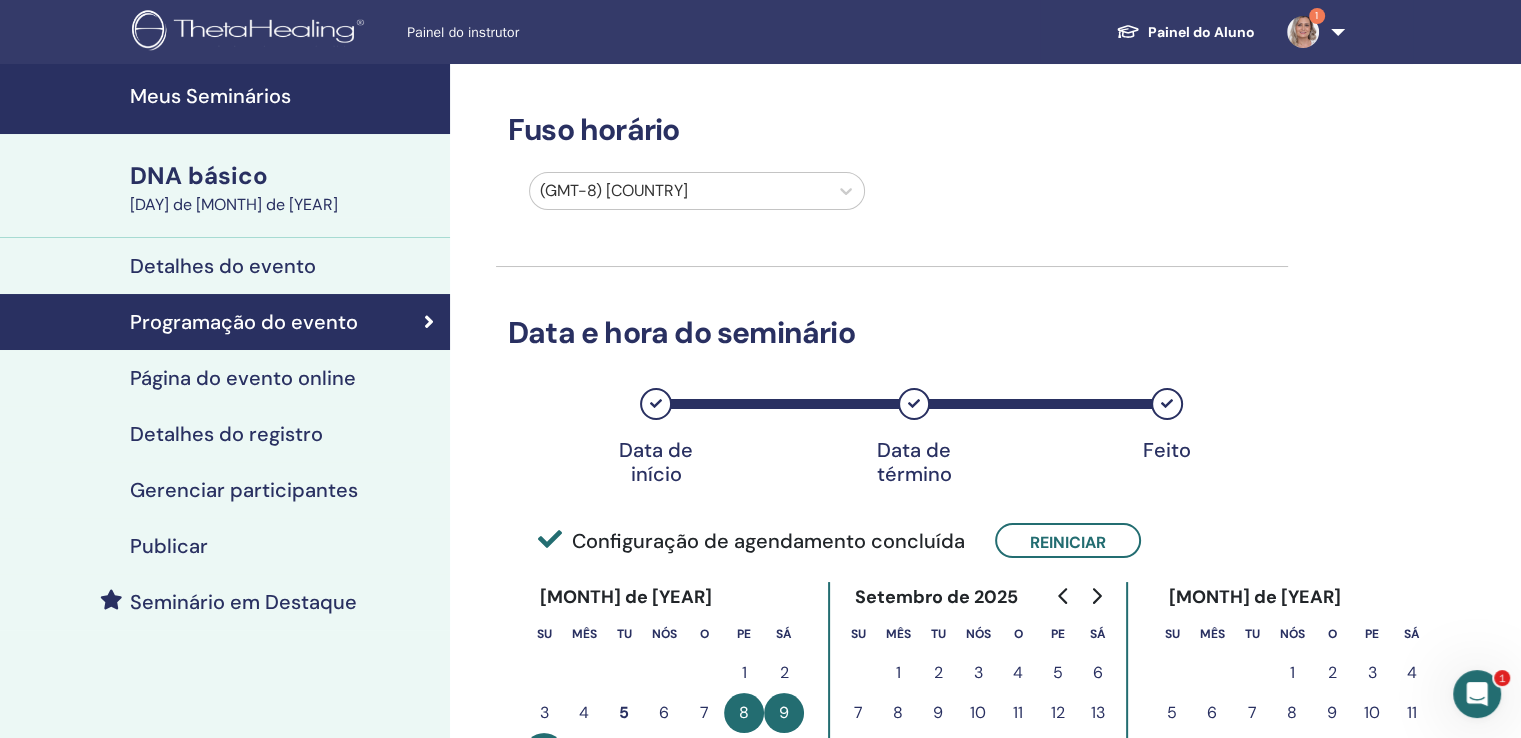 click on "Gerenciar participantes" at bounding box center (244, 490) 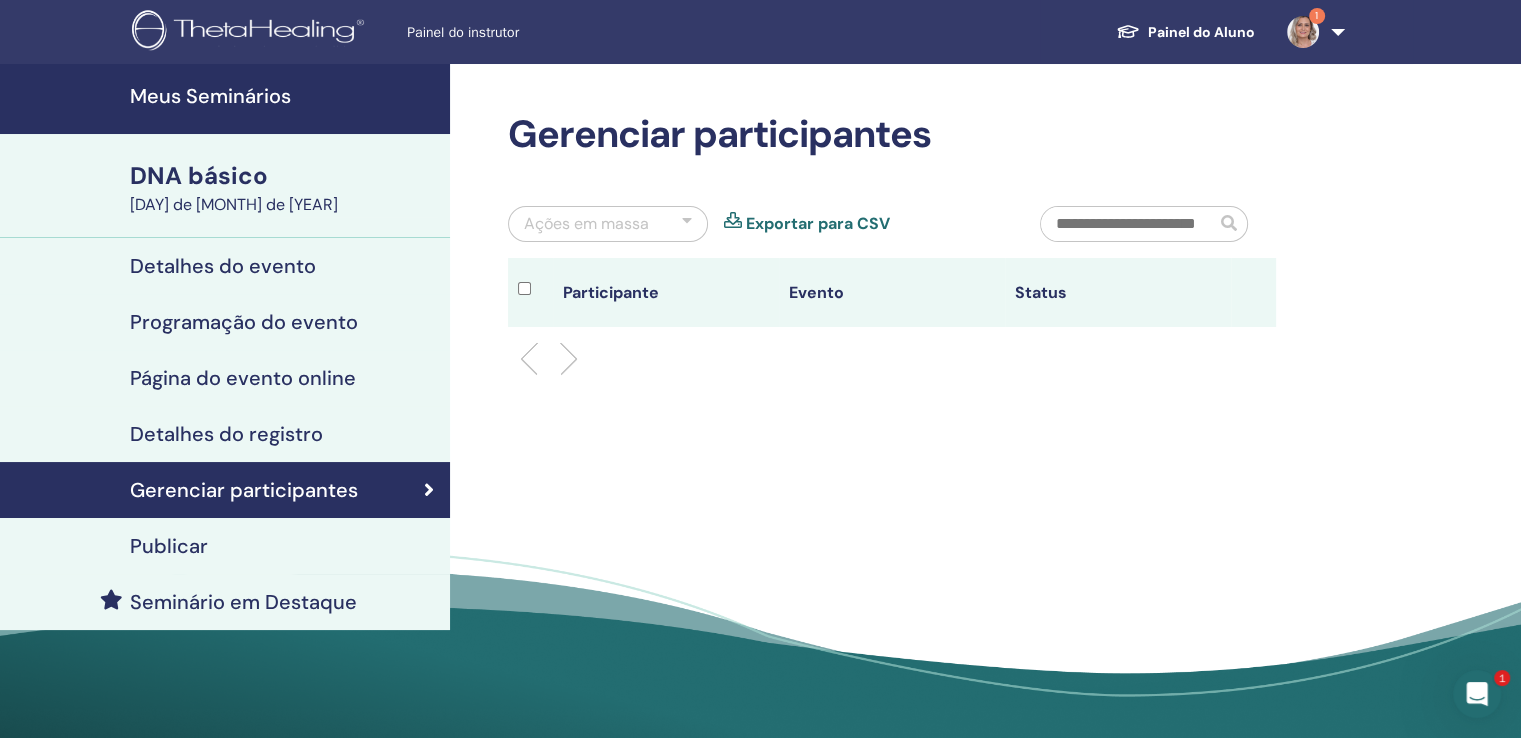 click at bounding box center [1128, 224] 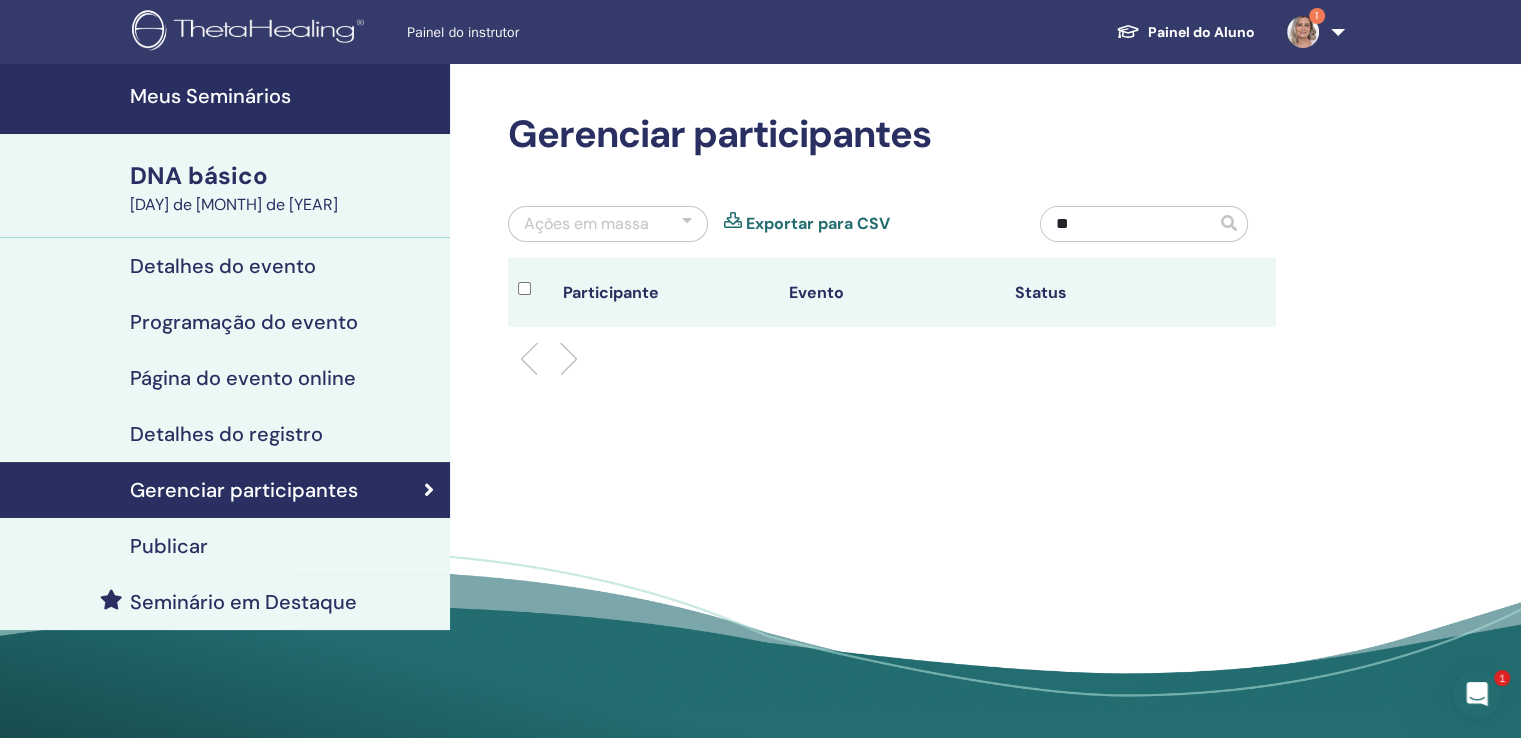 click at bounding box center (1229, 223) 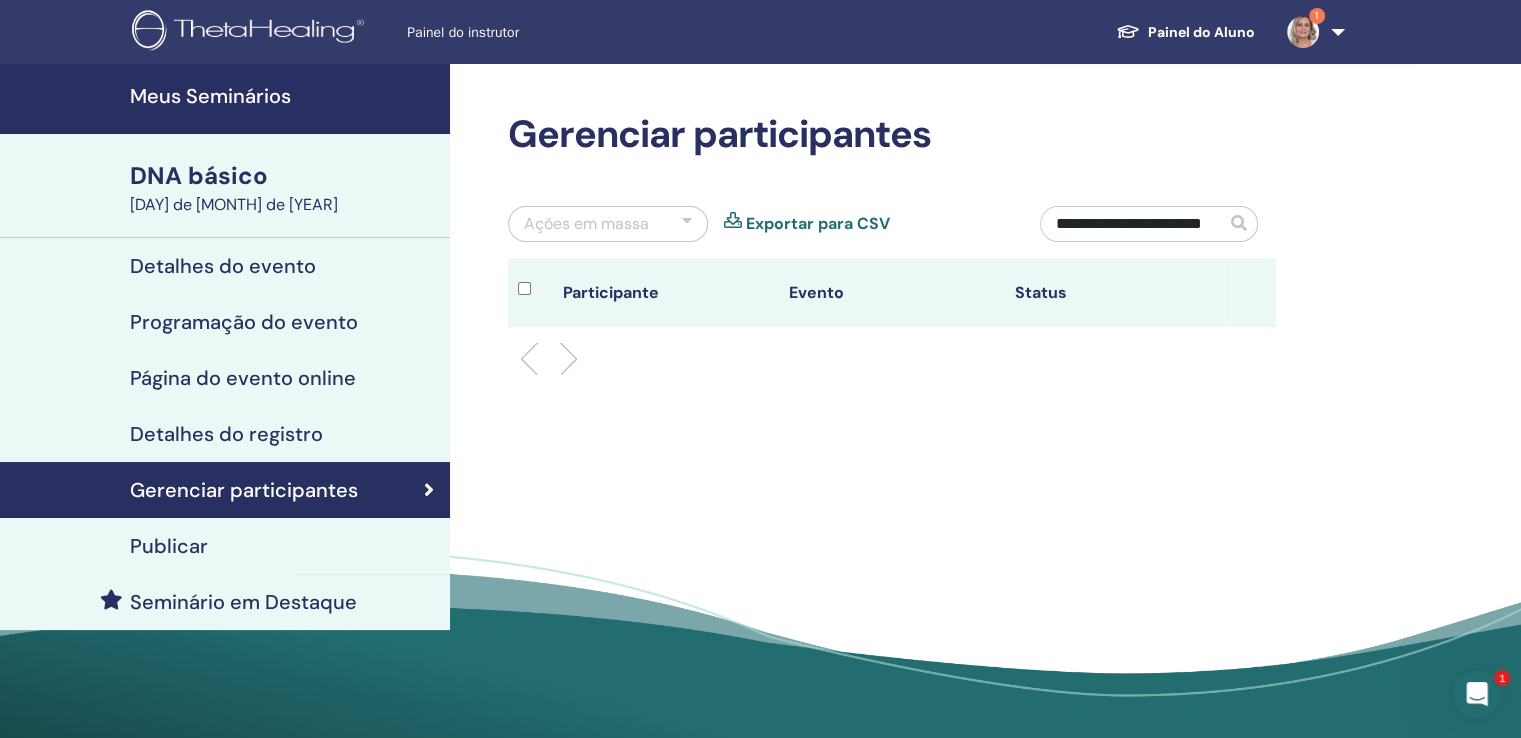 scroll, scrollTop: 0, scrollLeft: 28, axis: horizontal 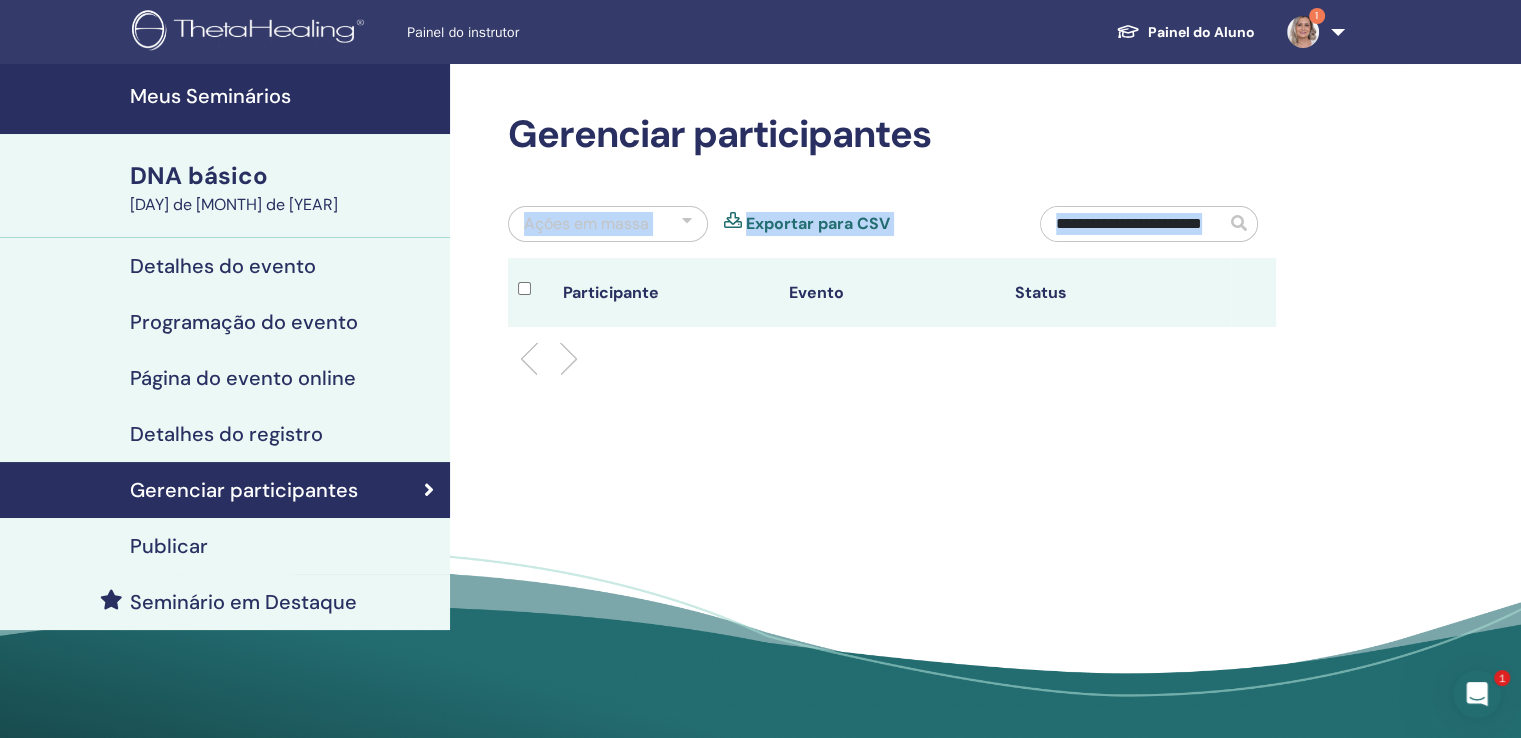click at bounding box center [1239, 223] 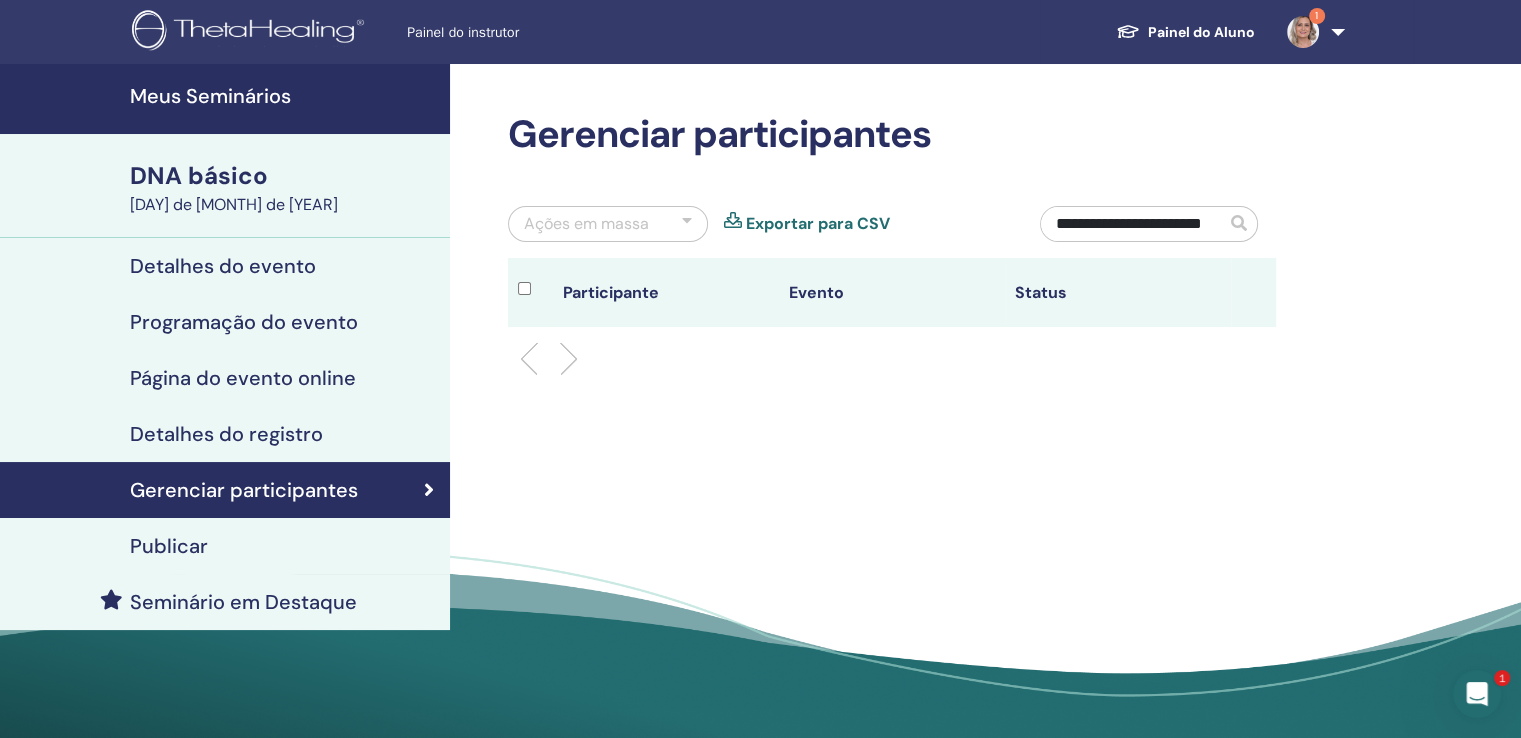 click on "**********" at bounding box center (1133, 224) 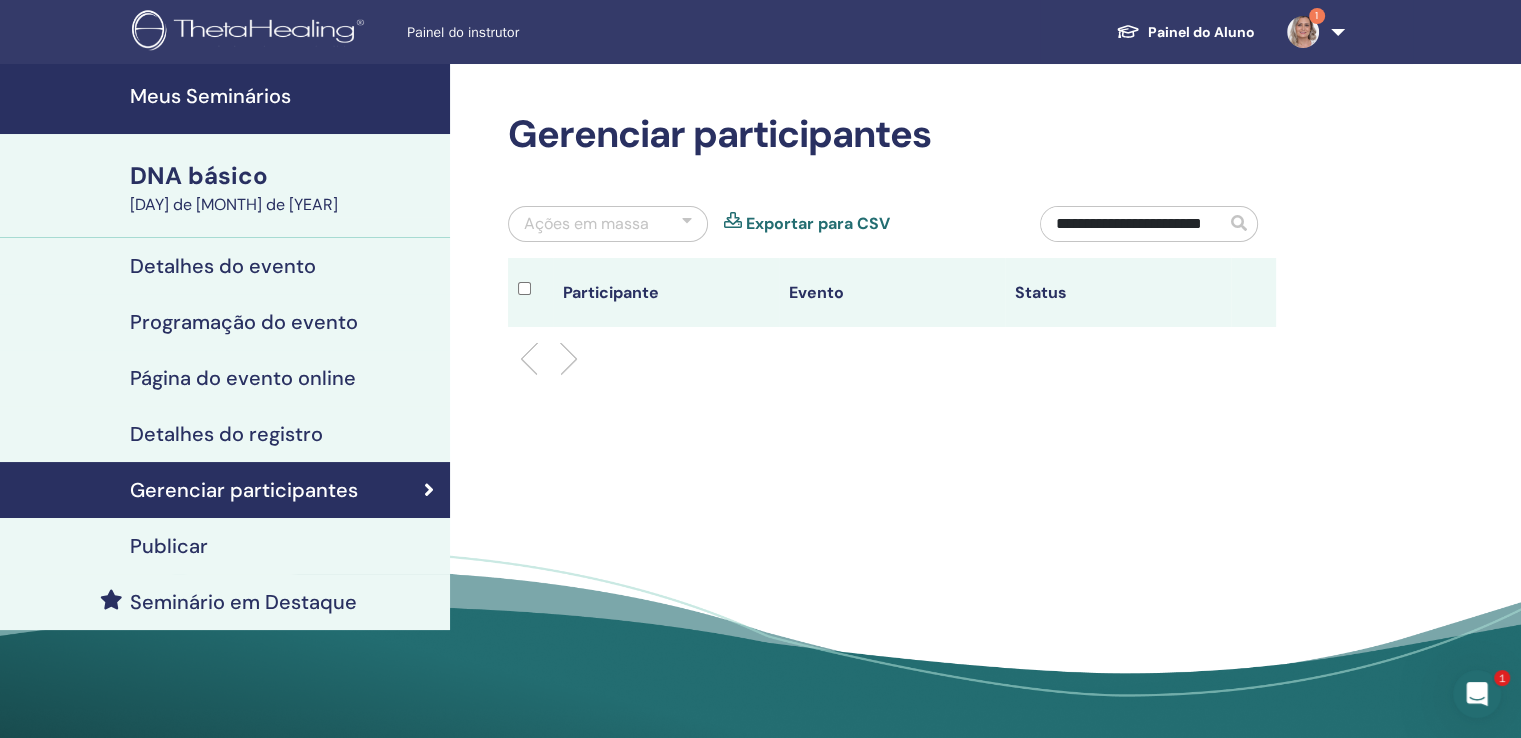 click at bounding box center (892, 359) 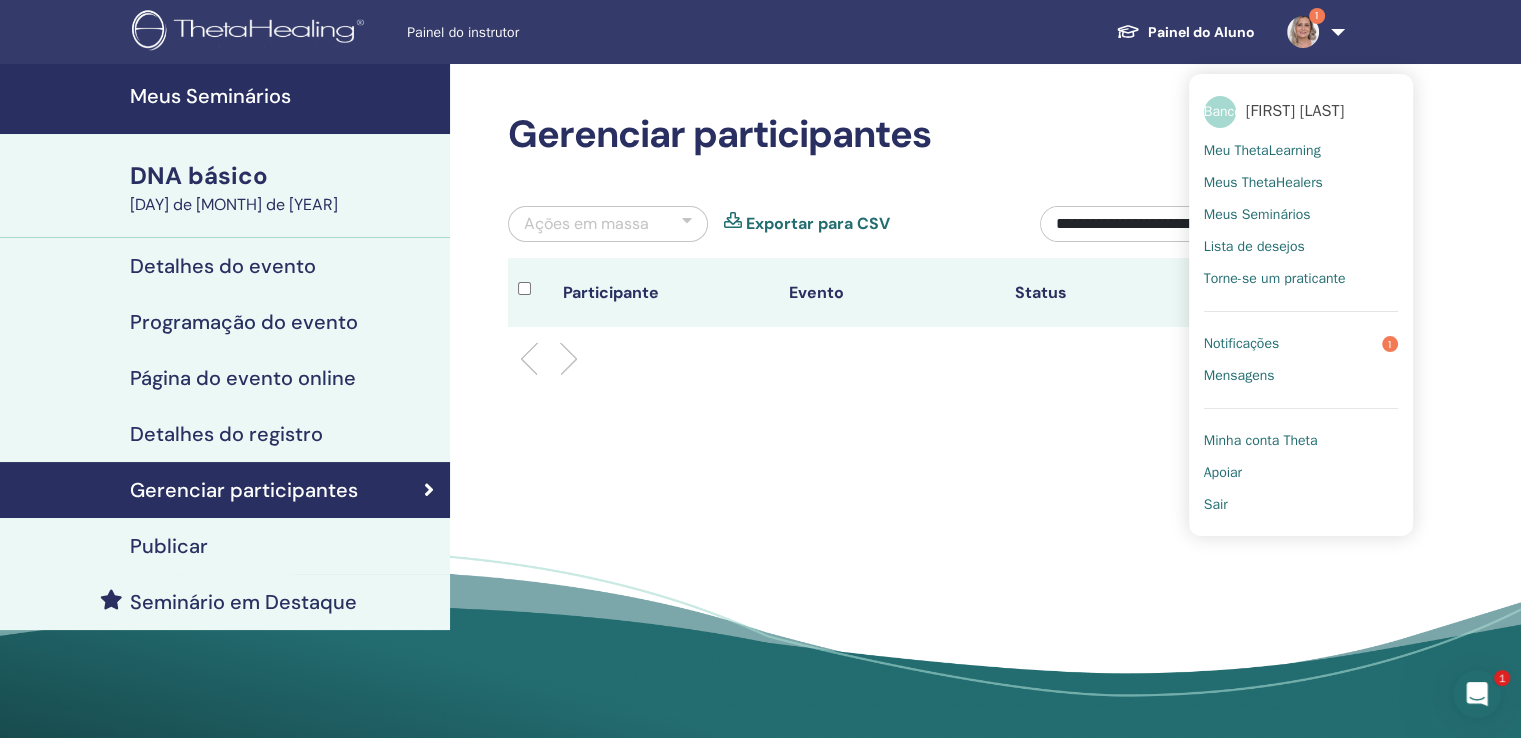 click on "Notificações" at bounding box center (1241, 343) 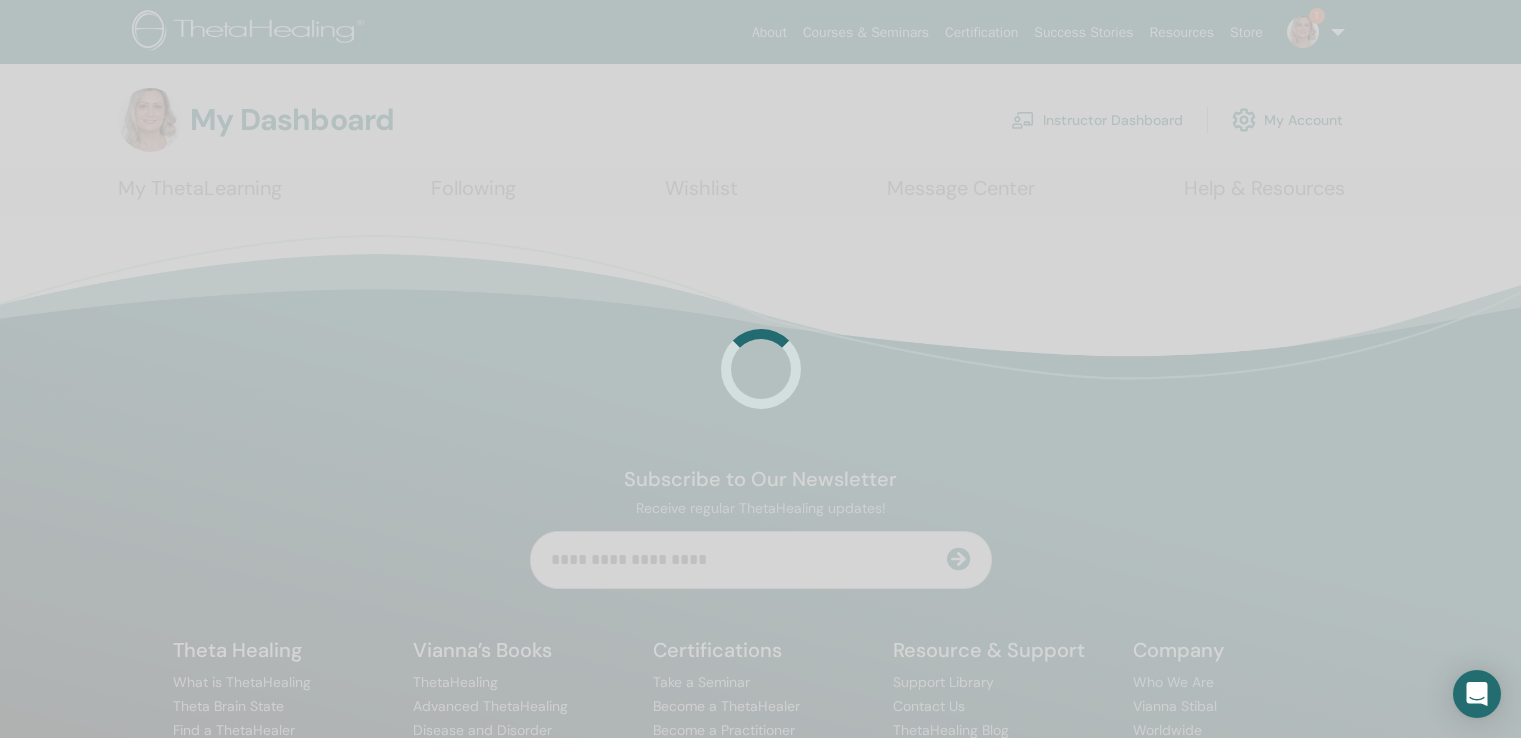 scroll, scrollTop: 0, scrollLeft: 0, axis: both 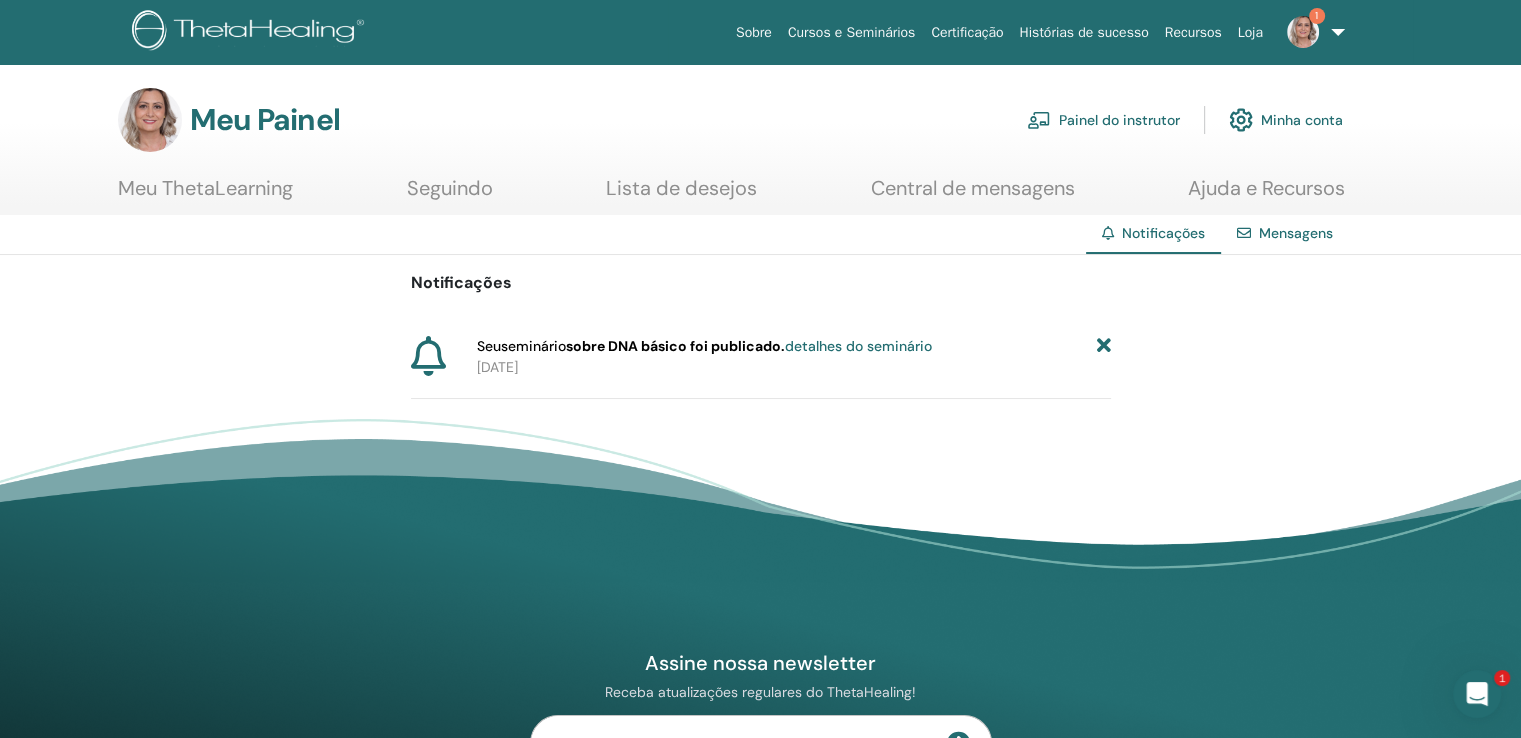 click on "detalhes do seminário" at bounding box center (858, 346) 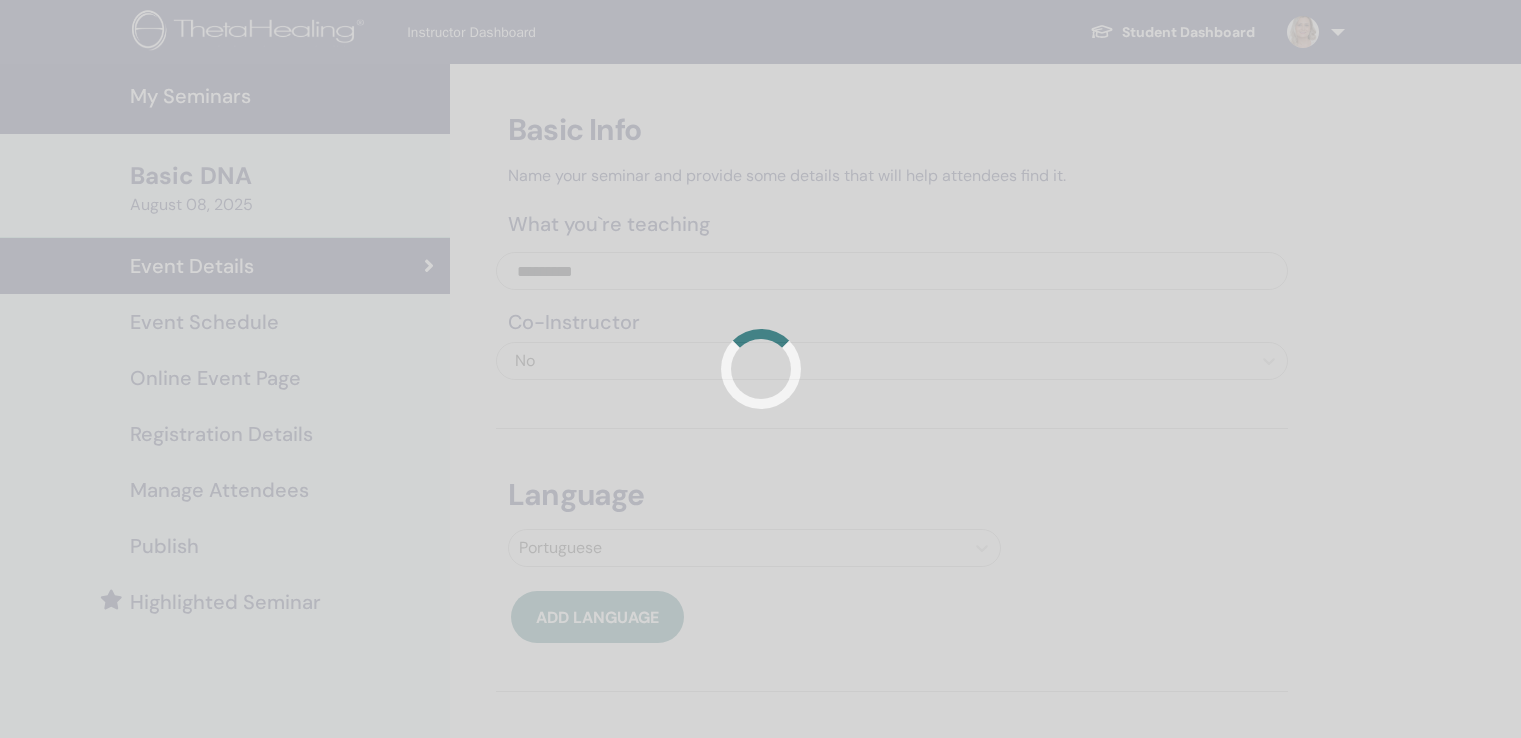 scroll, scrollTop: 0, scrollLeft: 0, axis: both 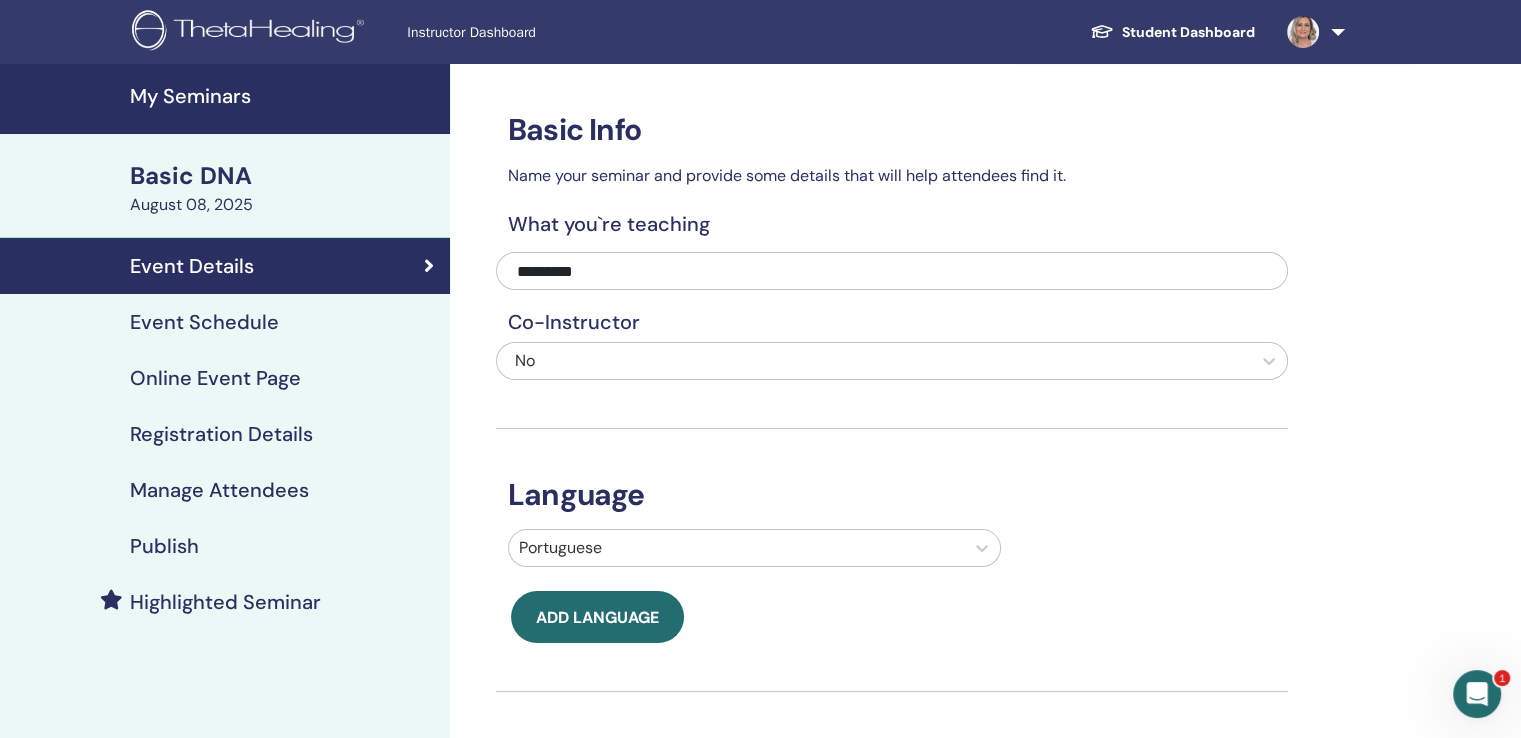 click at bounding box center [1303, 31] 